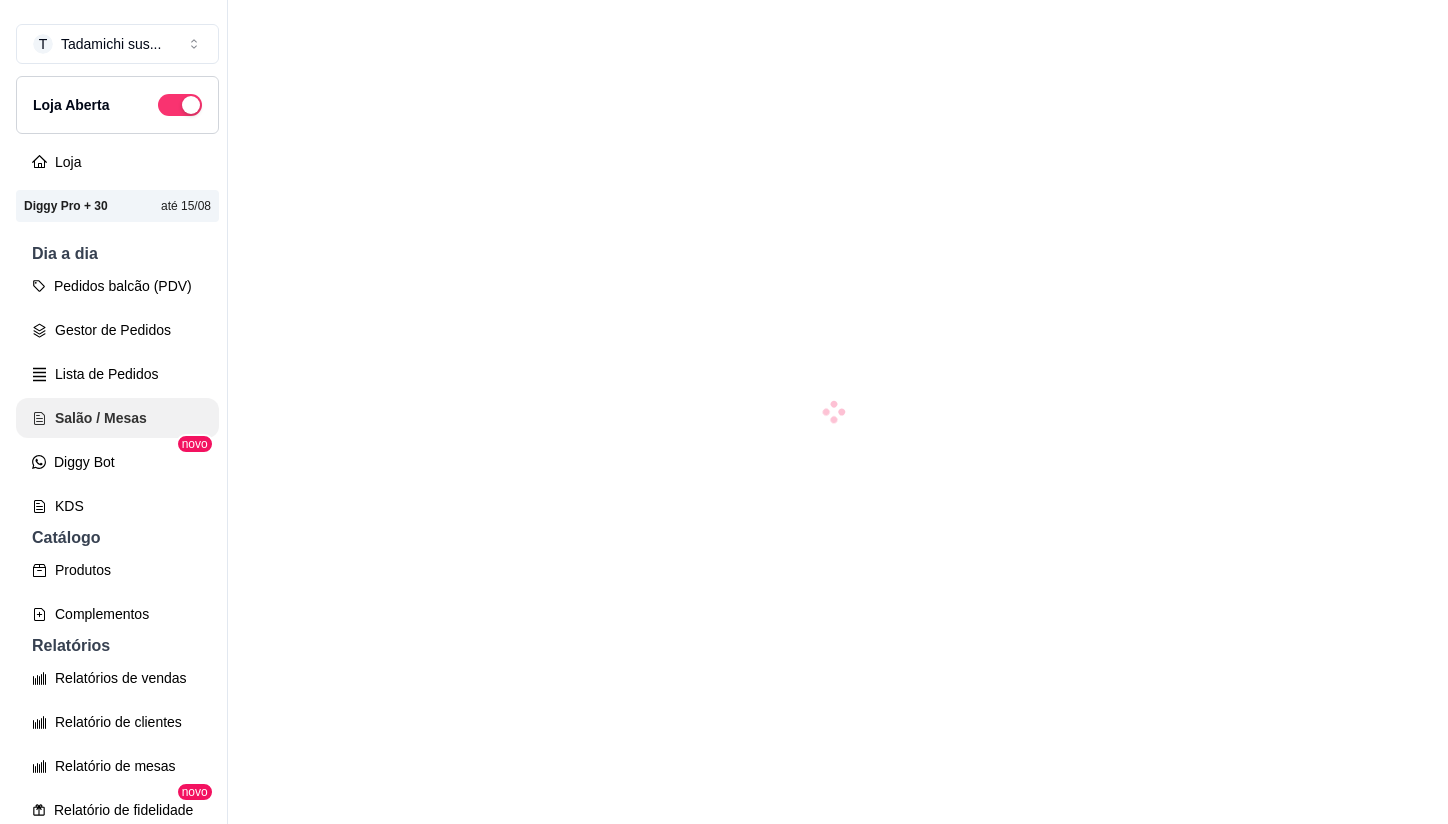 scroll, scrollTop: 0, scrollLeft: 0, axis: both 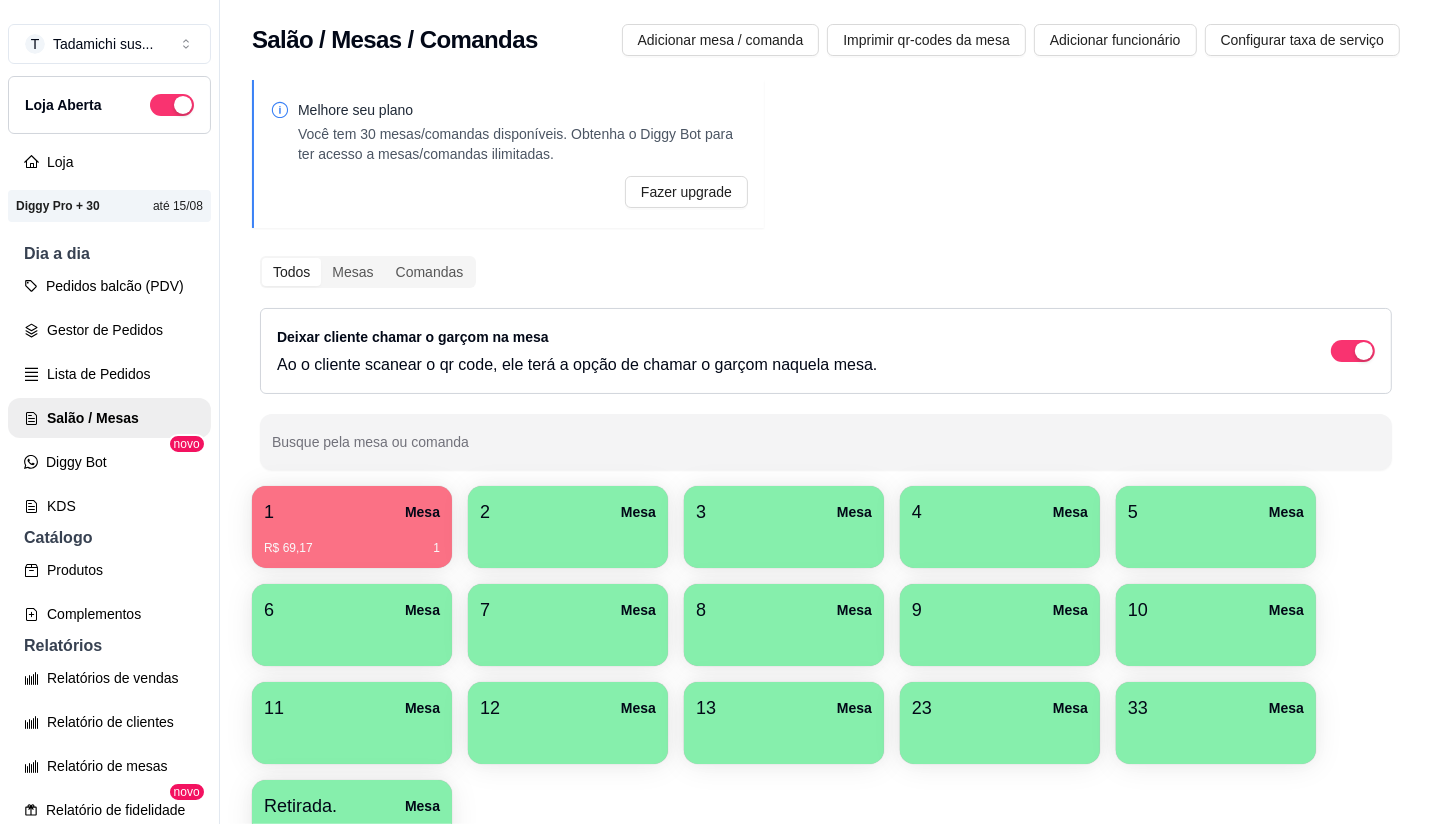 click at bounding box center (784, 737) 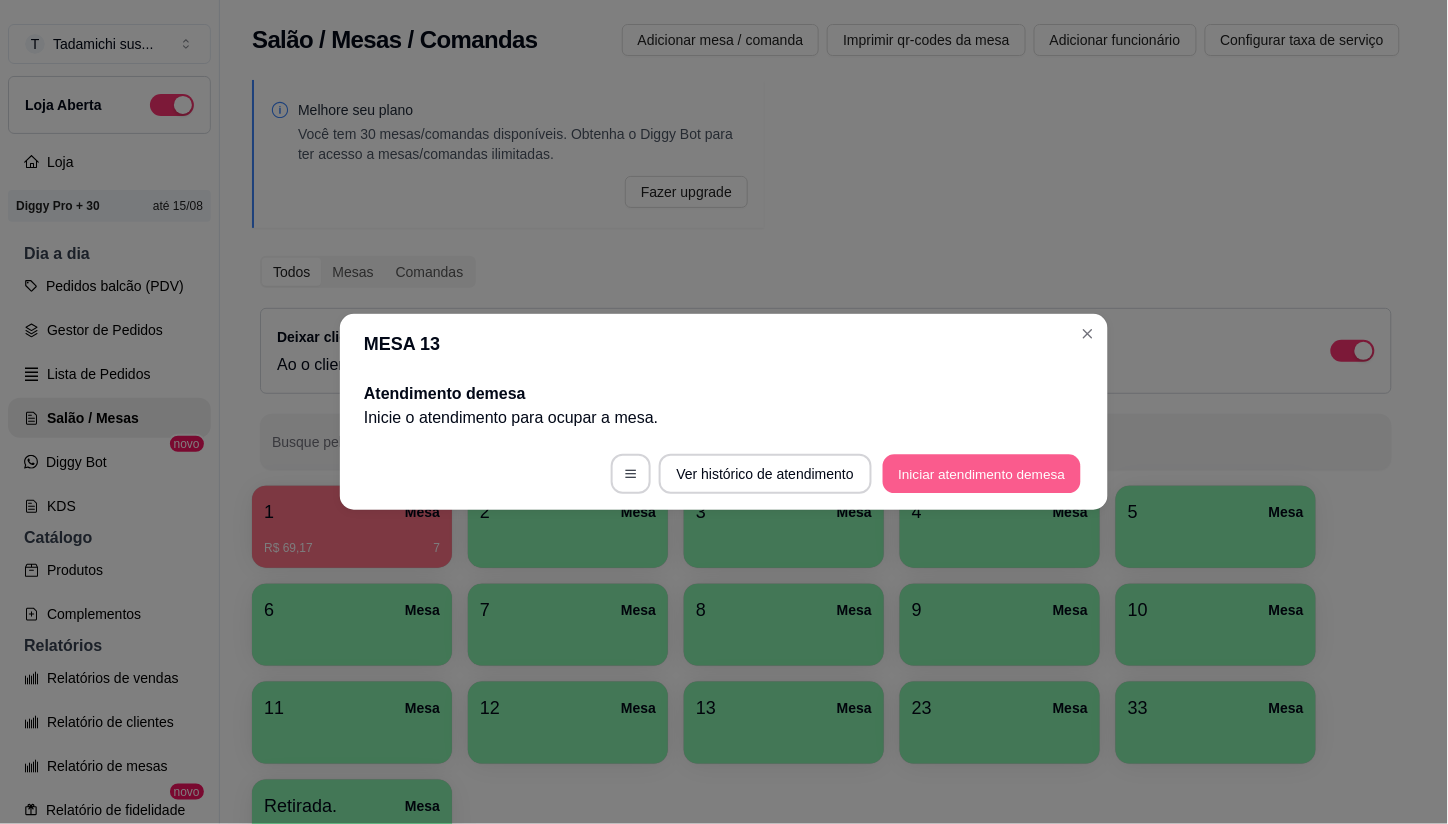 click on "Iniciar atendimento de  mesa" at bounding box center [982, 474] 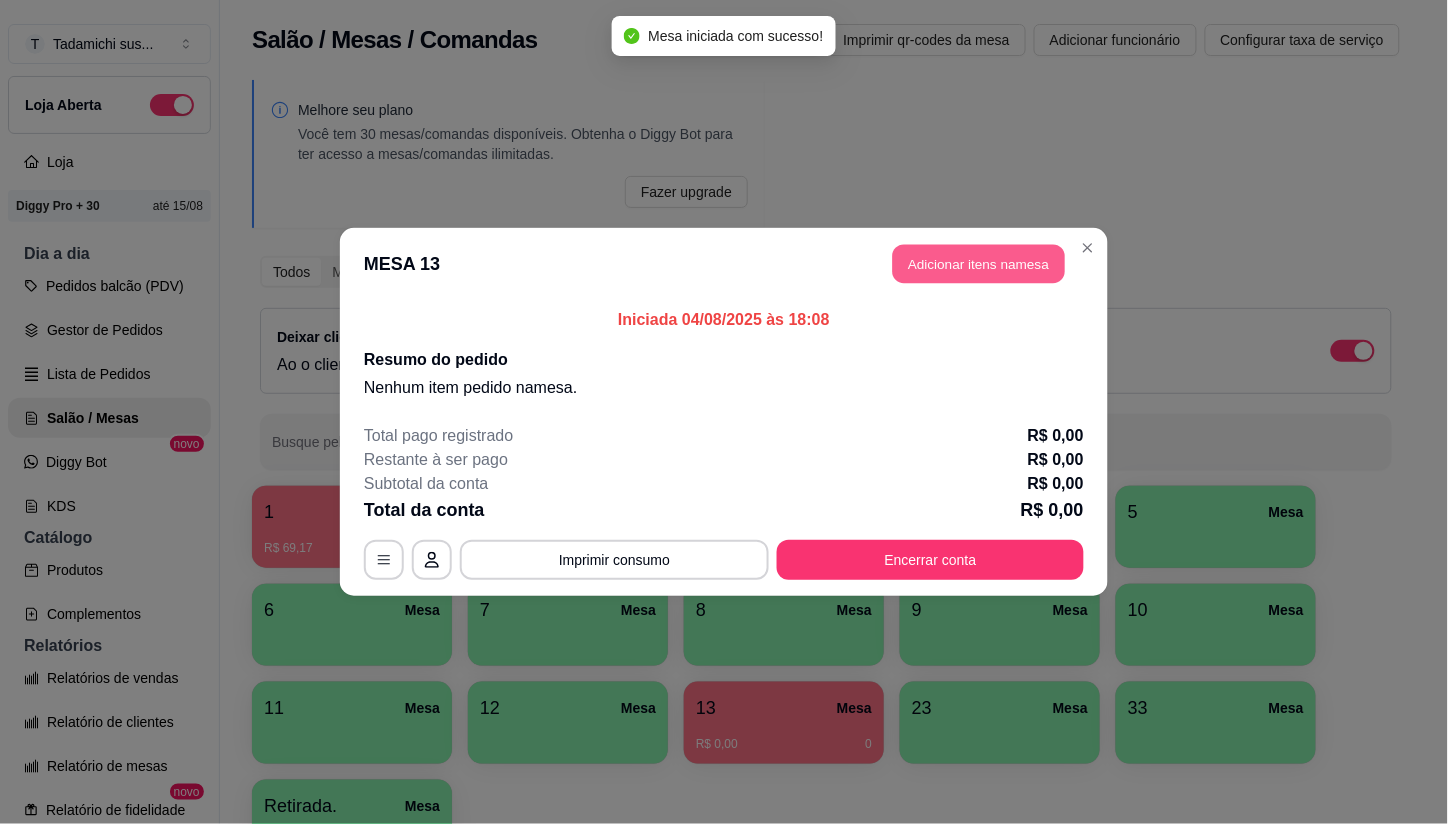 click on "Adicionar itens na  mesa" at bounding box center [979, 264] 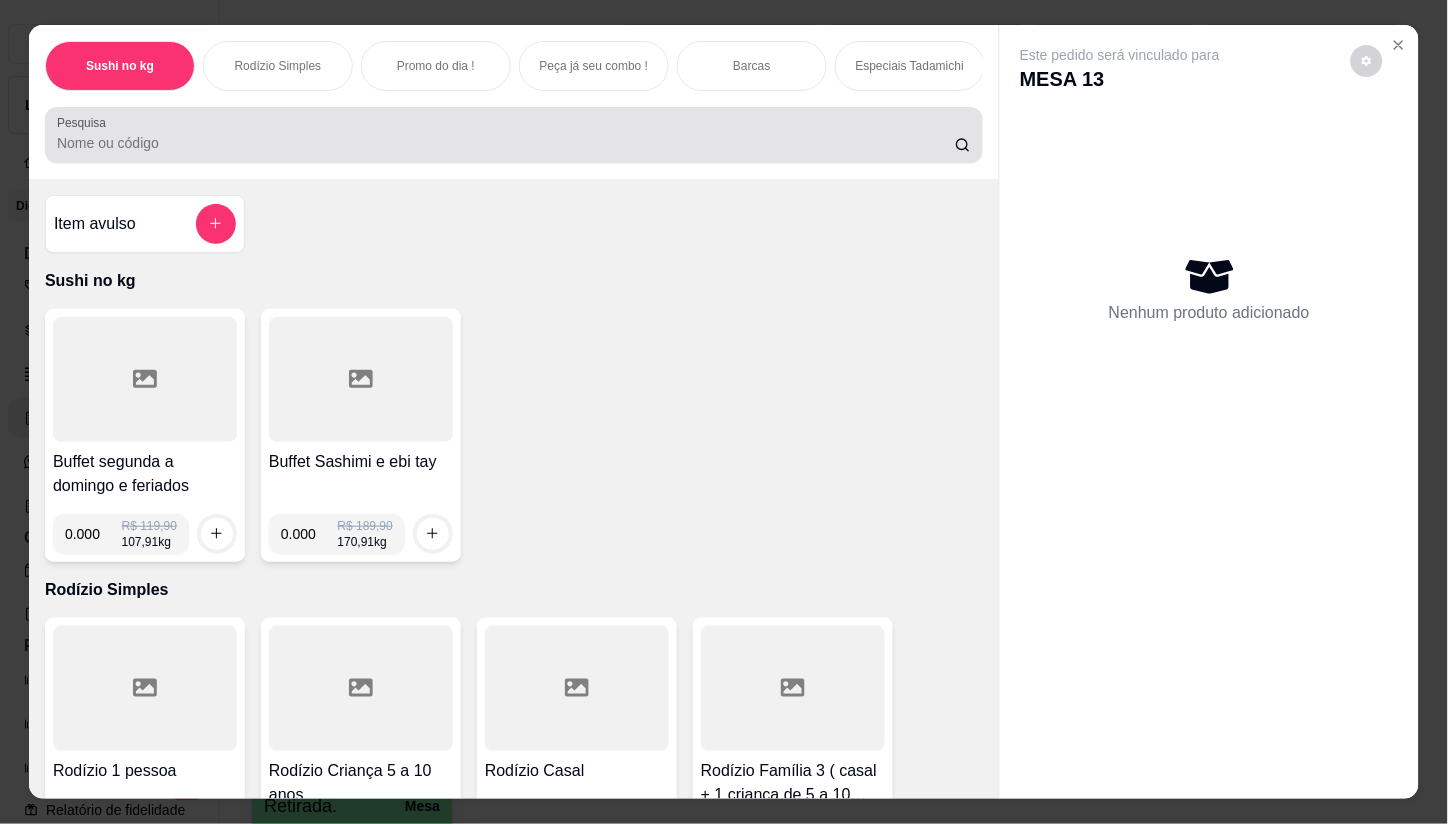 click on "Pesquisa" at bounding box center (506, 143) 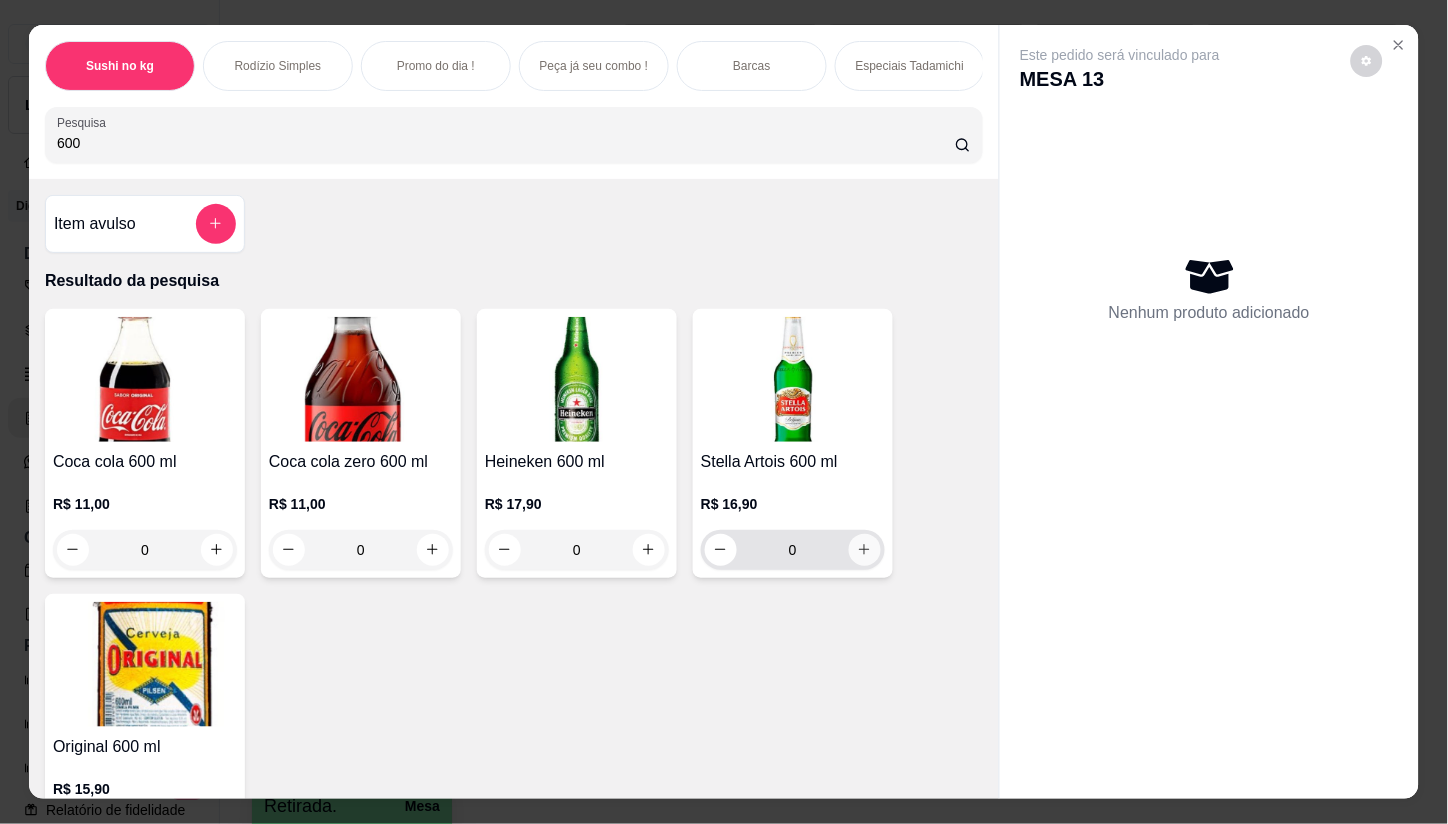 type on "600" 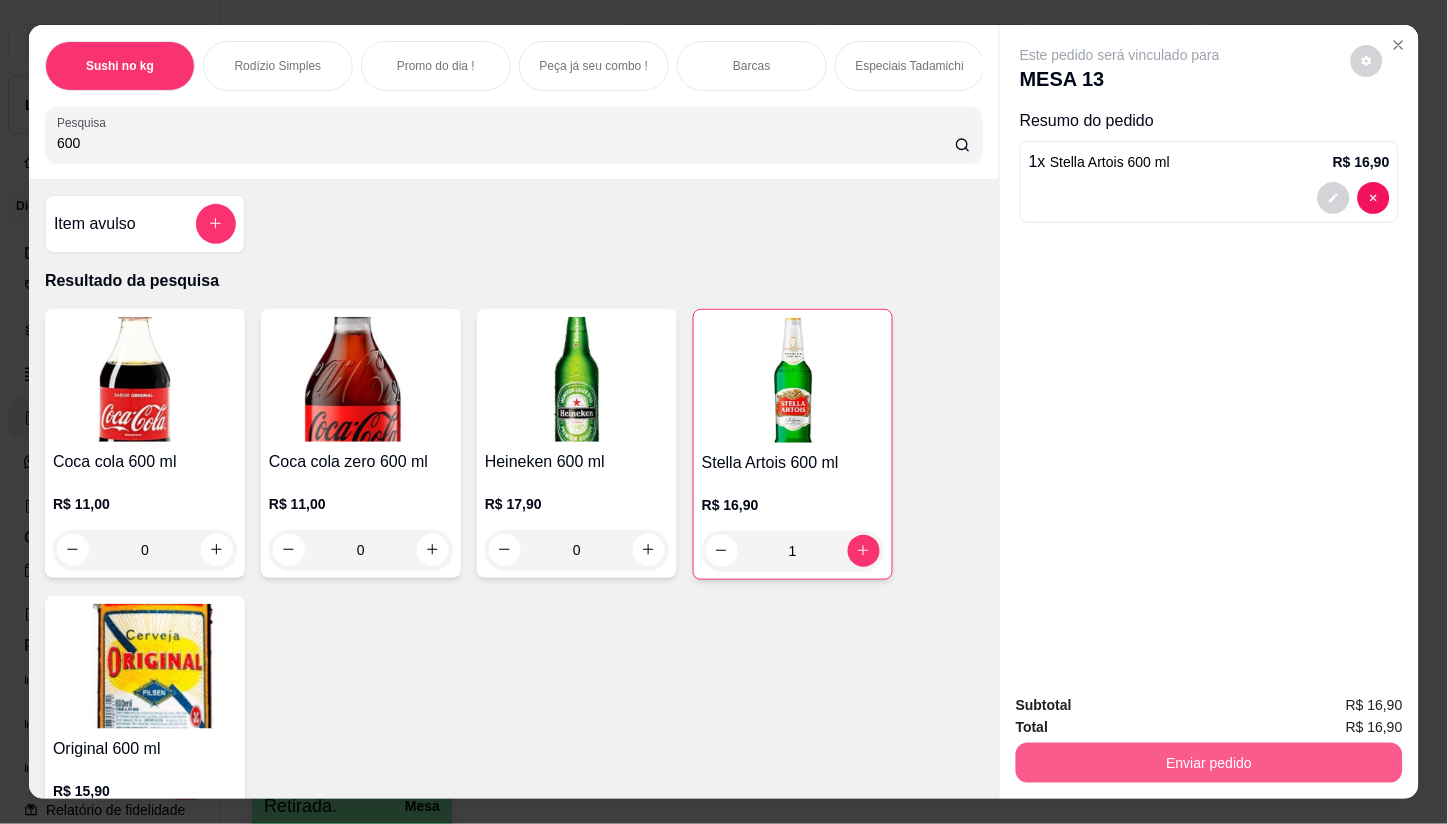 click on "Enviar pedido" at bounding box center [1209, 763] 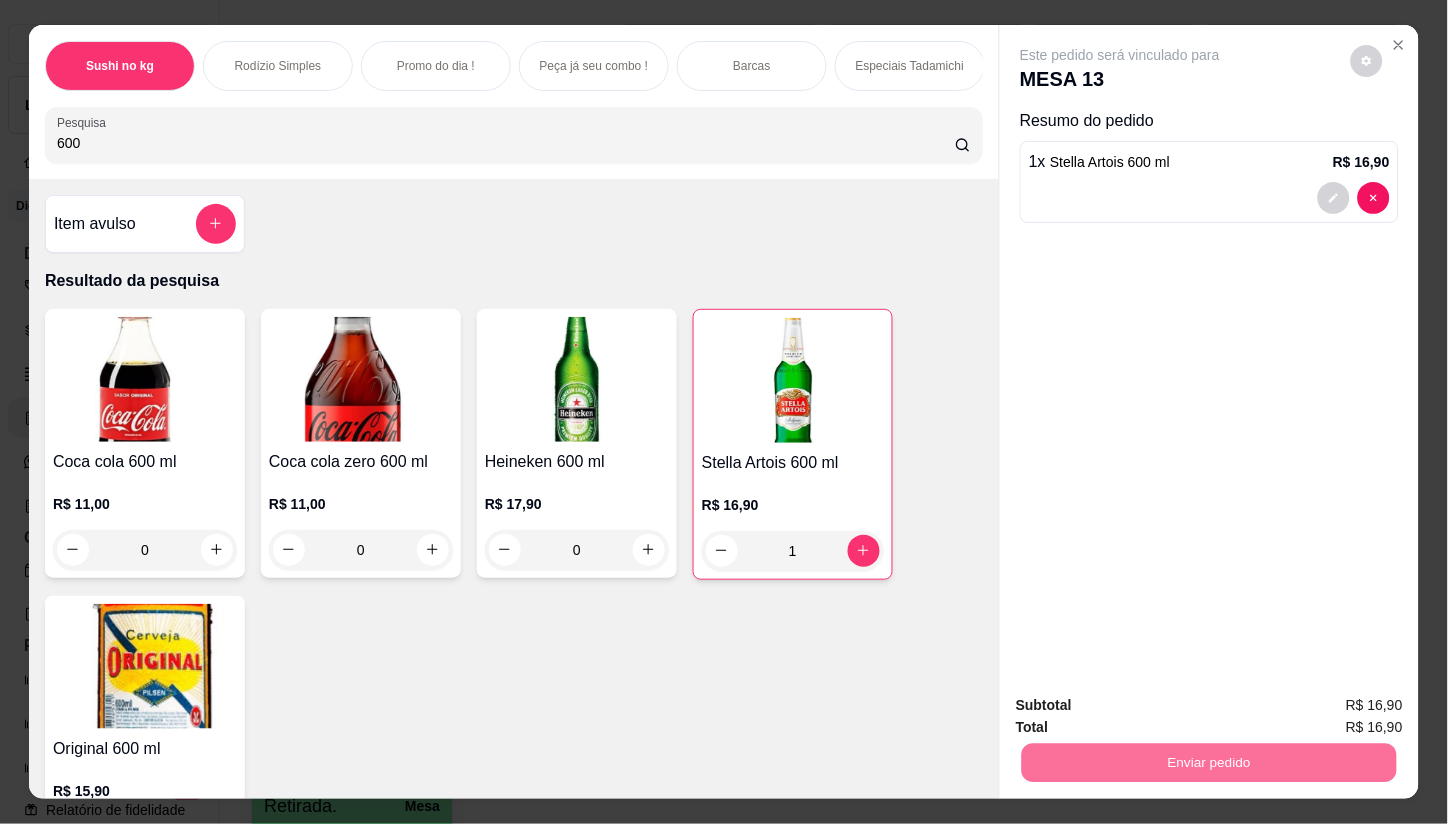 click on "Não registrar e enviar pedido" at bounding box center [1143, 706] 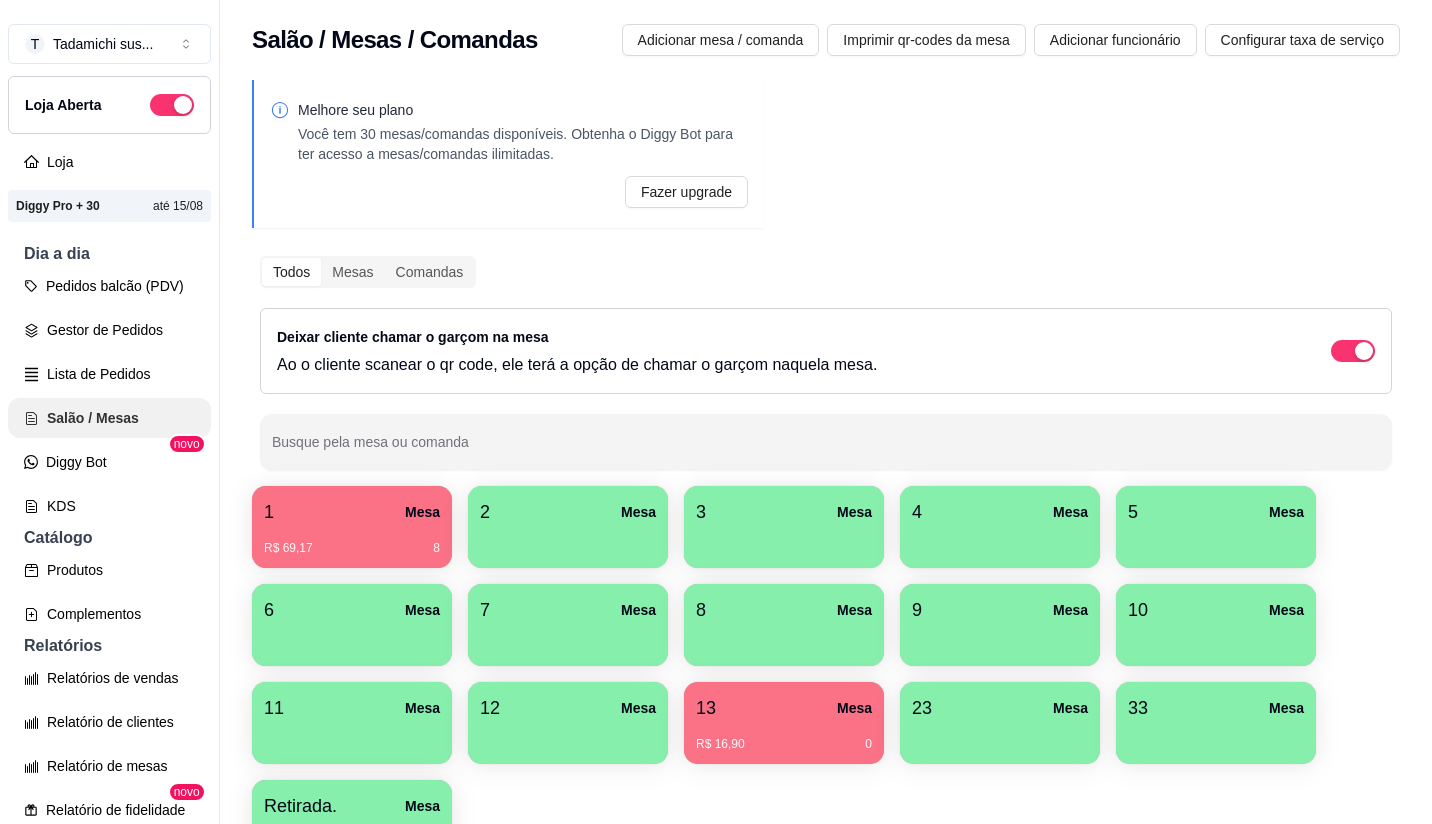scroll, scrollTop: 0, scrollLeft: 0, axis: both 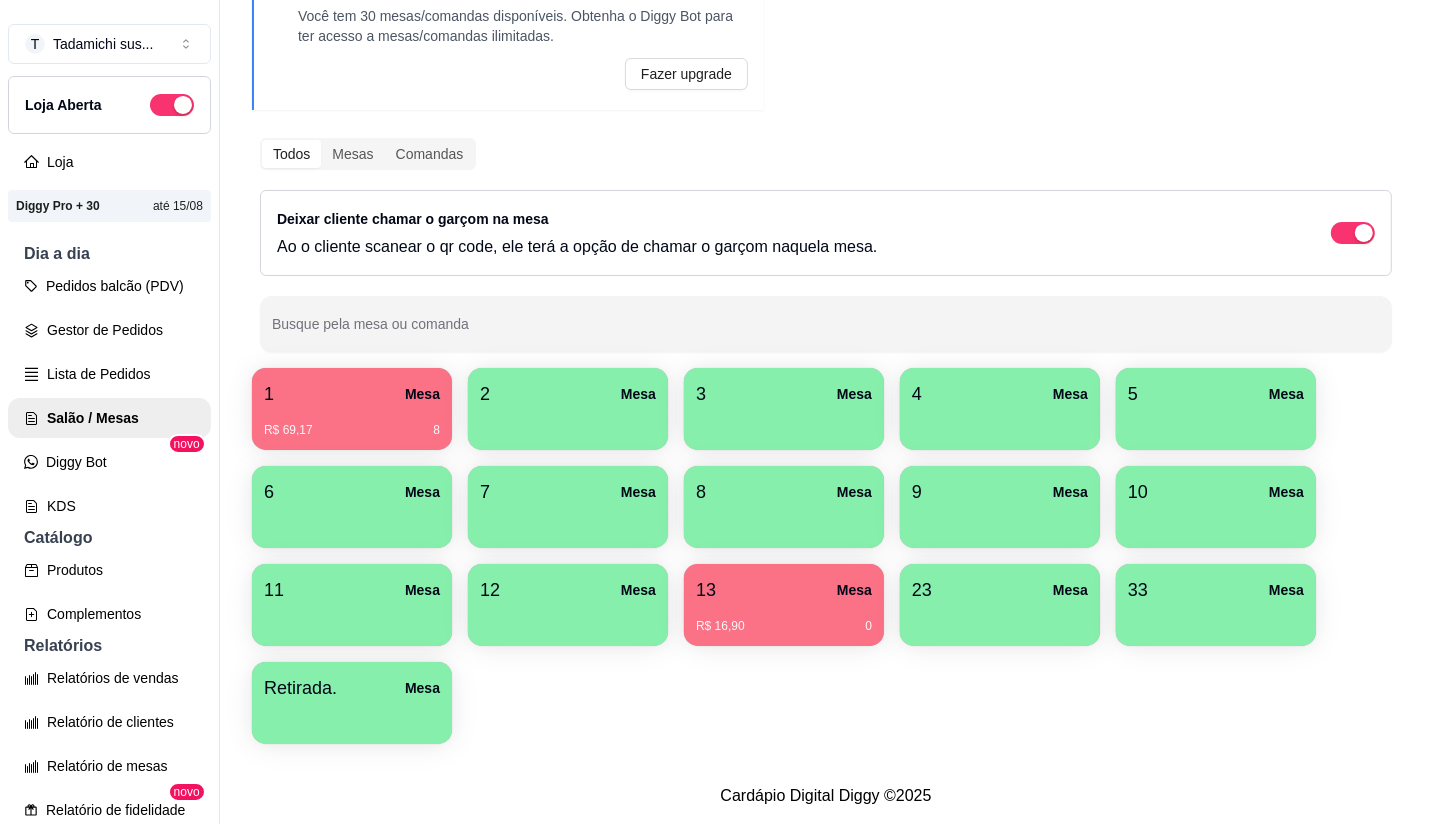 click at bounding box center [352, 717] 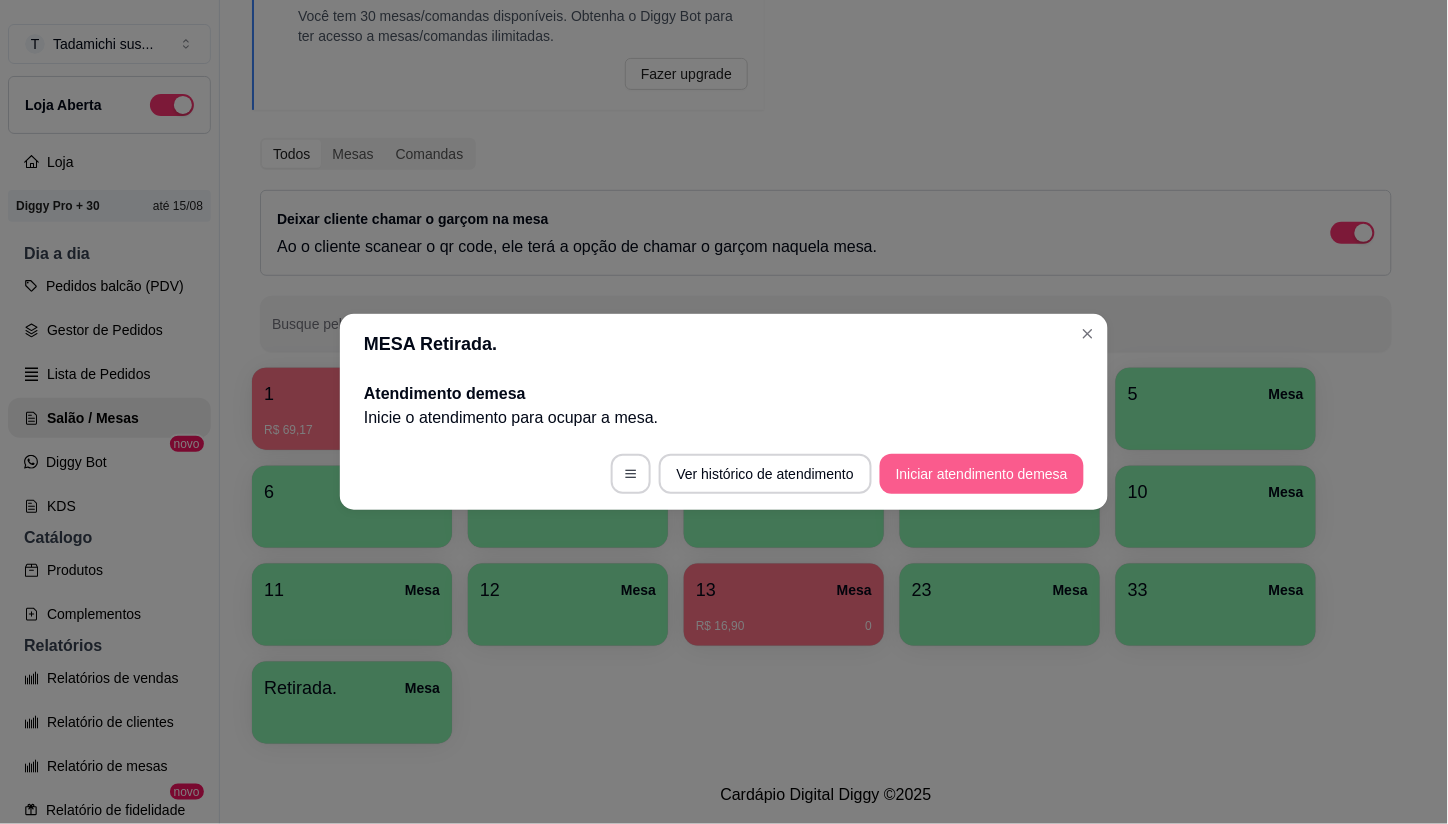click on "Iniciar atendimento de  mesa" at bounding box center (982, 474) 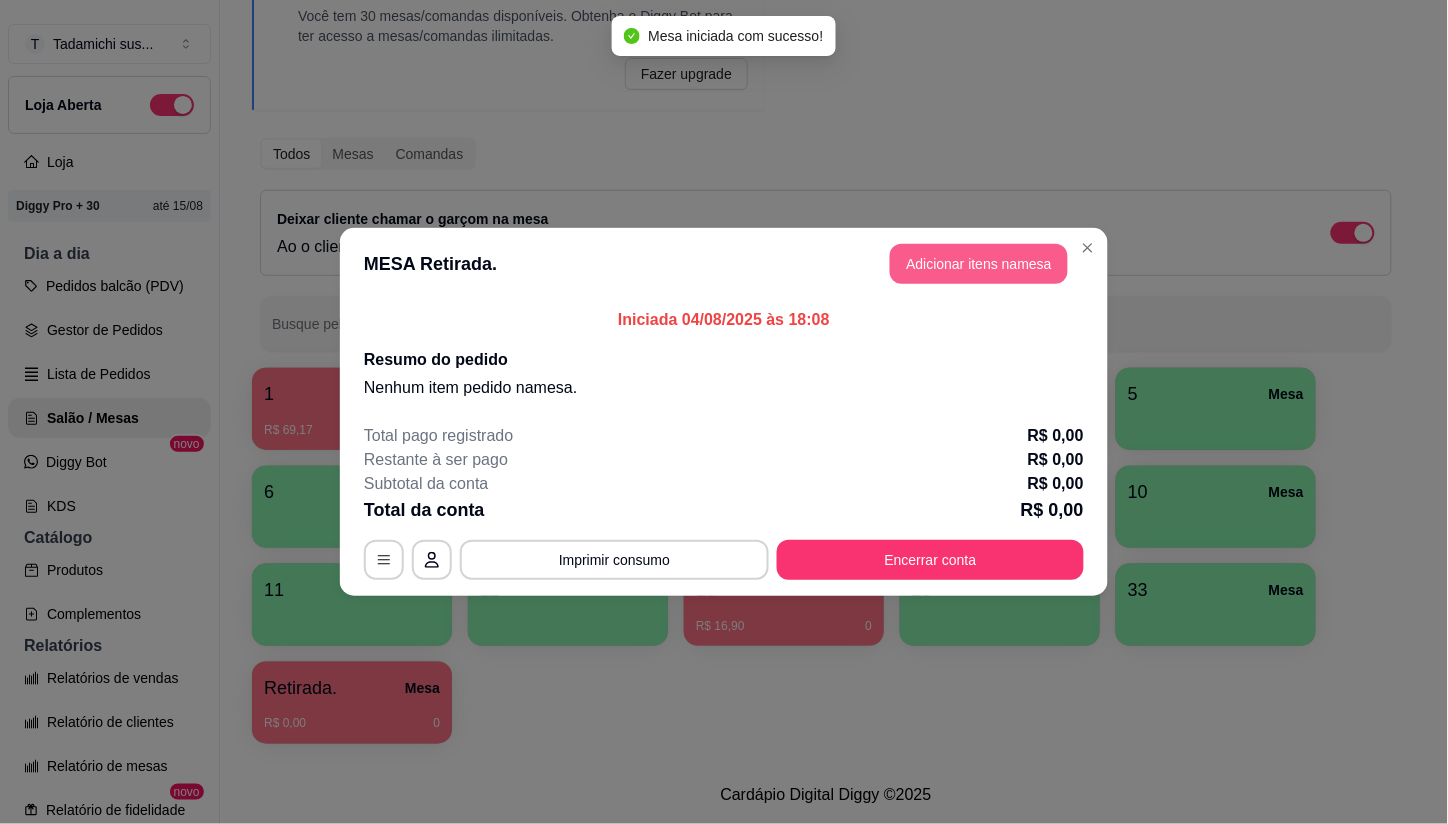 click on "Adicionar itens na  mesa" at bounding box center [979, 264] 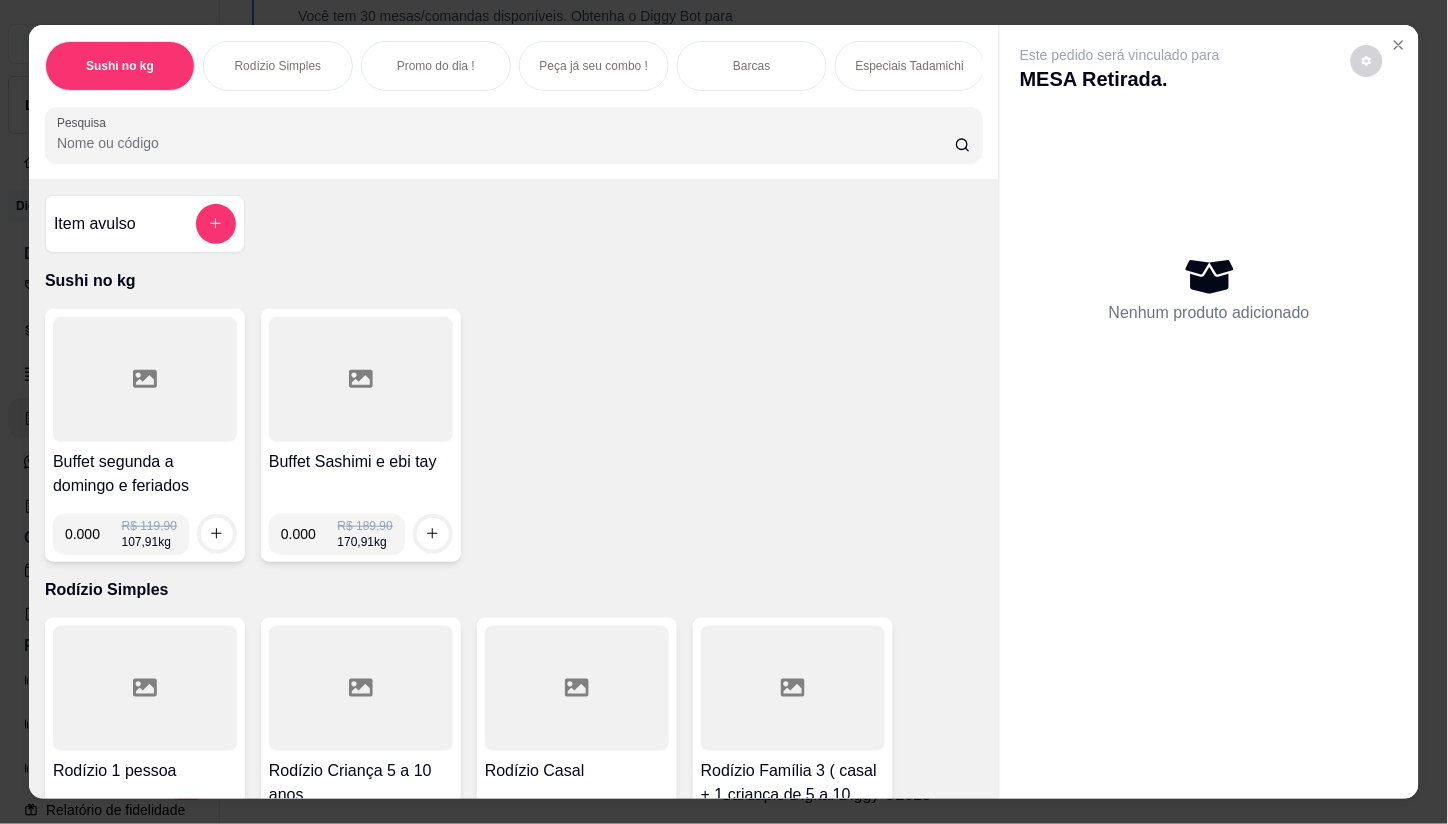 click 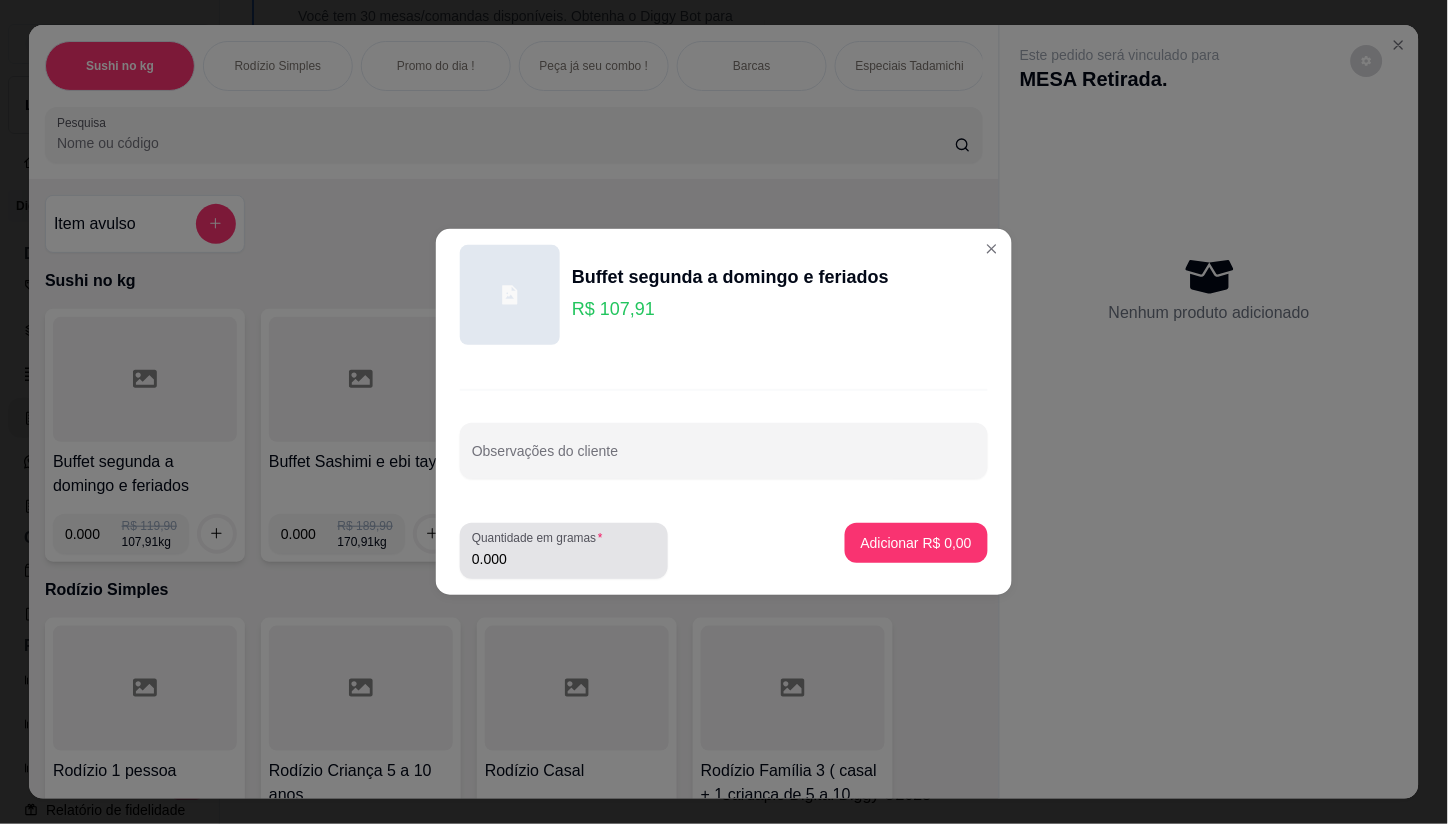 click on "0.000" at bounding box center (564, 559) 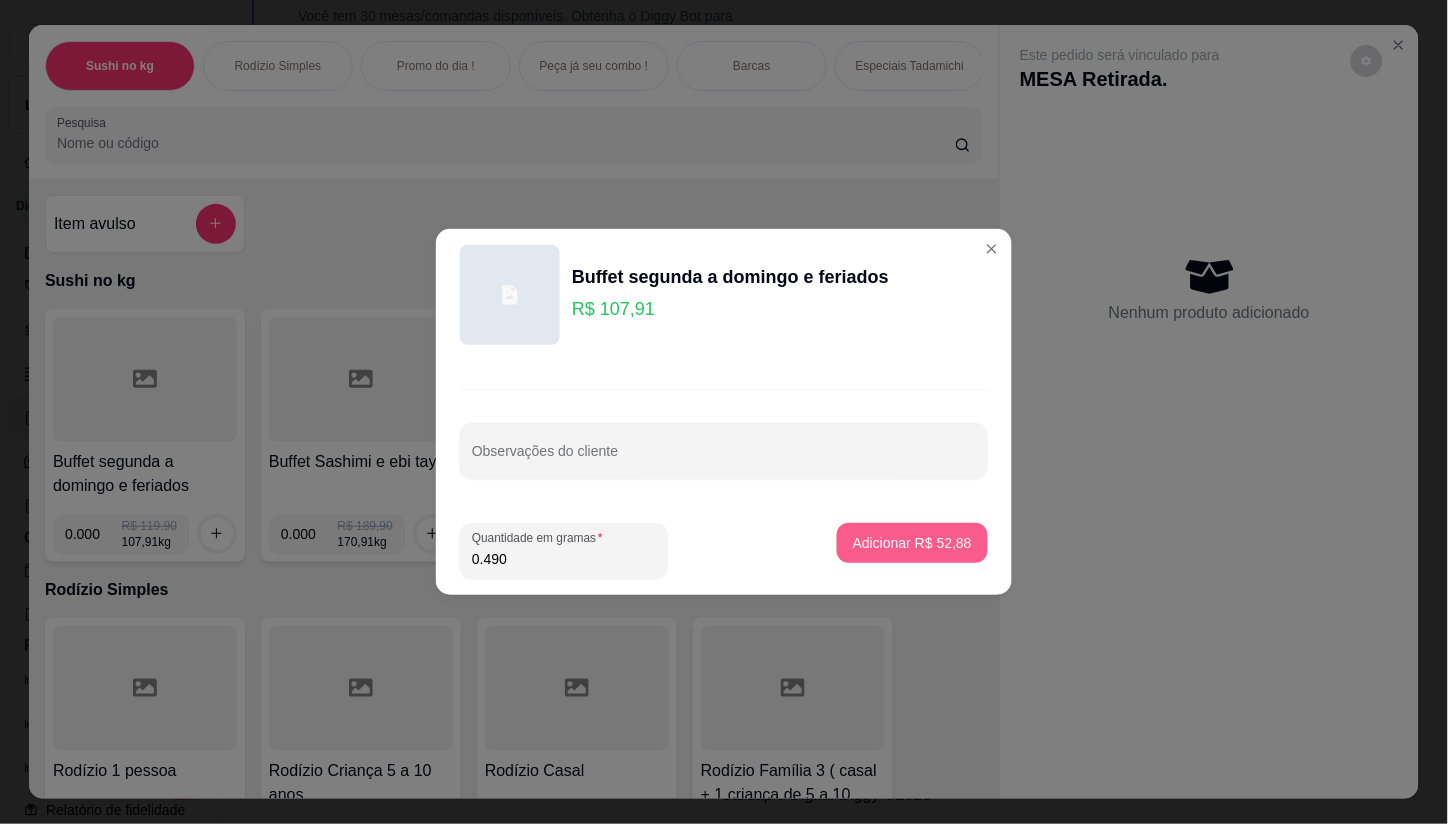 type on "0.490" 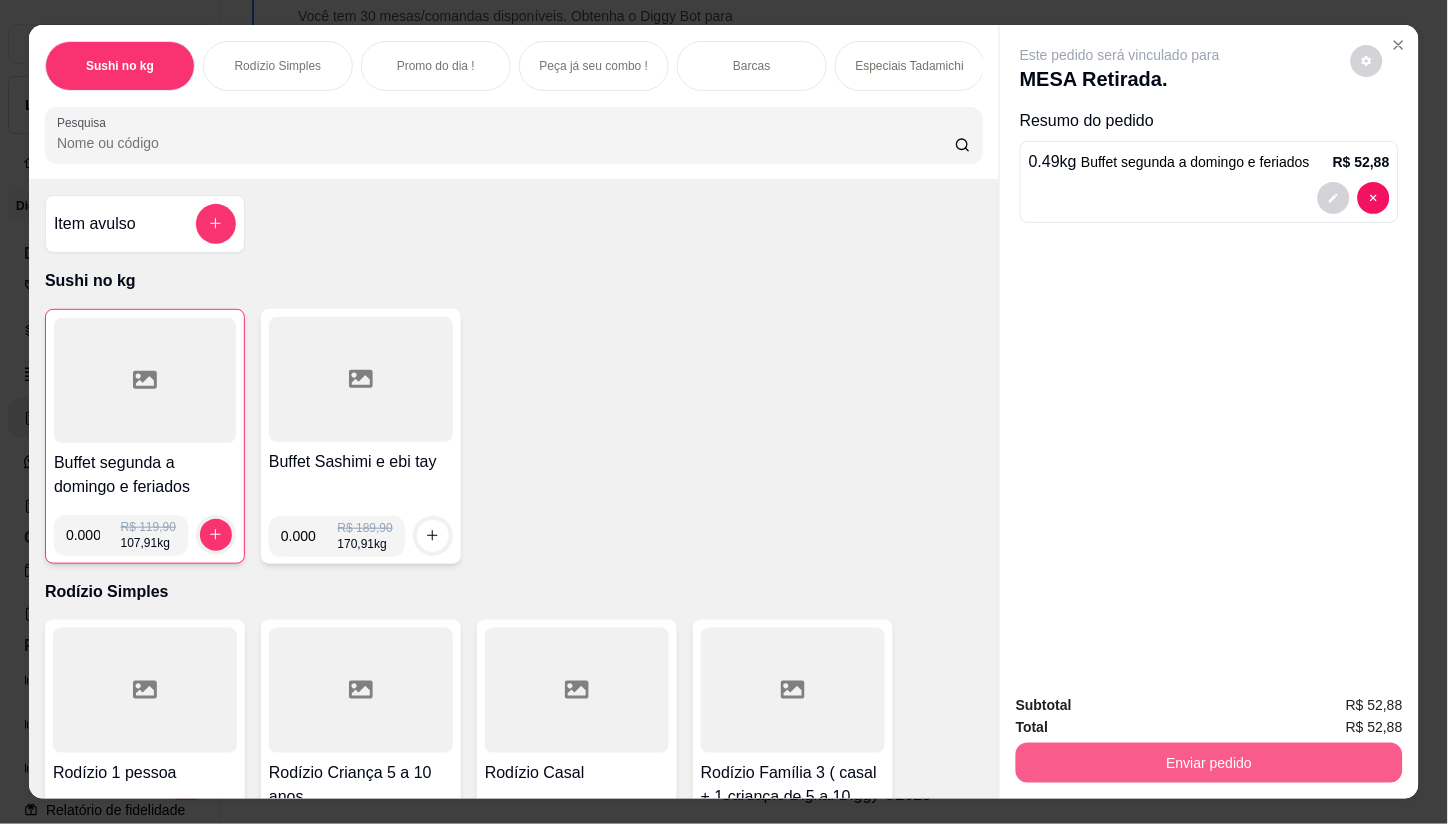 click on "Enviar pedido" at bounding box center (1209, 763) 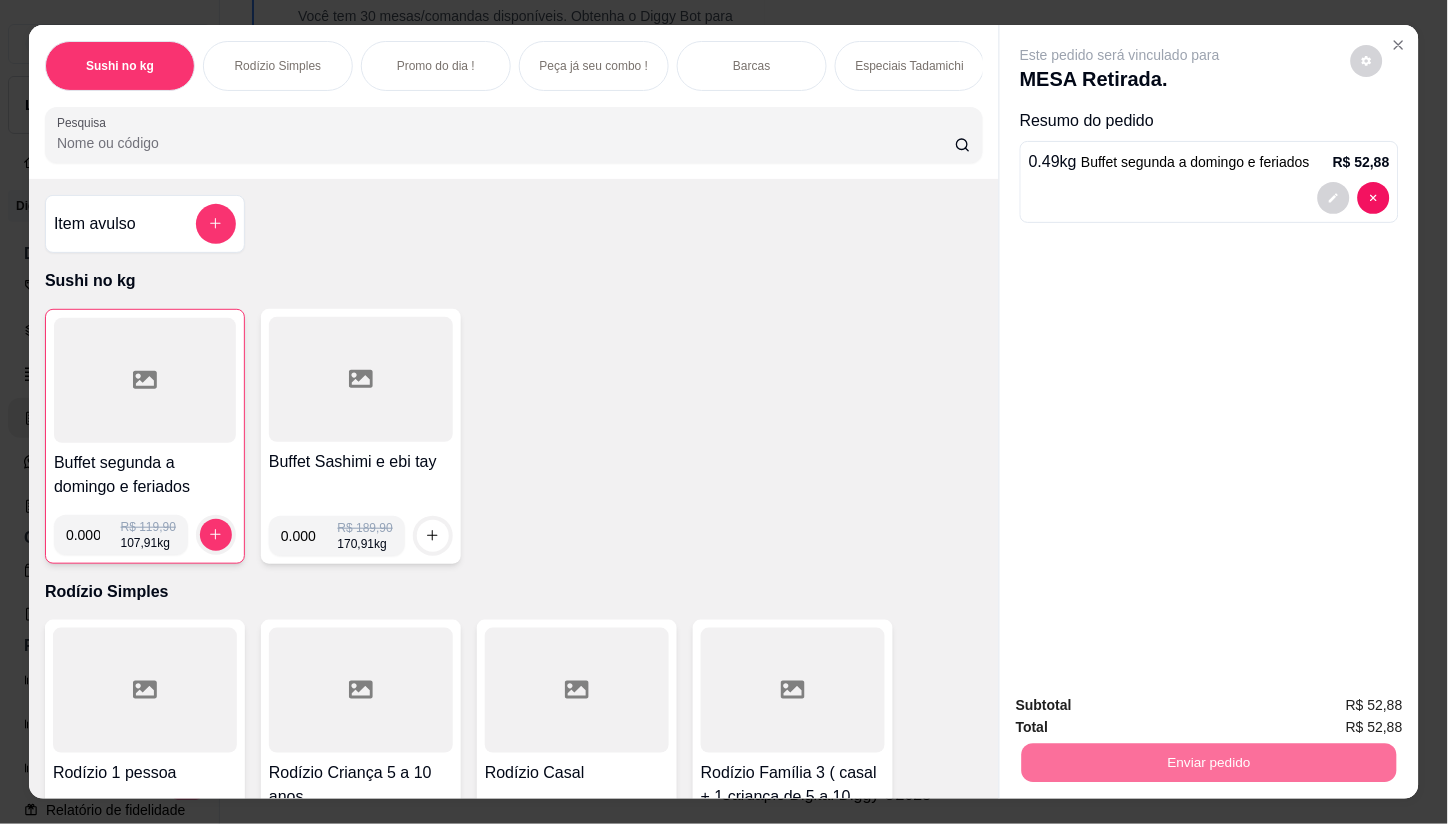 click on "Não registrar e enviar pedido" at bounding box center [1143, 706] 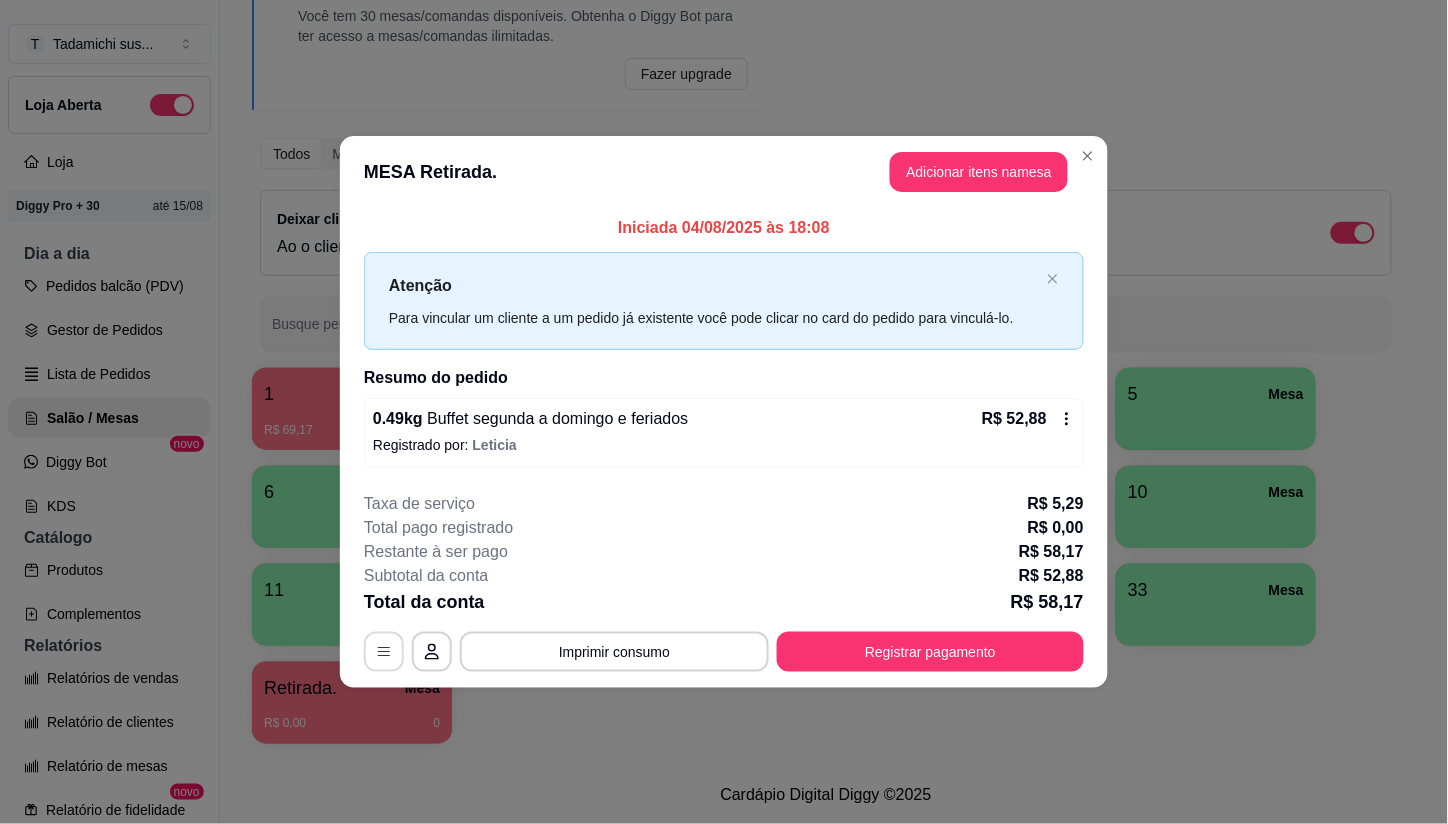 click 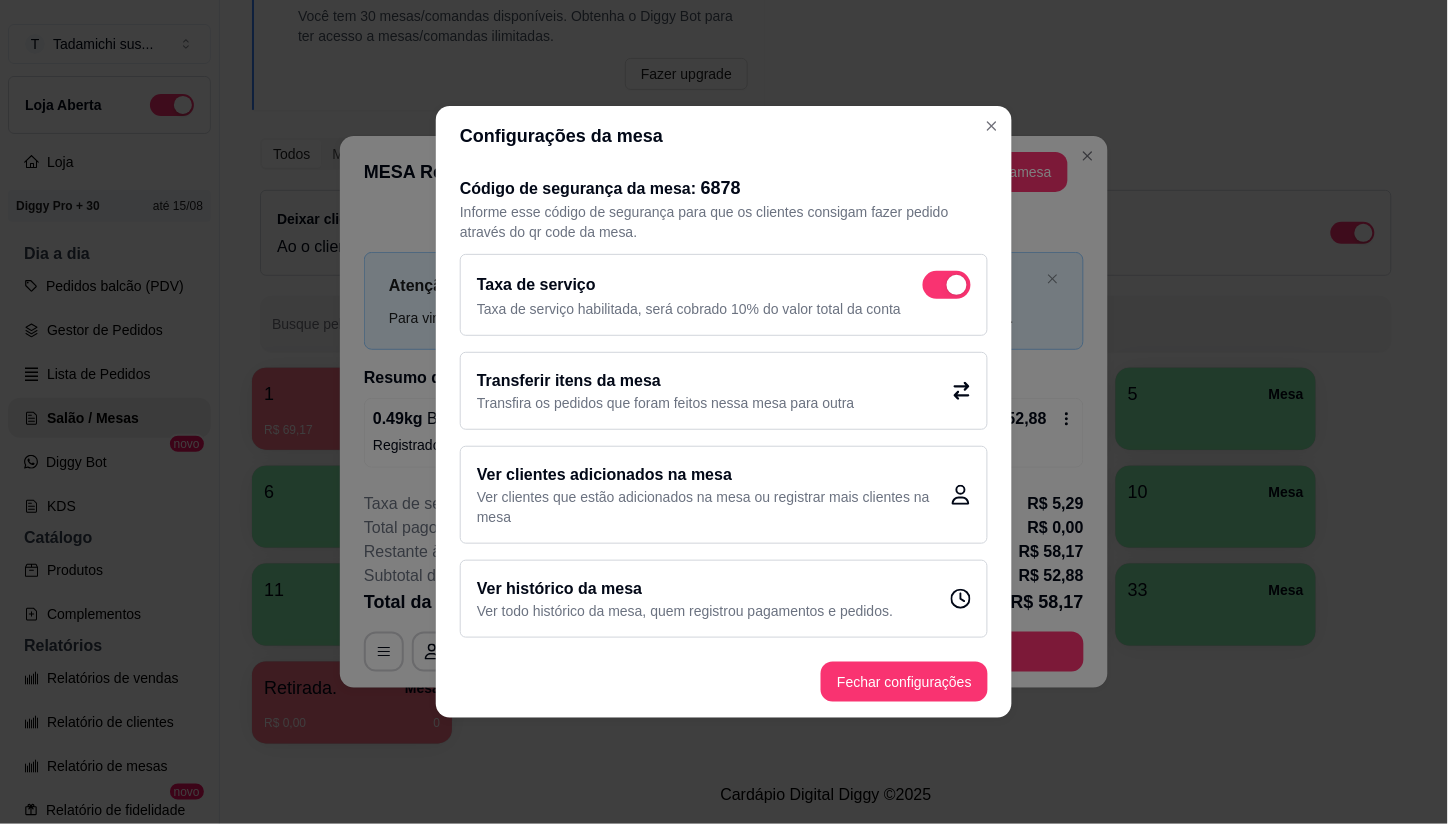 click at bounding box center [947, 285] 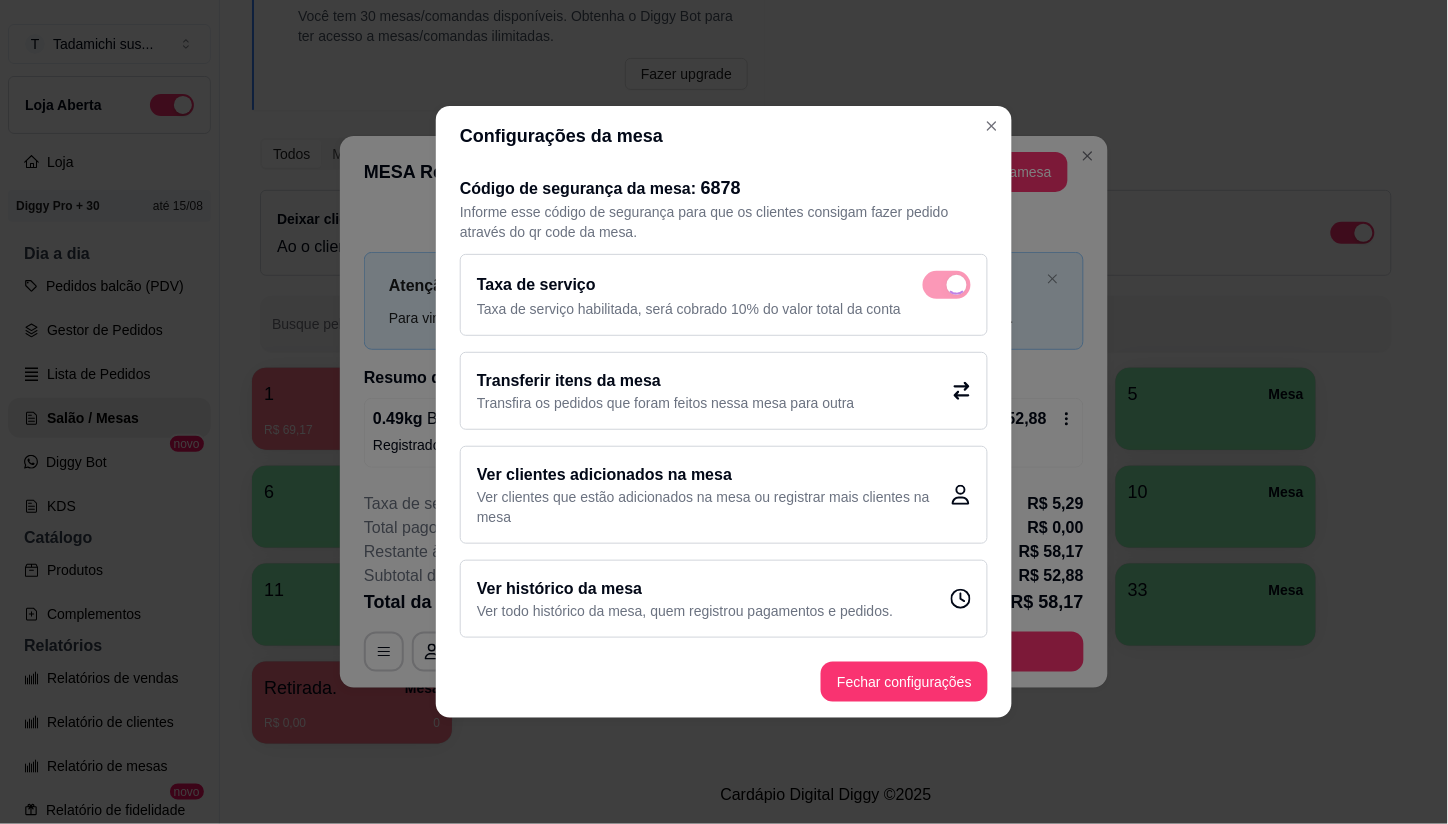 checkbox on "false" 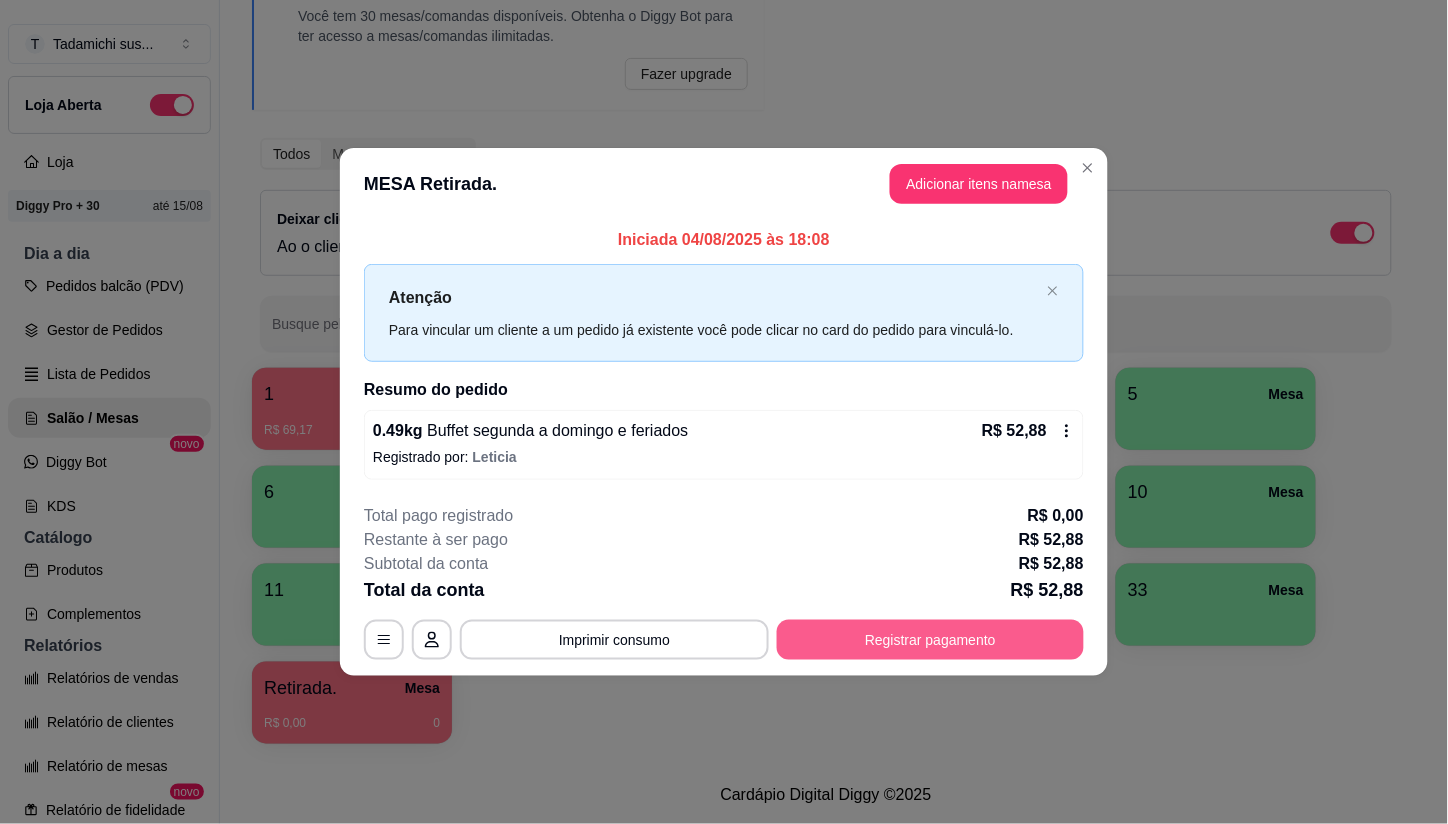 click on "Registrar pagamento" at bounding box center (930, 640) 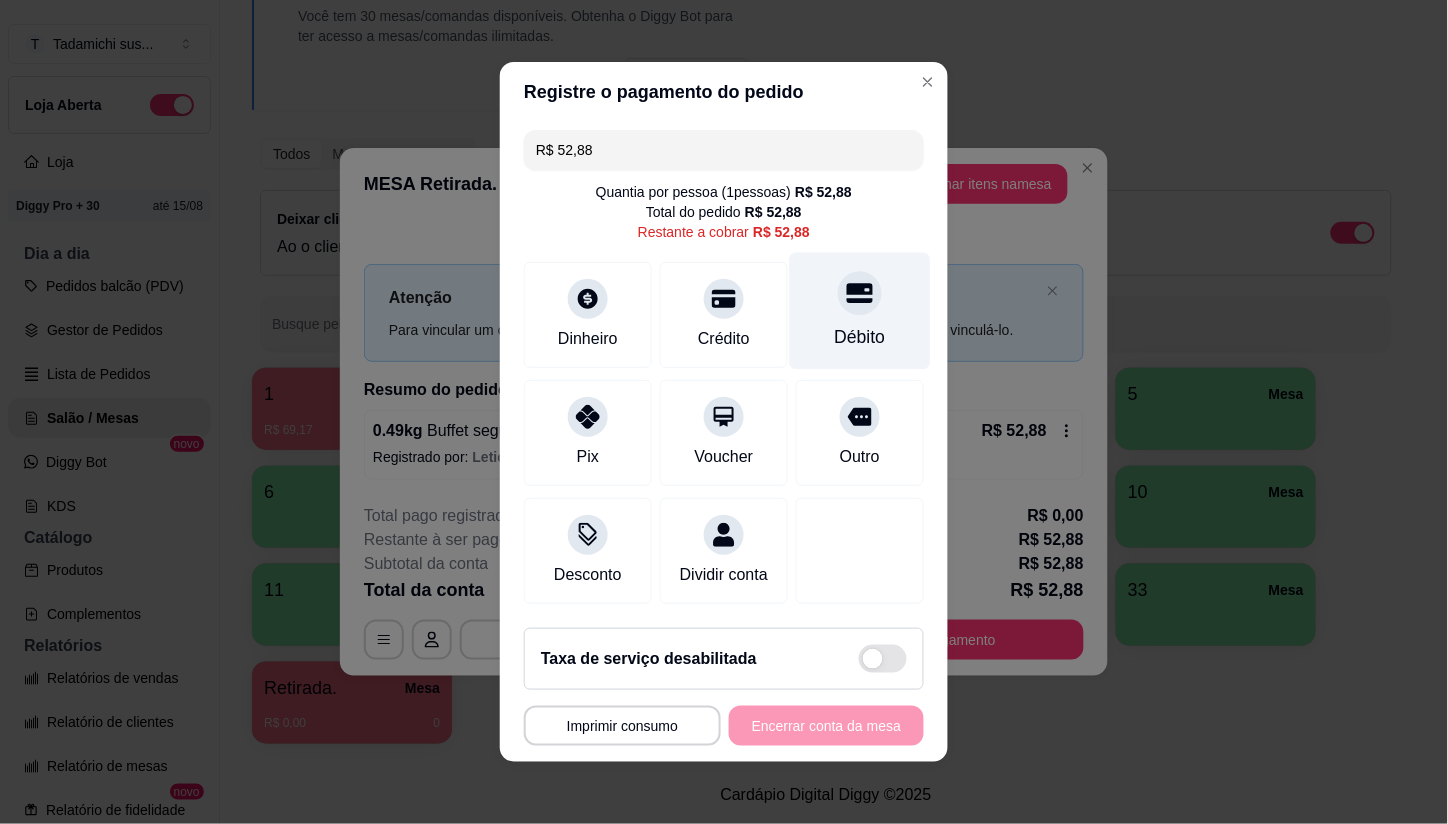 click on "Débito" at bounding box center [860, 311] 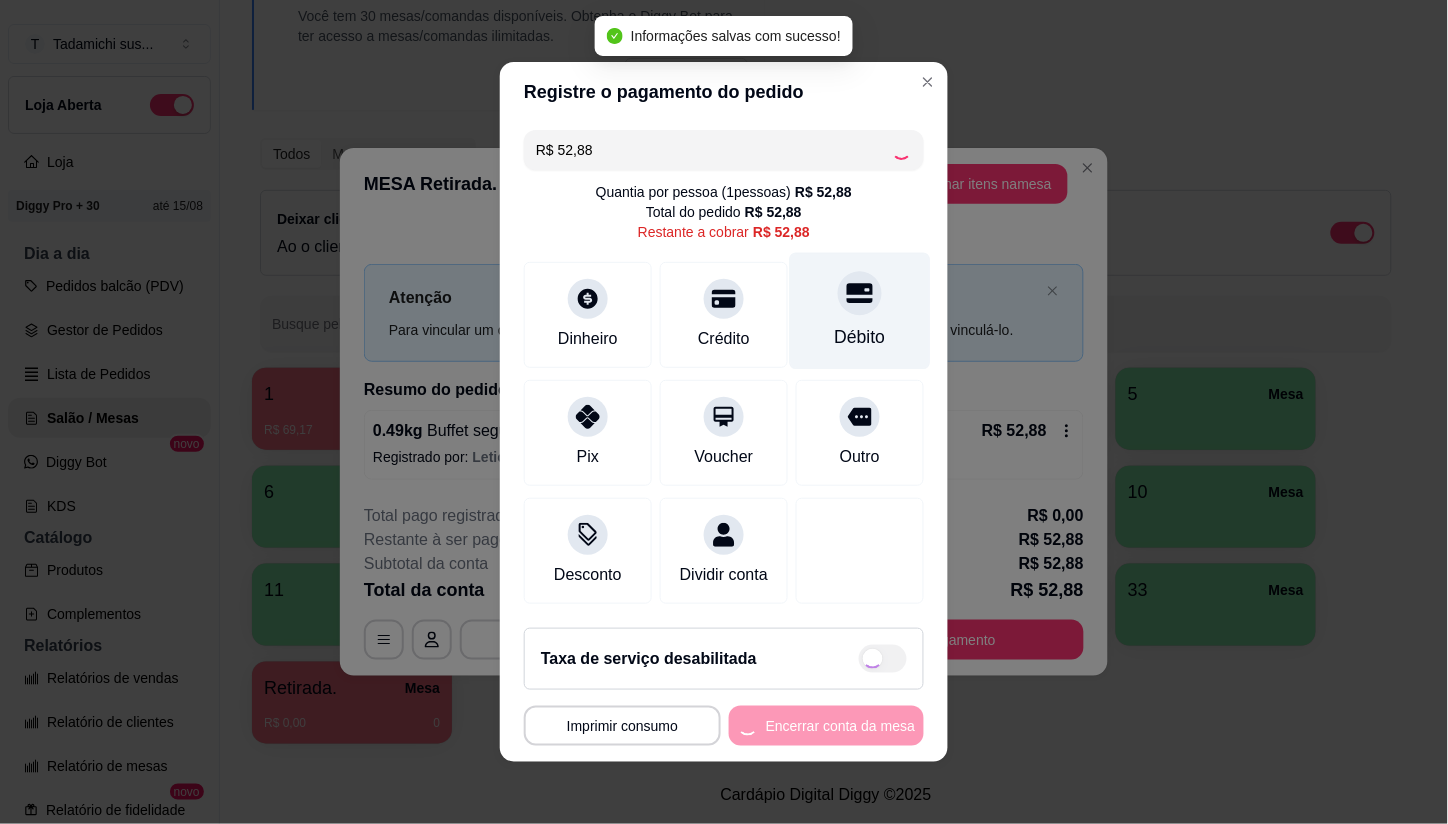 type on "R$ 0,00" 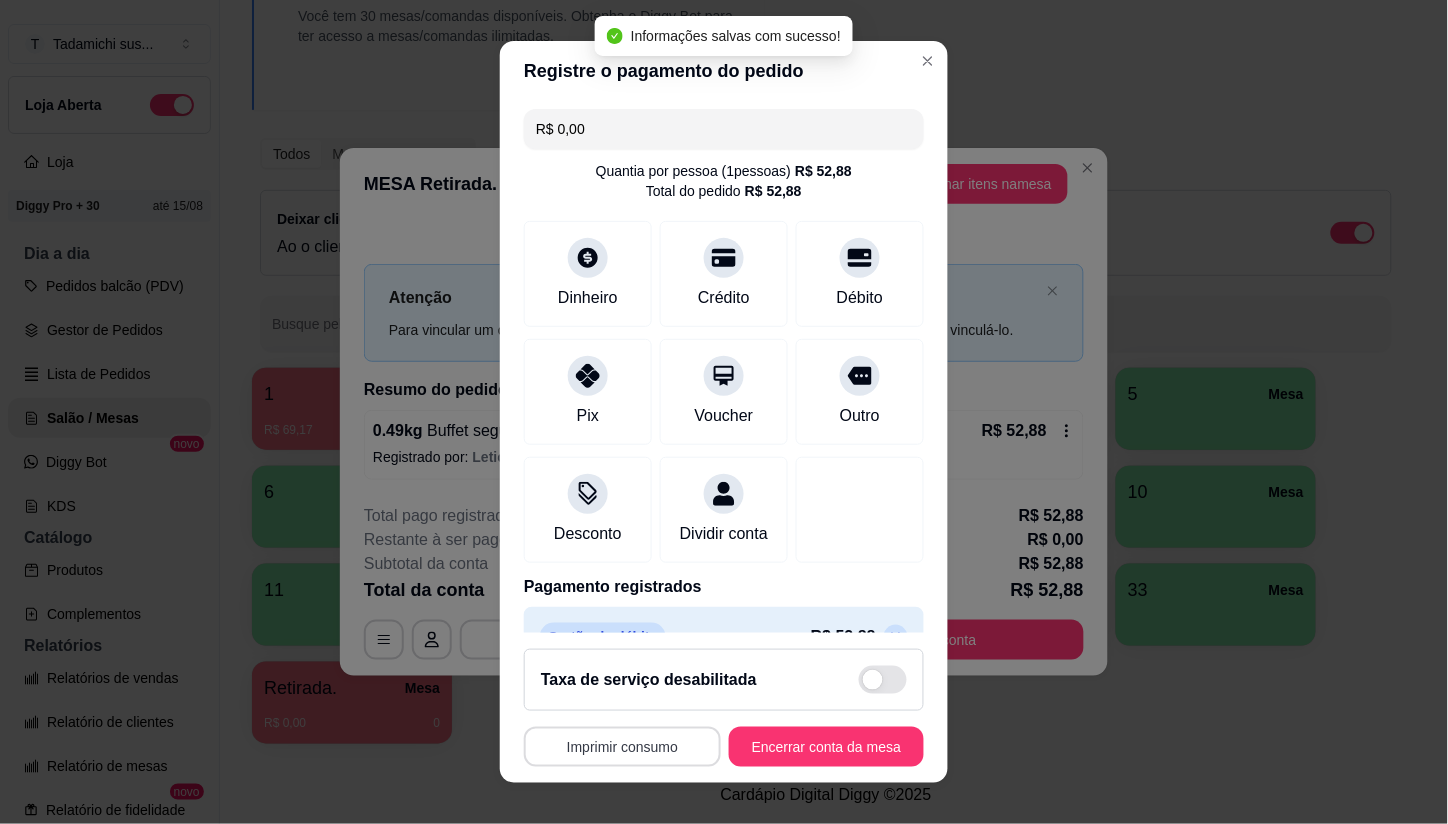 click on "Imprimir consumo" at bounding box center (622, 747) 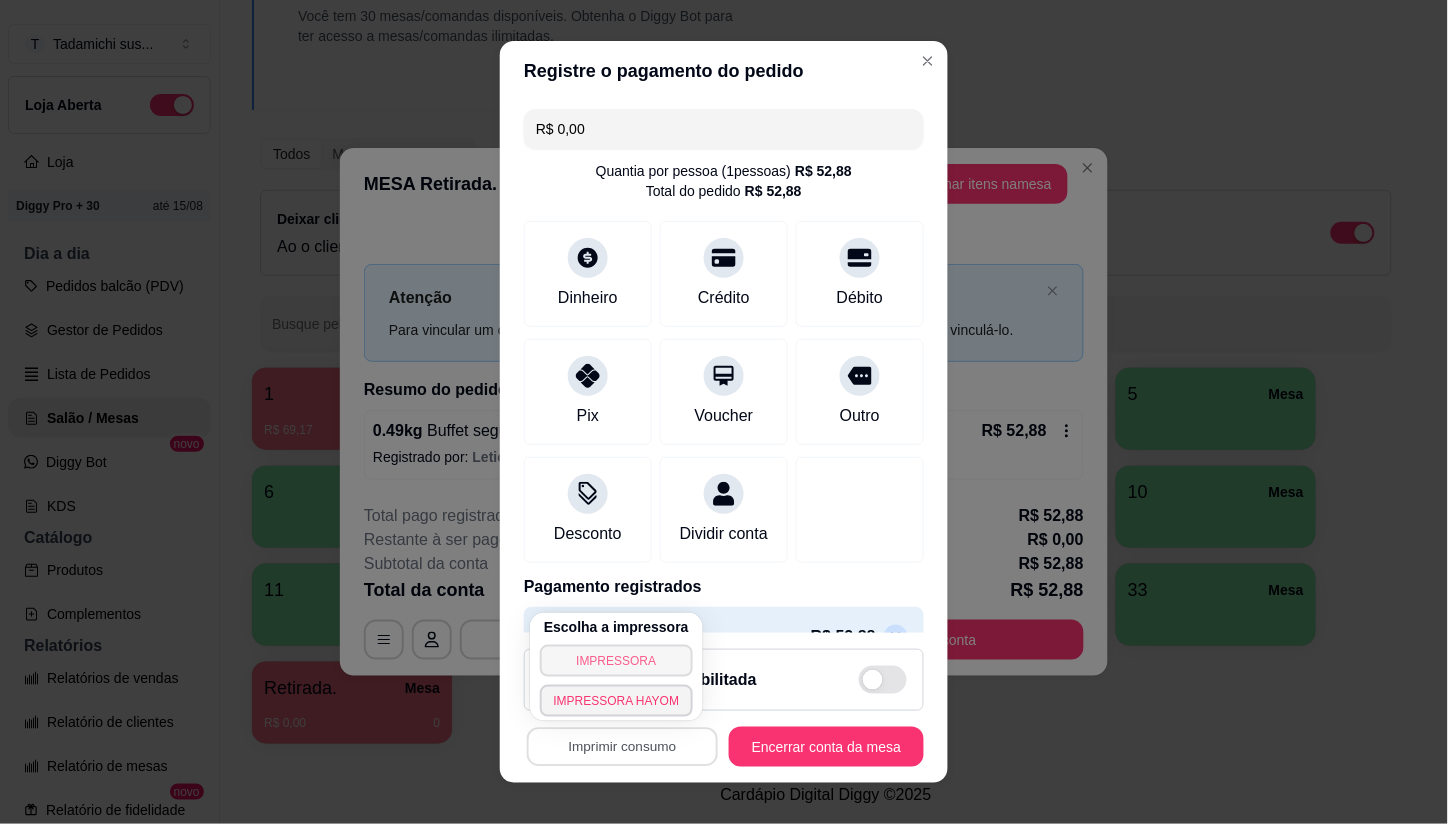 click on "IMPRESSORA" at bounding box center [617, 661] 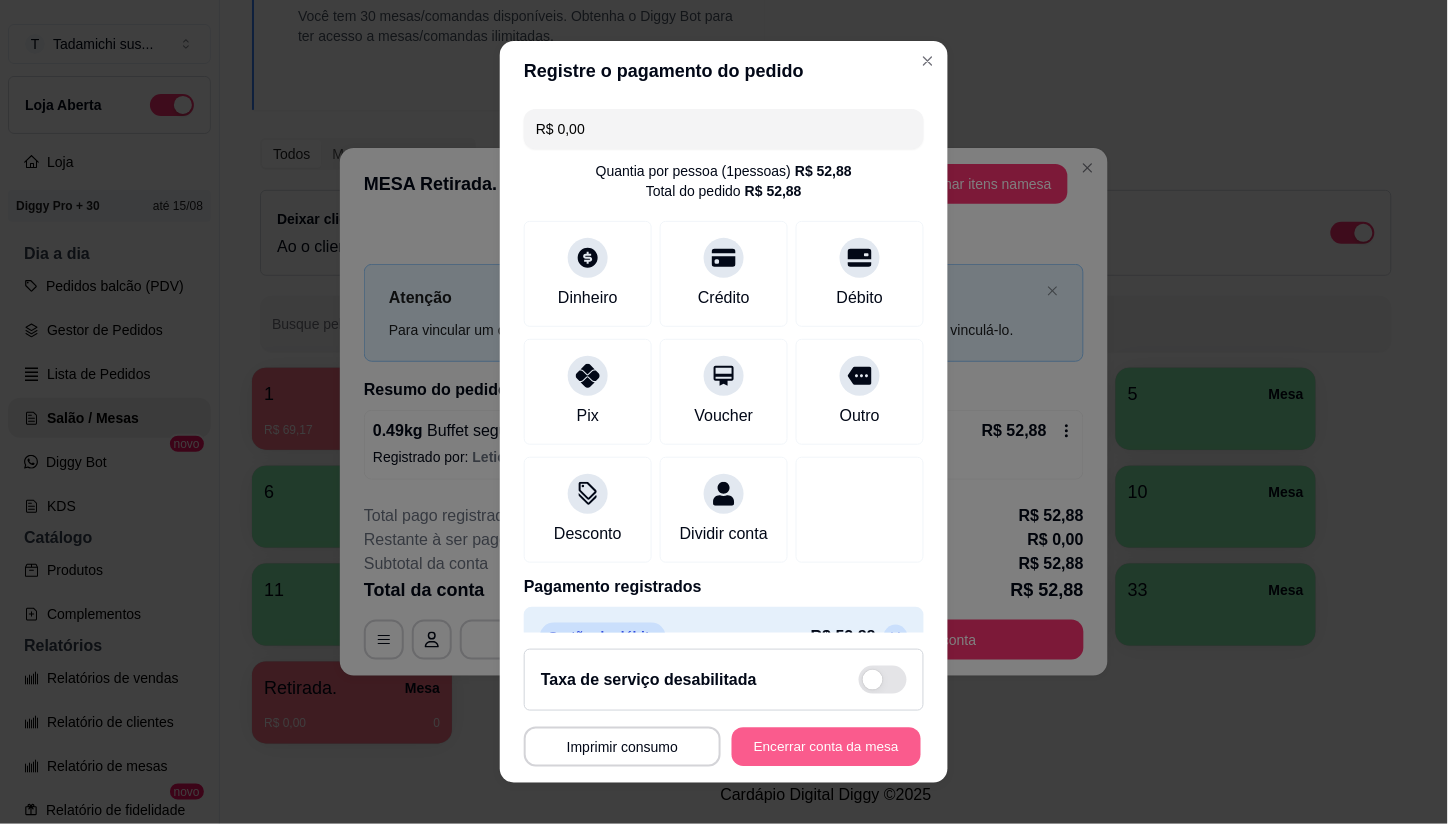 click on "Encerrar conta da mesa" at bounding box center (826, 746) 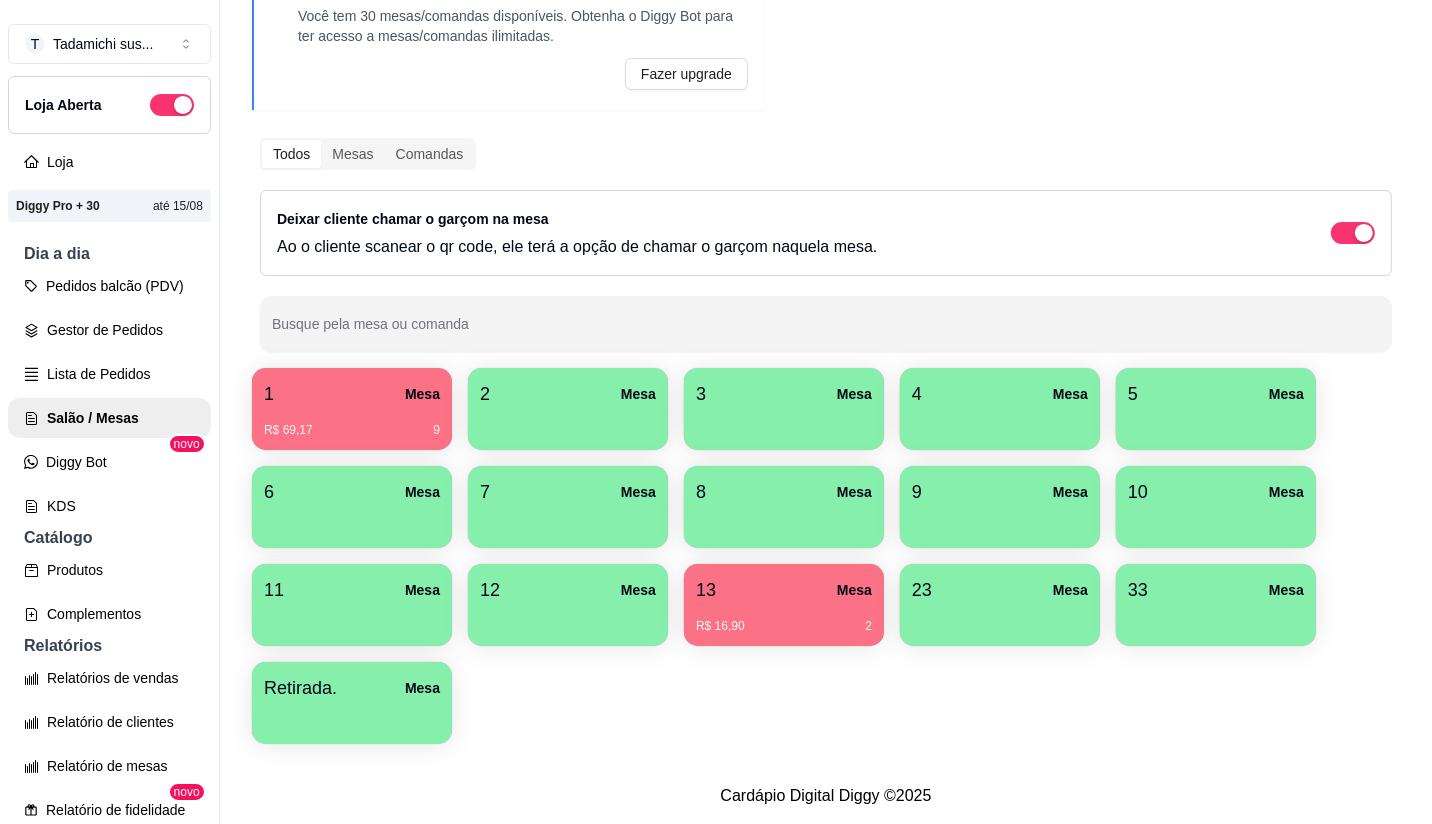 click on "R$ 69,17 9" at bounding box center (352, 423) 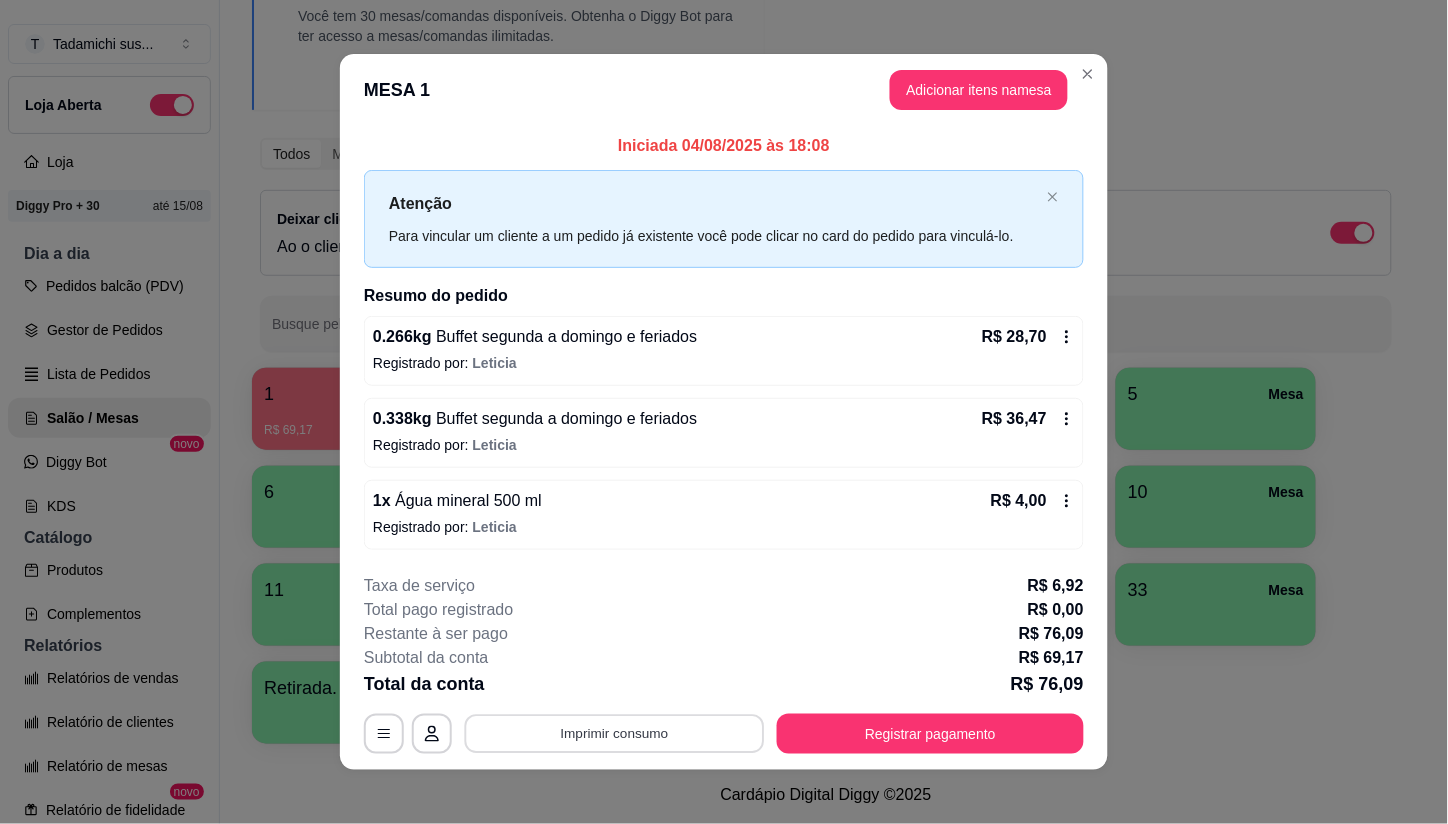 click on "Imprimir consumo" at bounding box center (615, 733) 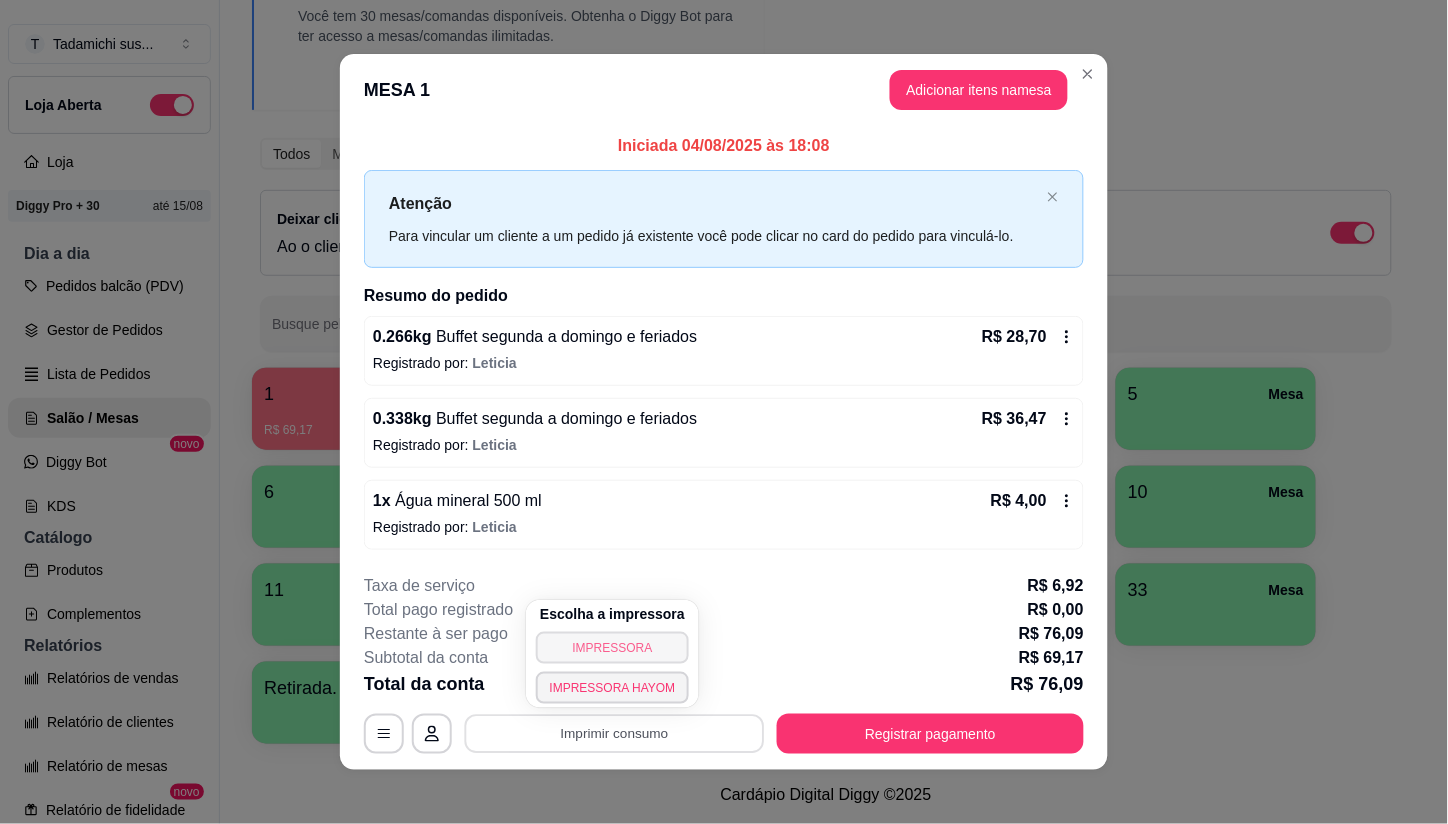 click on "IMPRESSORA" at bounding box center [613, 648] 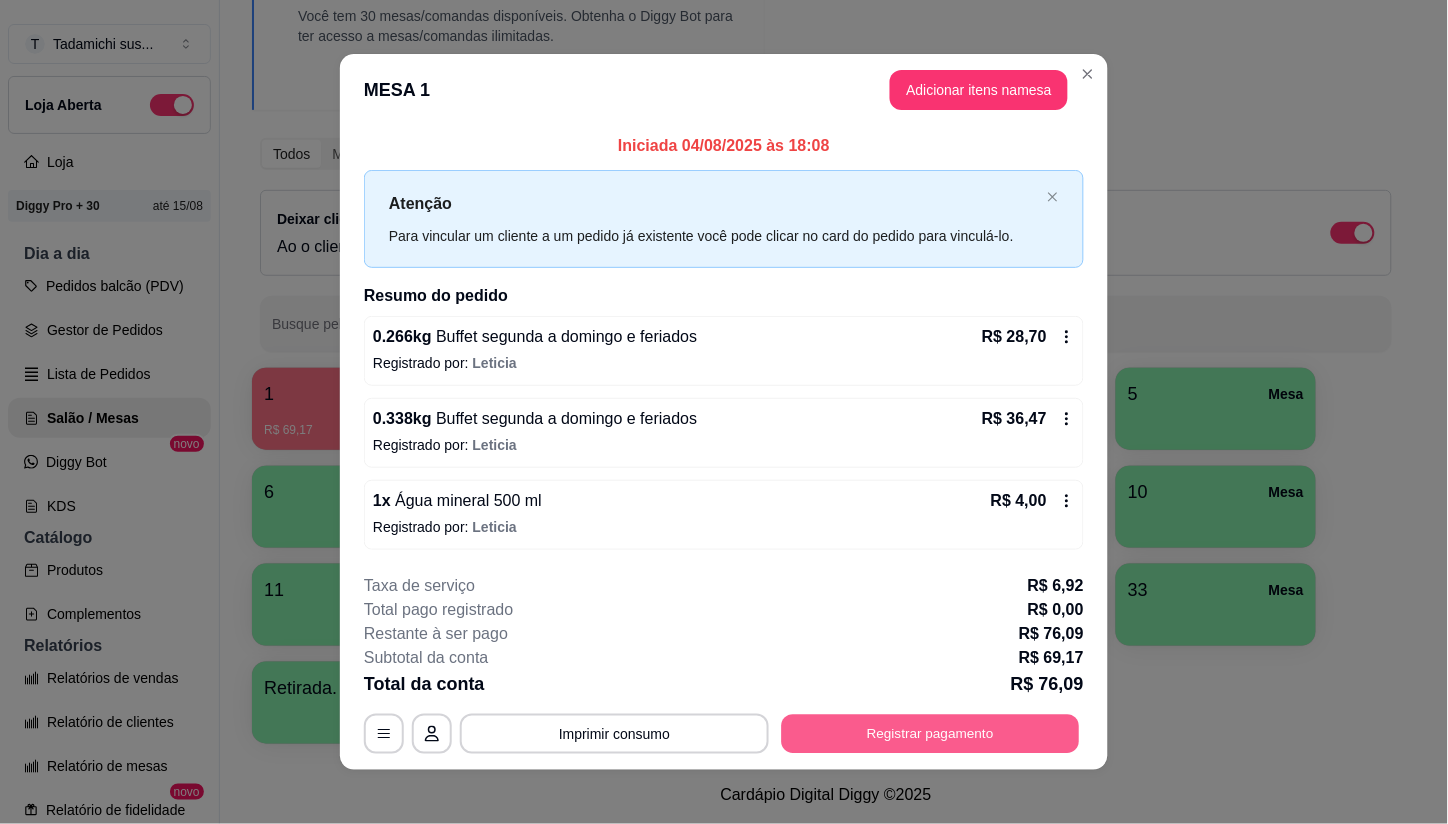 click on "Registrar pagamento" at bounding box center (931, 733) 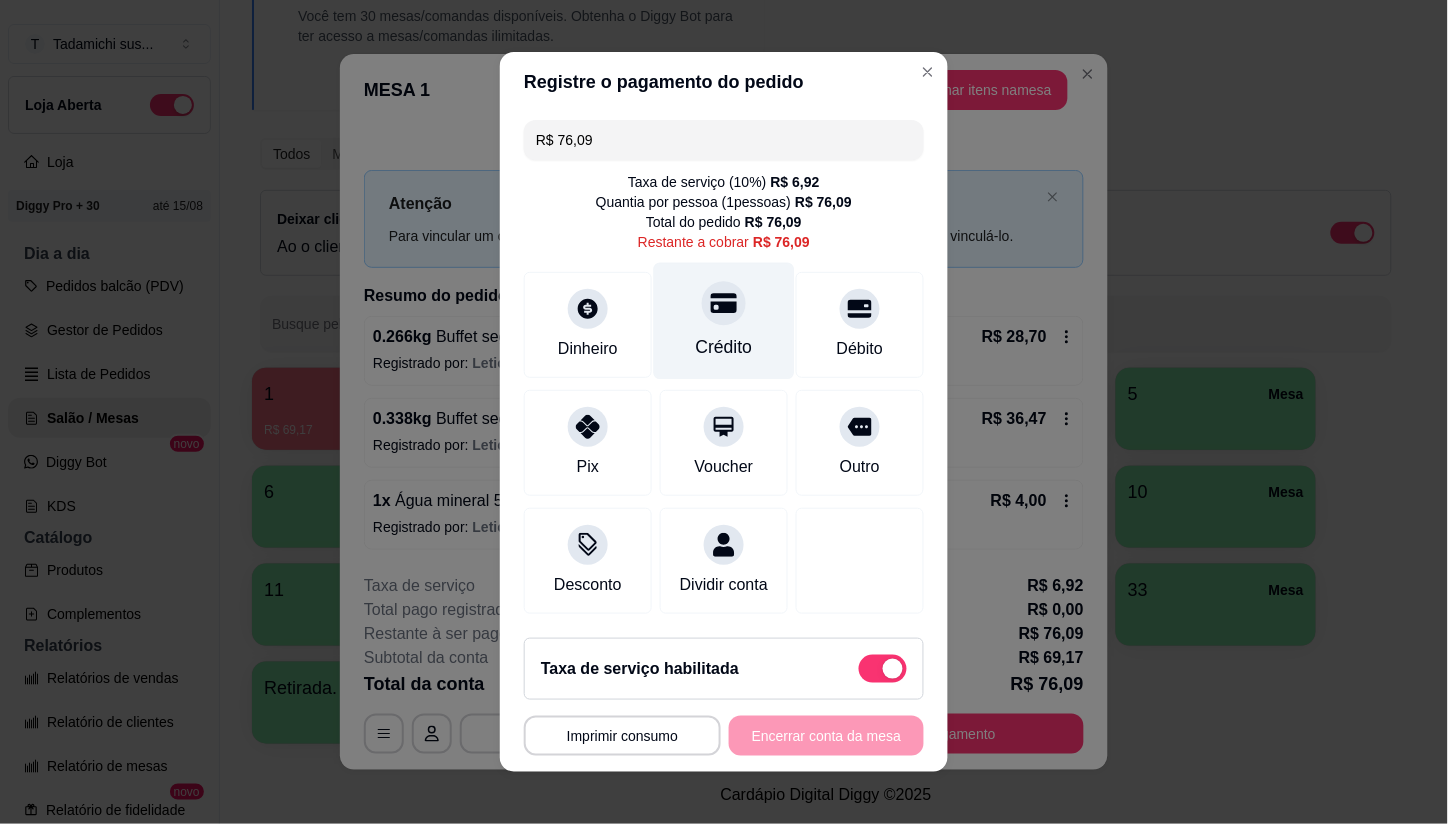 click at bounding box center [724, 303] 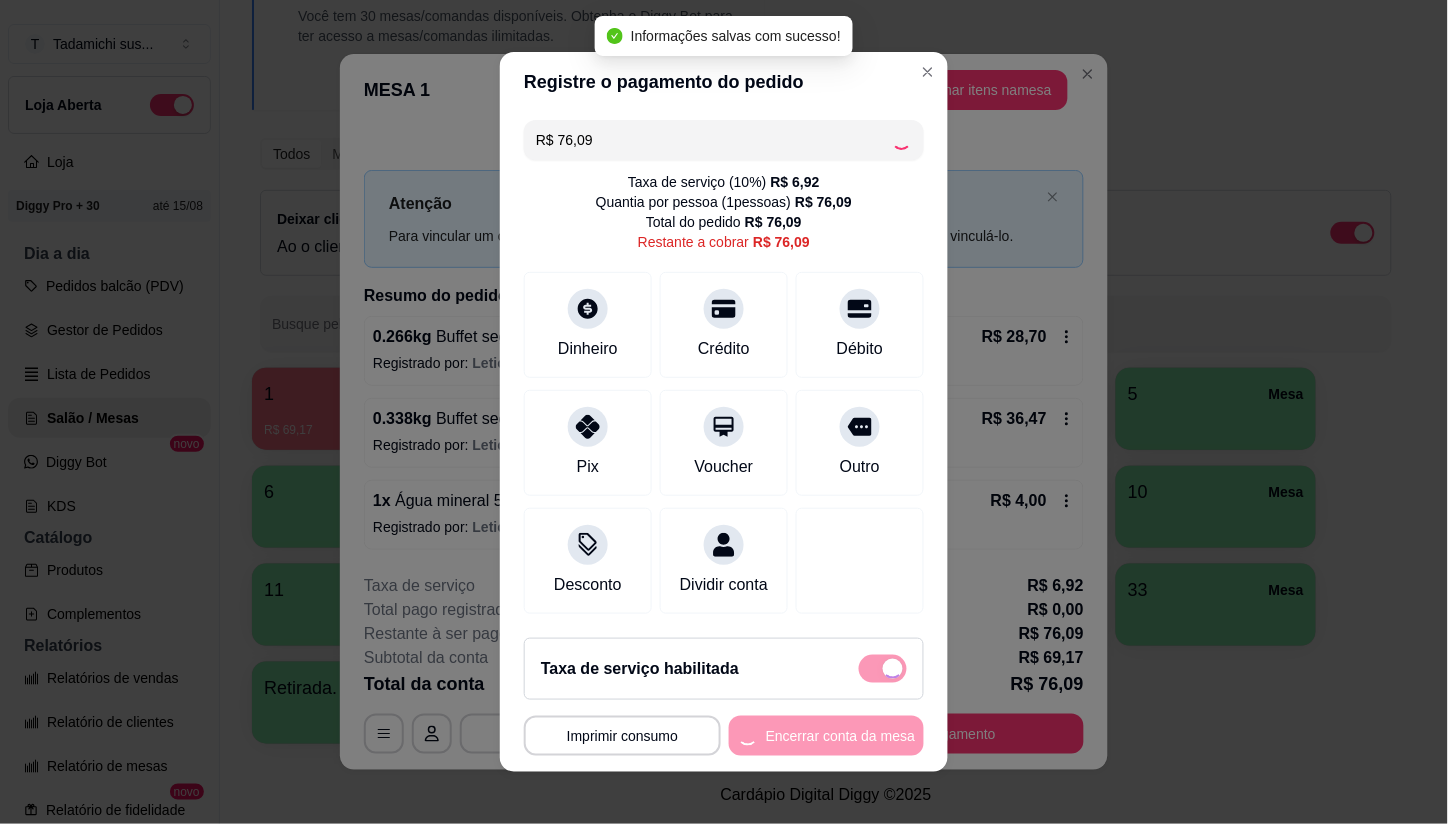 type on "R$ 0,00" 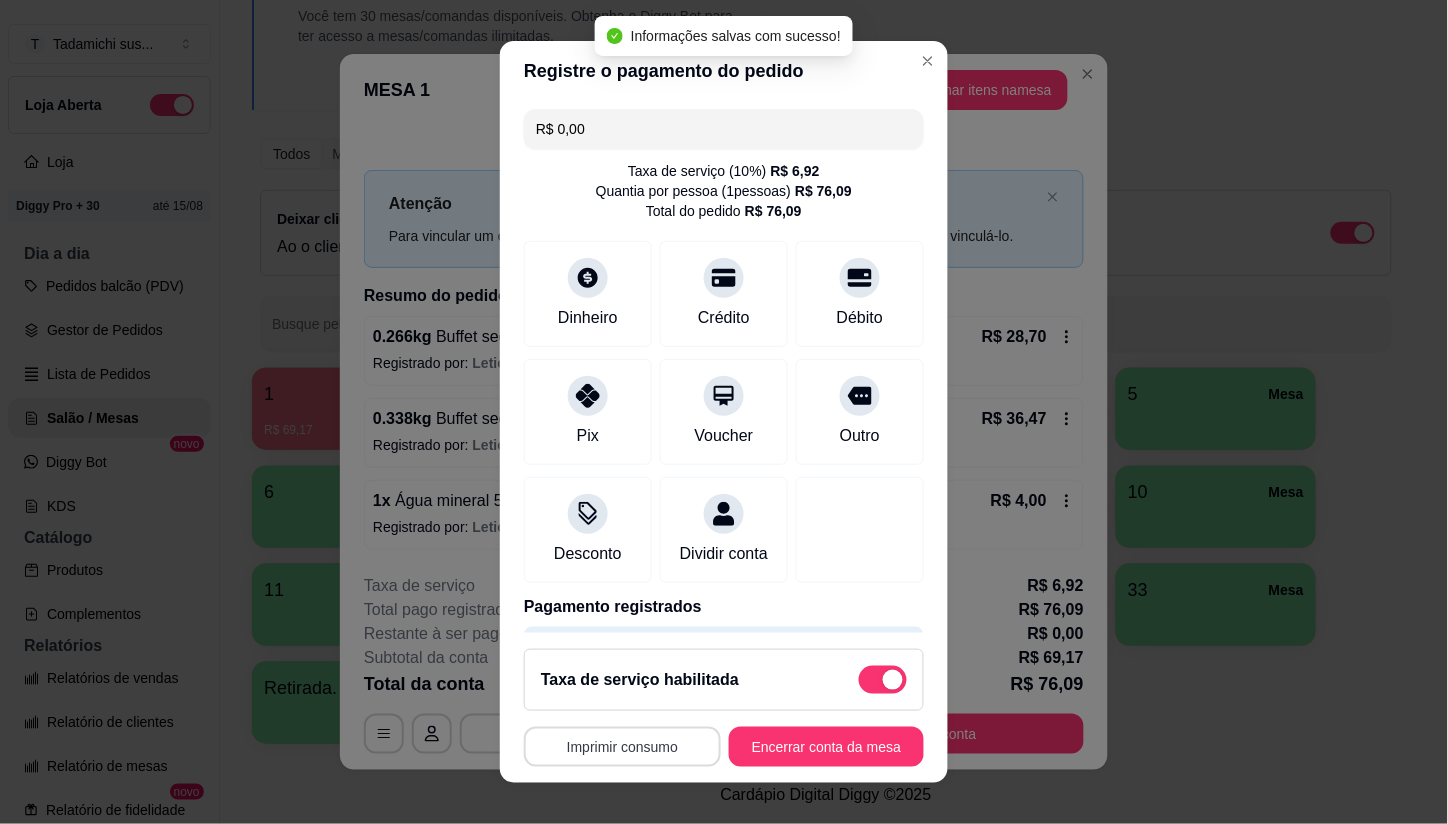 click on "Imprimir consumo" at bounding box center (622, 747) 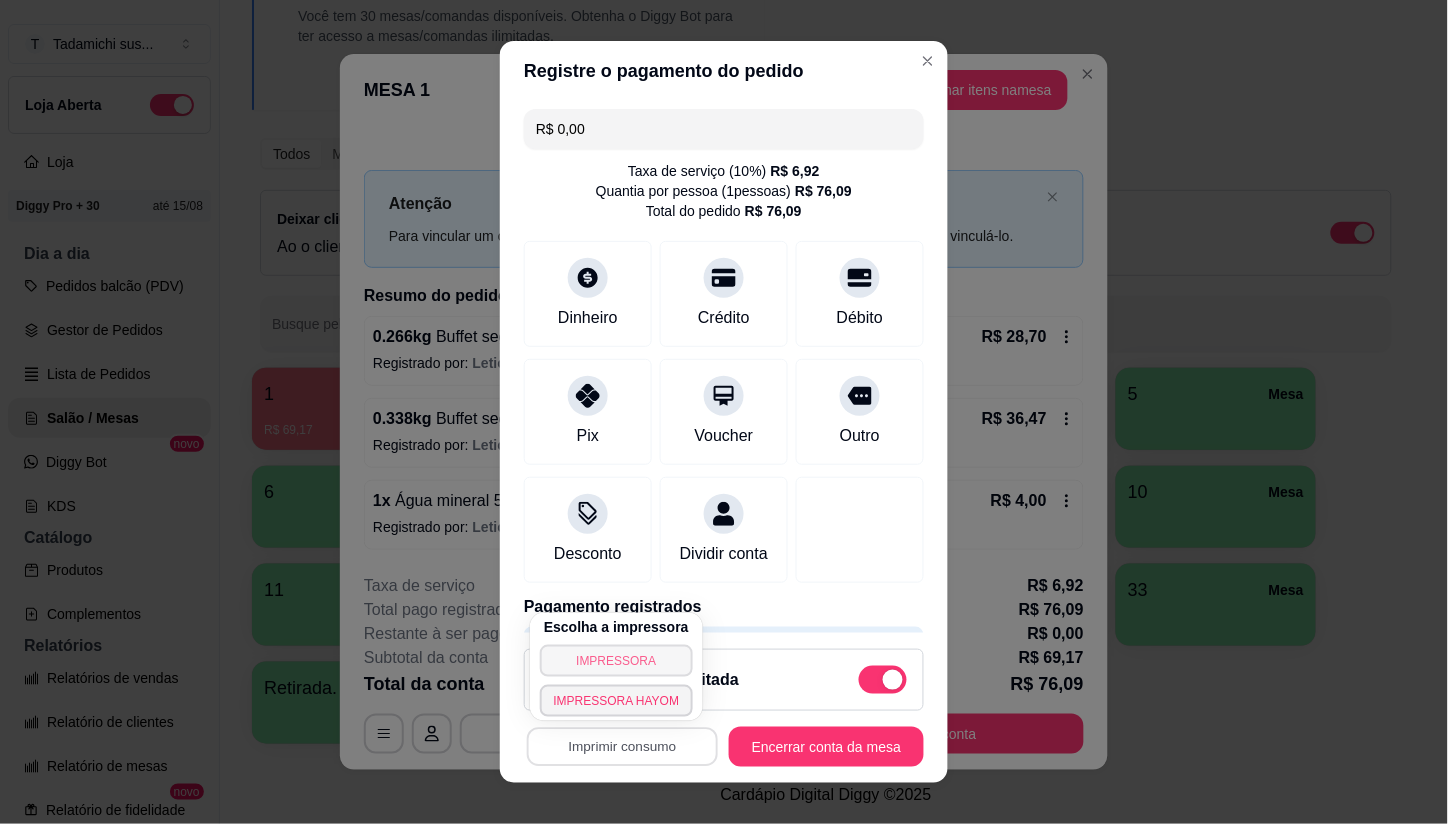 click on "IMPRESSORA" at bounding box center [617, 661] 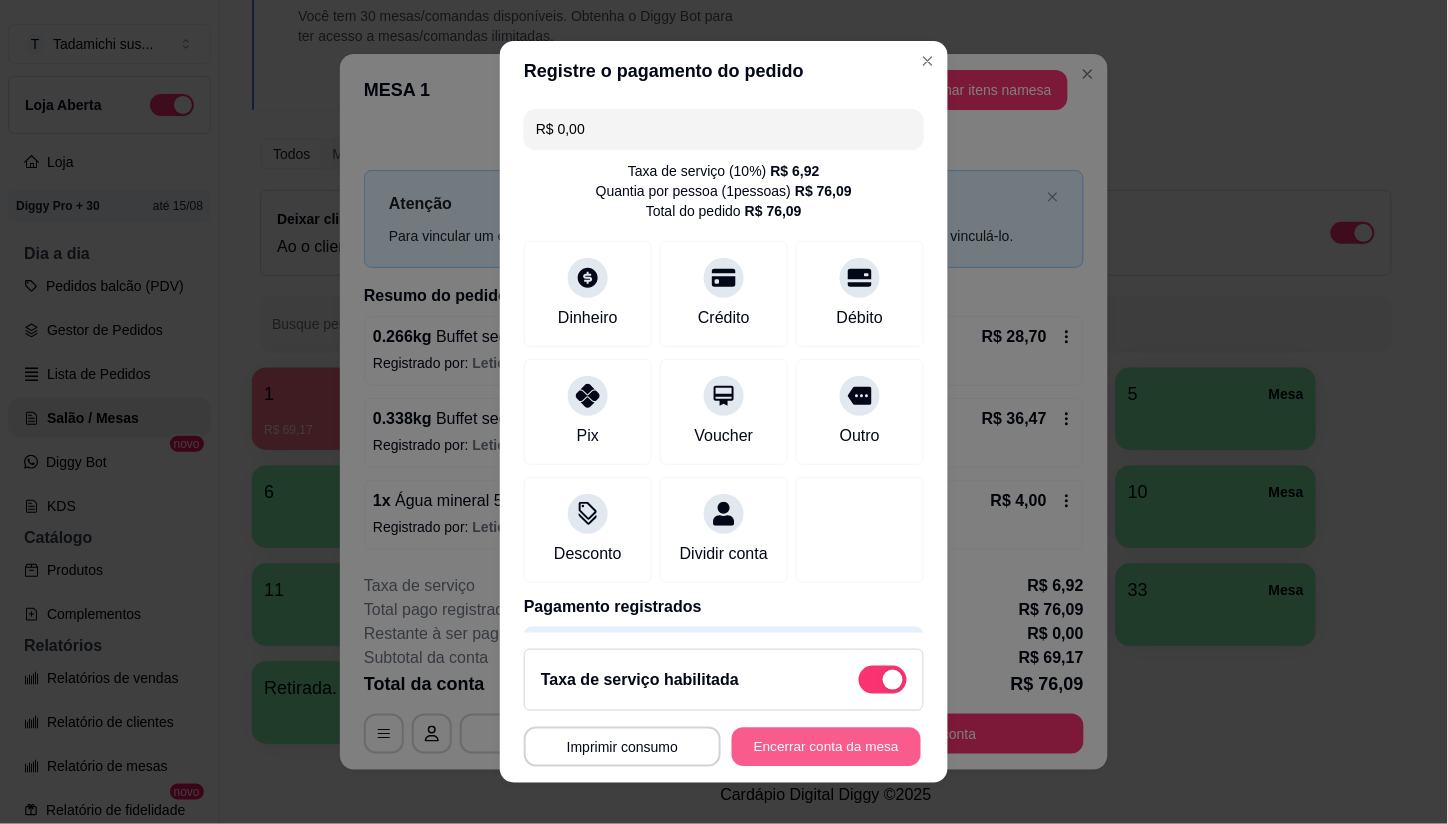 click on "Encerrar conta da mesa" at bounding box center [826, 746] 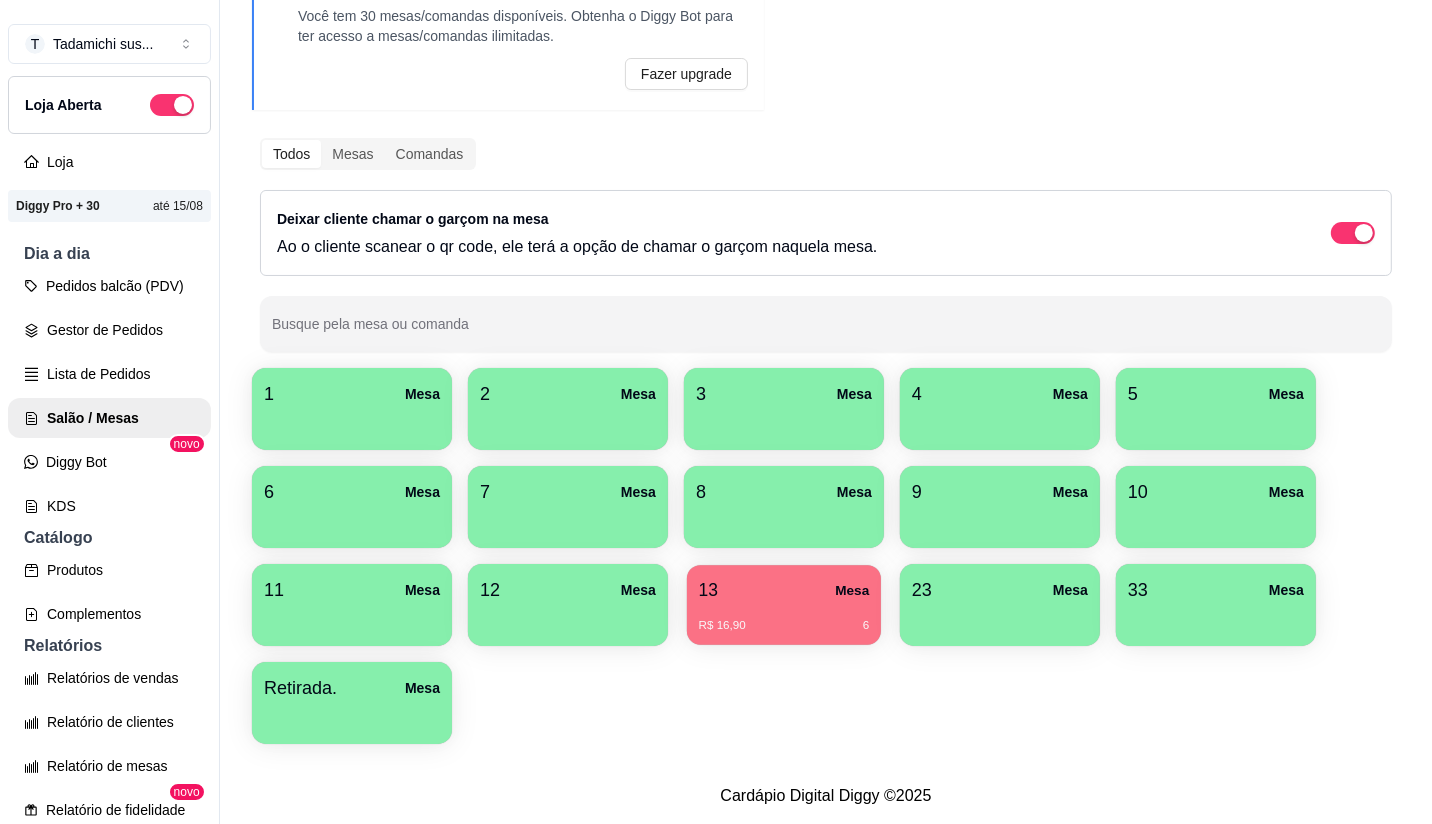 click on "R$ 16,90 6" at bounding box center [784, 626] 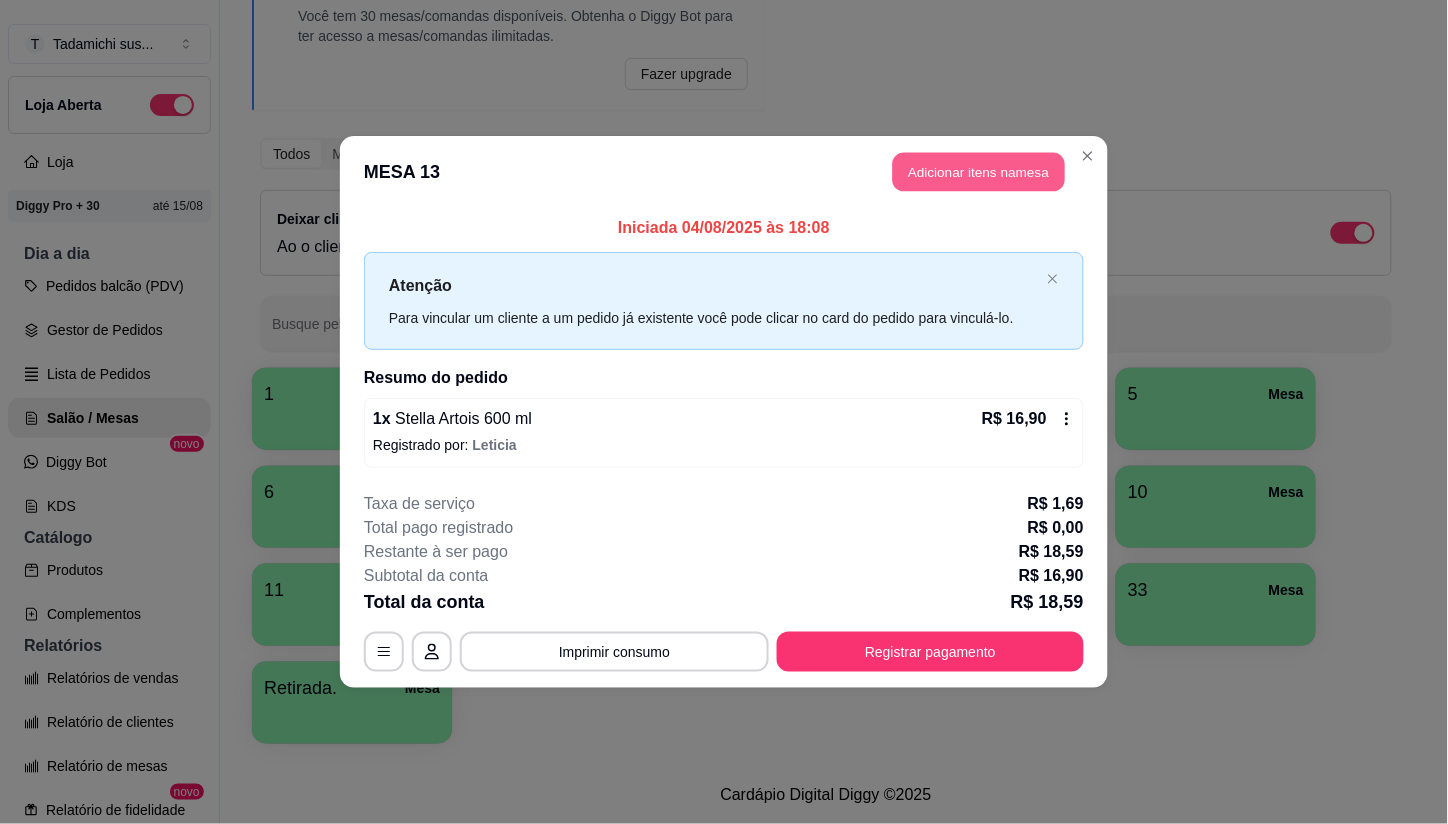 click on "Adicionar itens na  mesa" at bounding box center [979, 172] 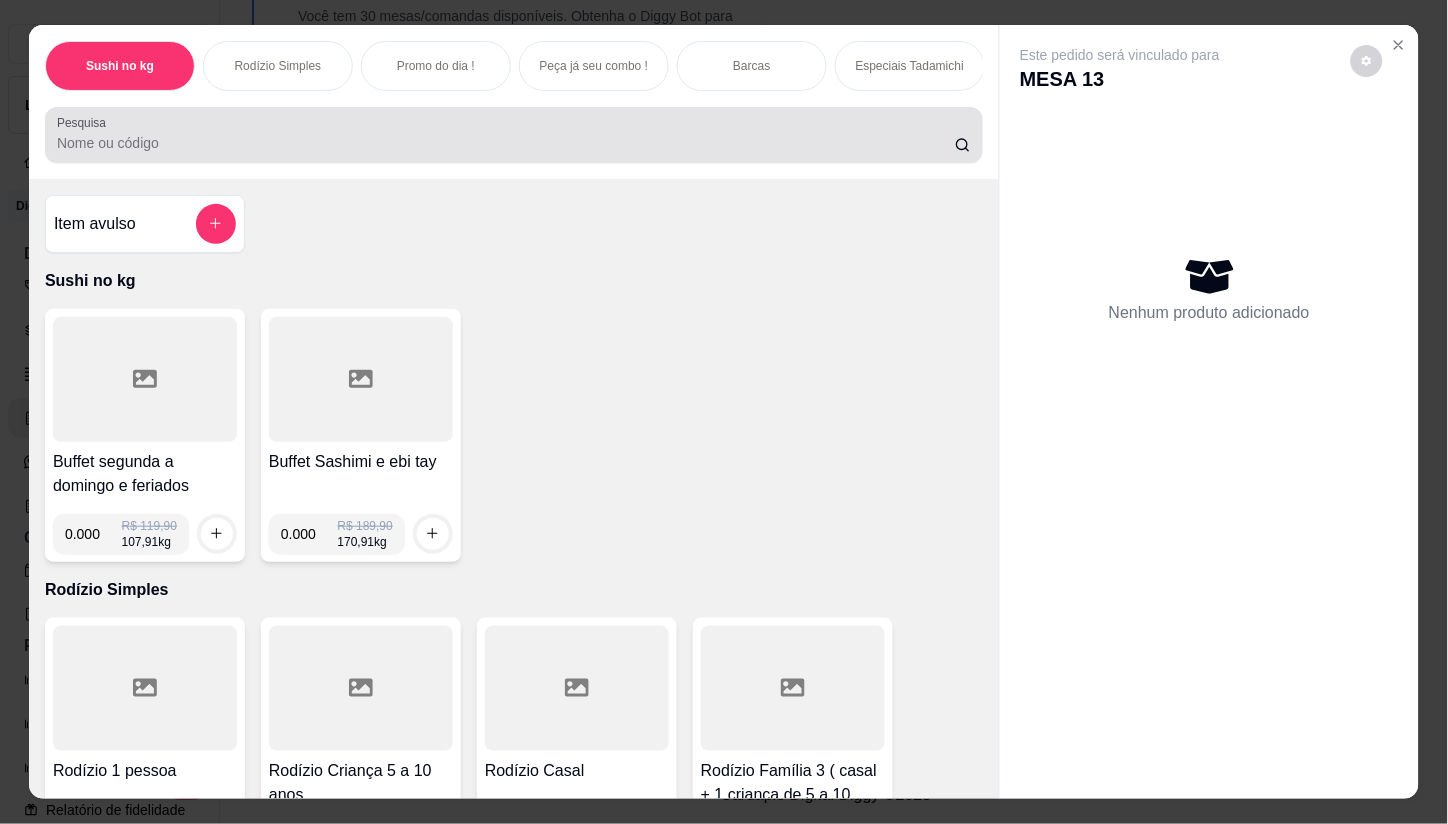 click on "Pesquisa" at bounding box center (506, 143) 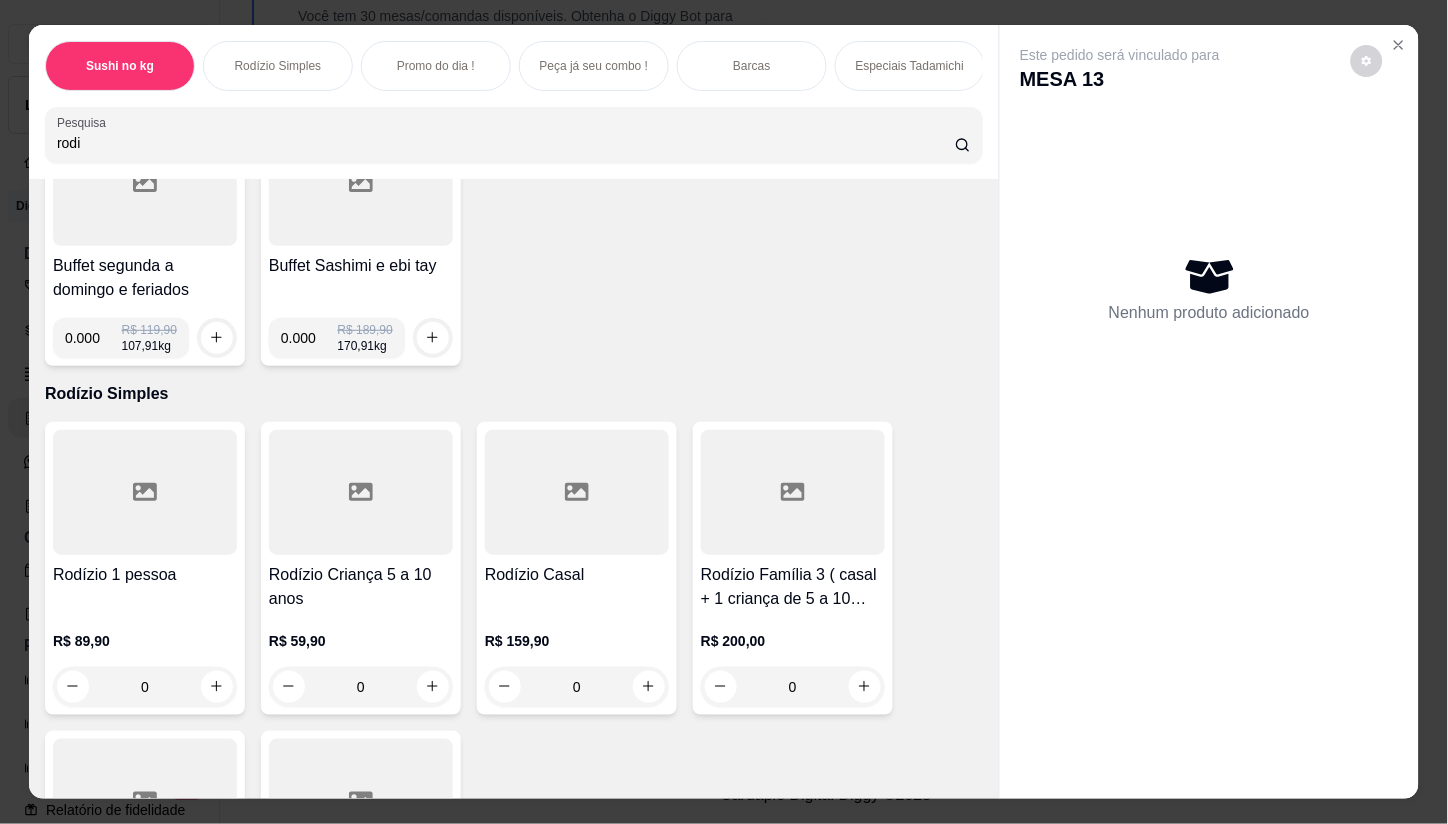 scroll, scrollTop: 333, scrollLeft: 0, axis: vertical 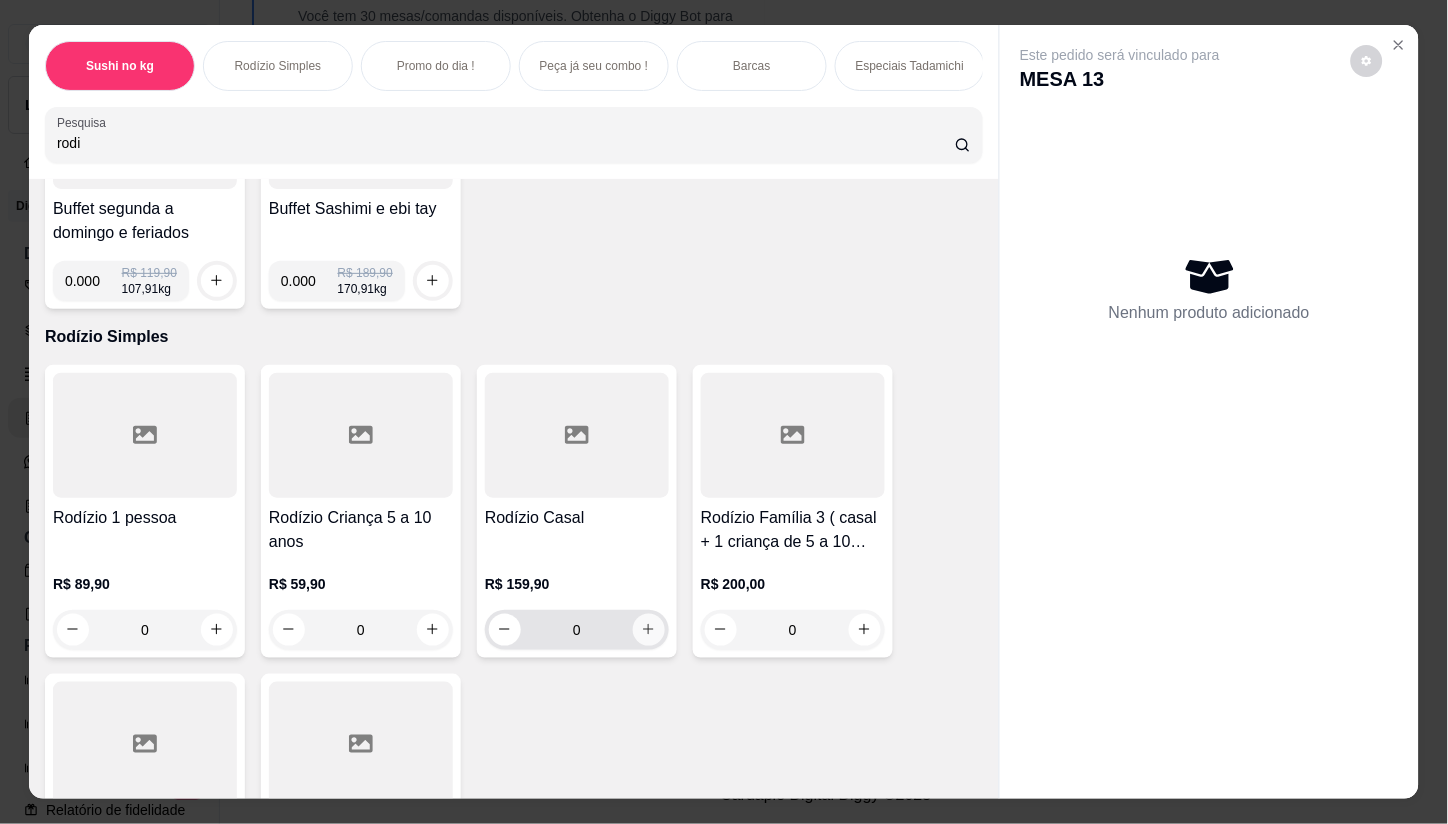 type on "rodi" 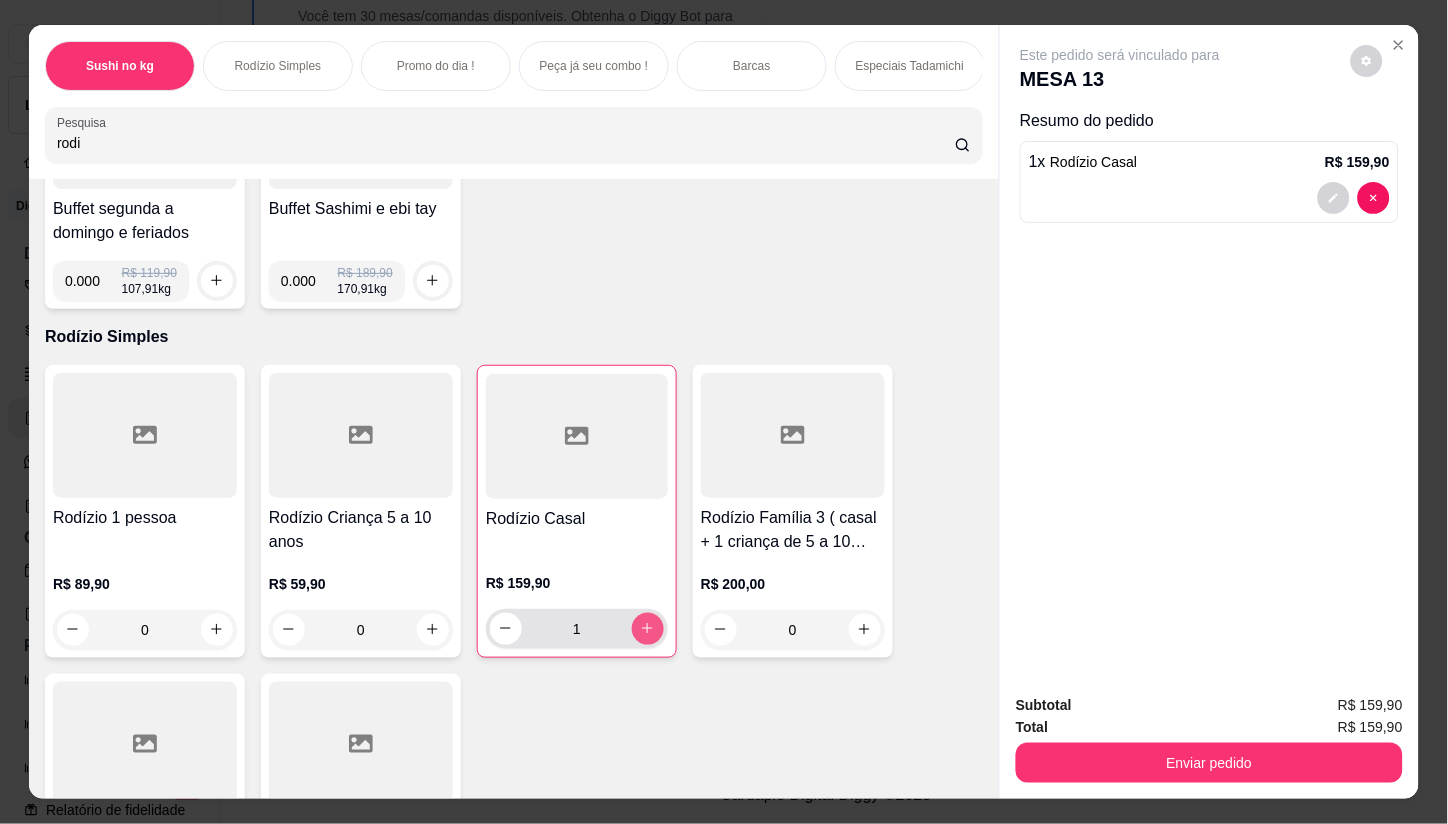 type on "1" 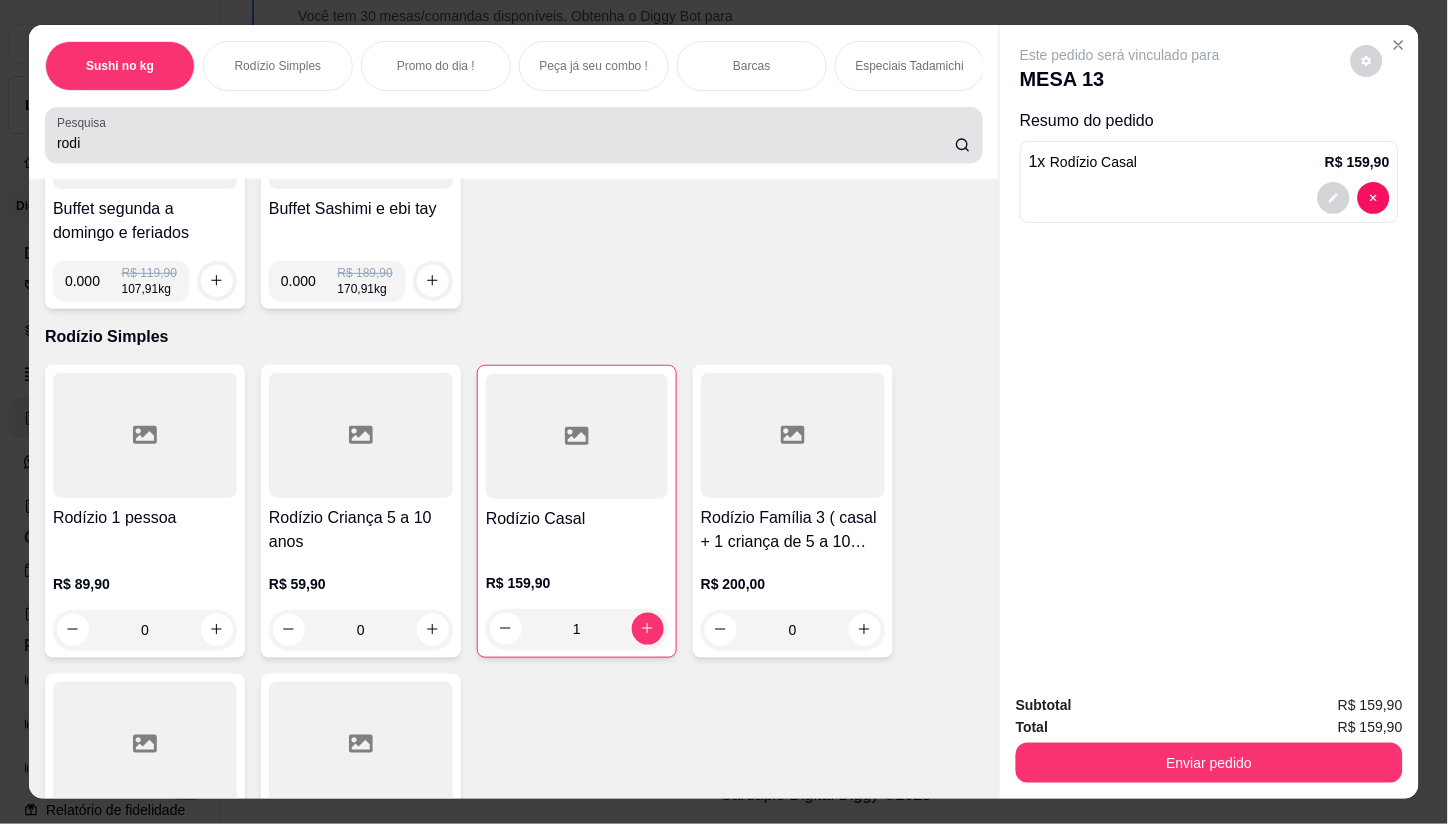 click on "rodi" at bounding box center (506, 143) 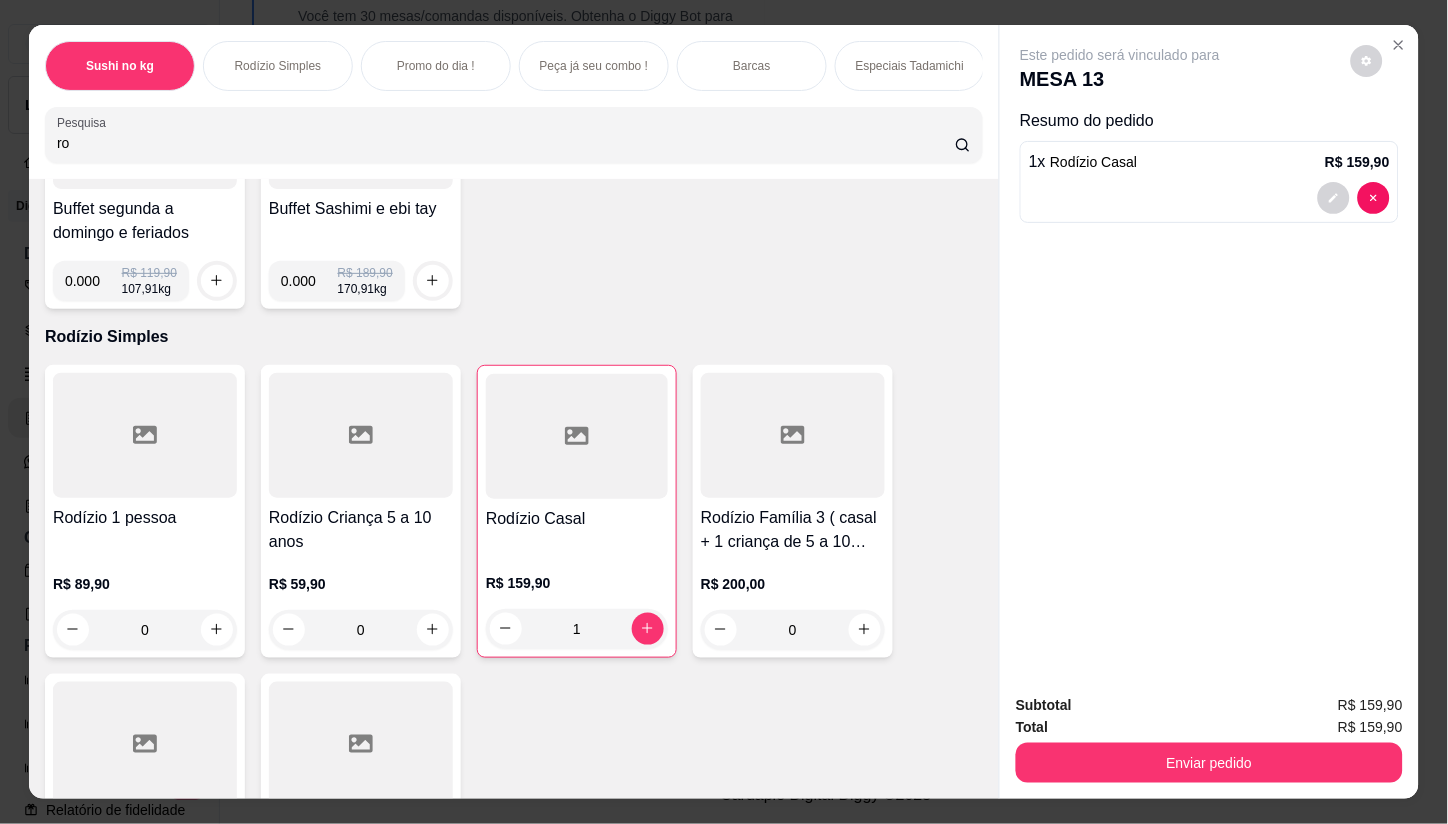 type on "r" 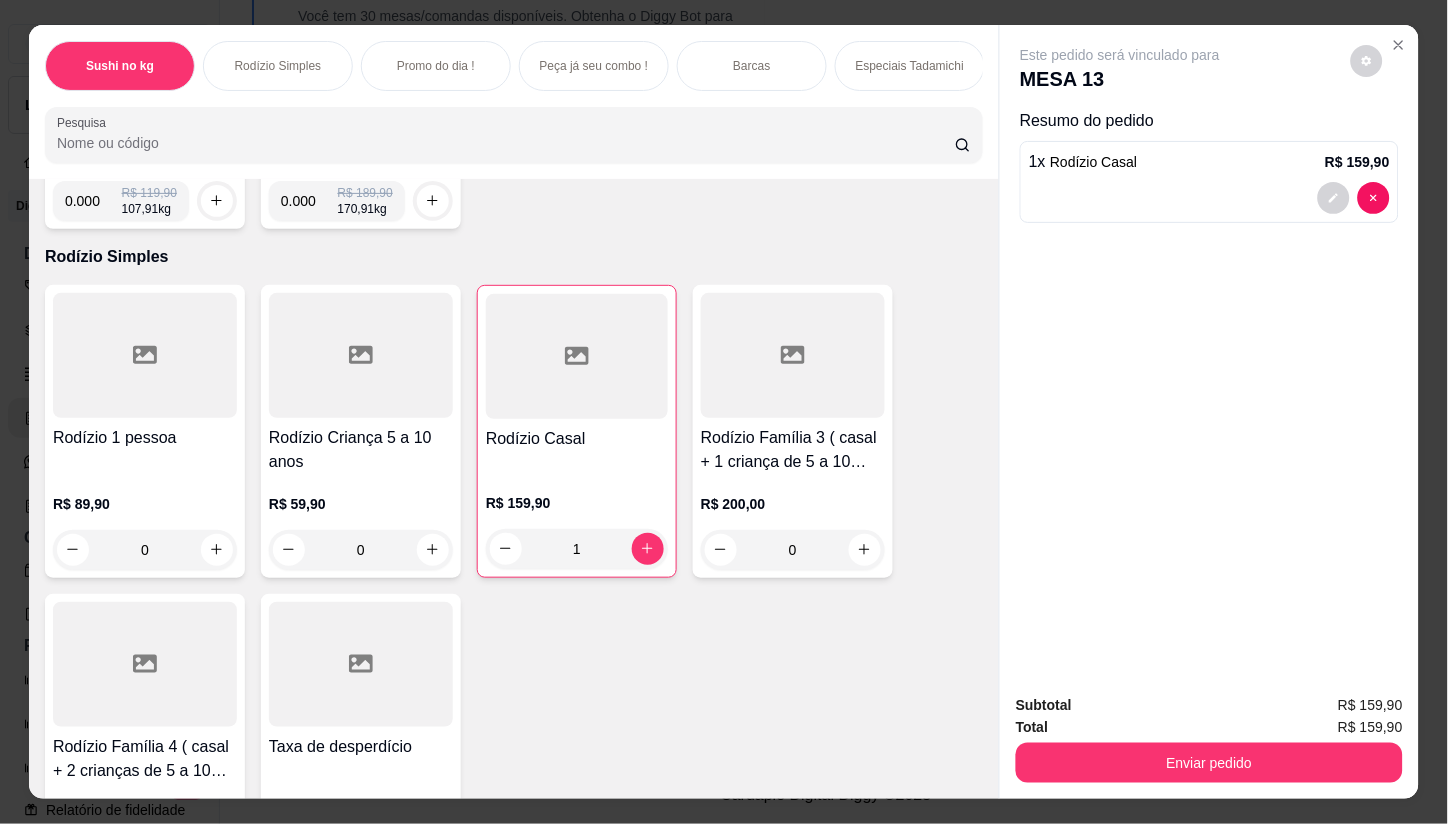 scroll, scrollTop: 253, scrollLeft: 0, axis: vertical 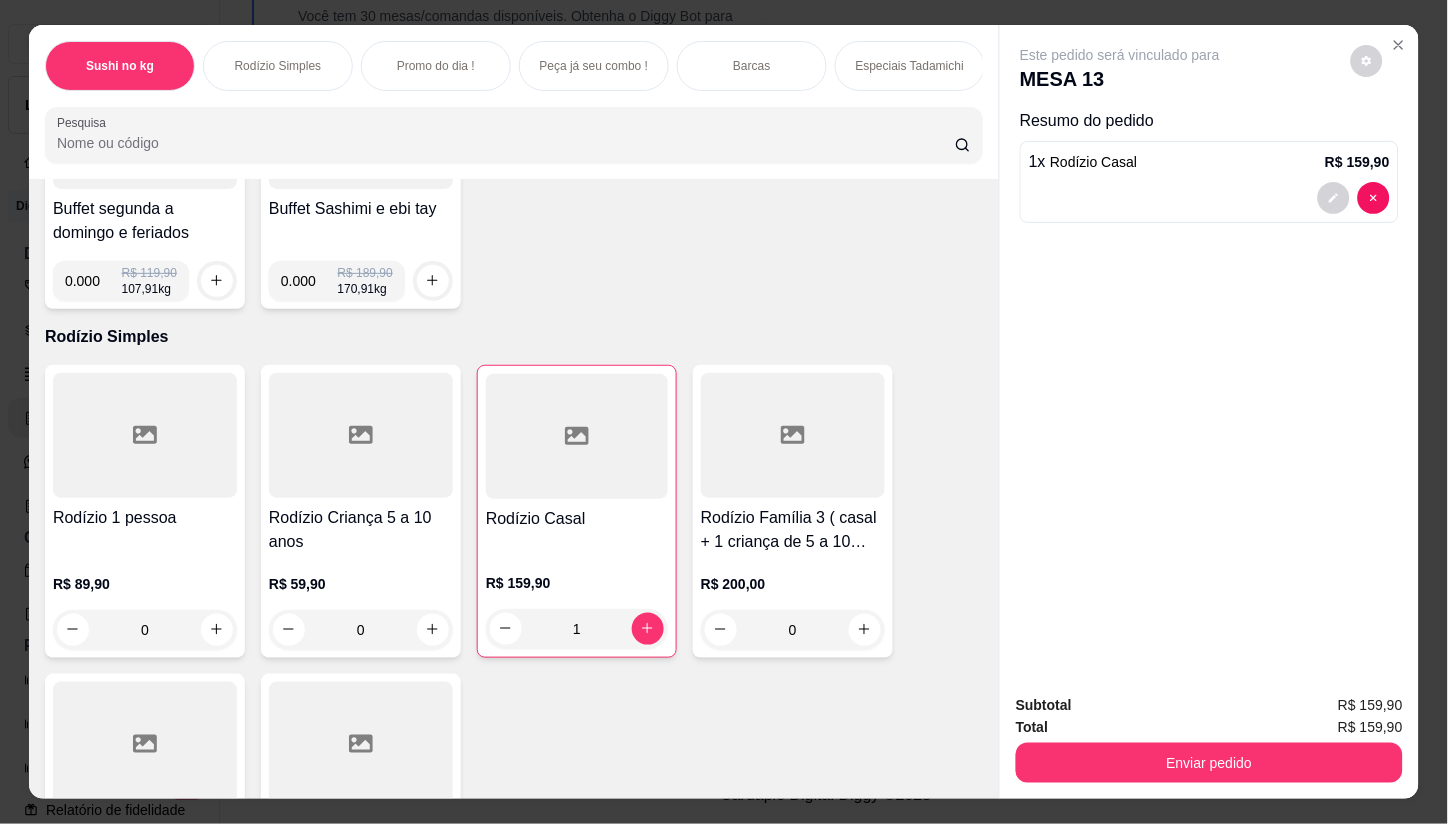 type 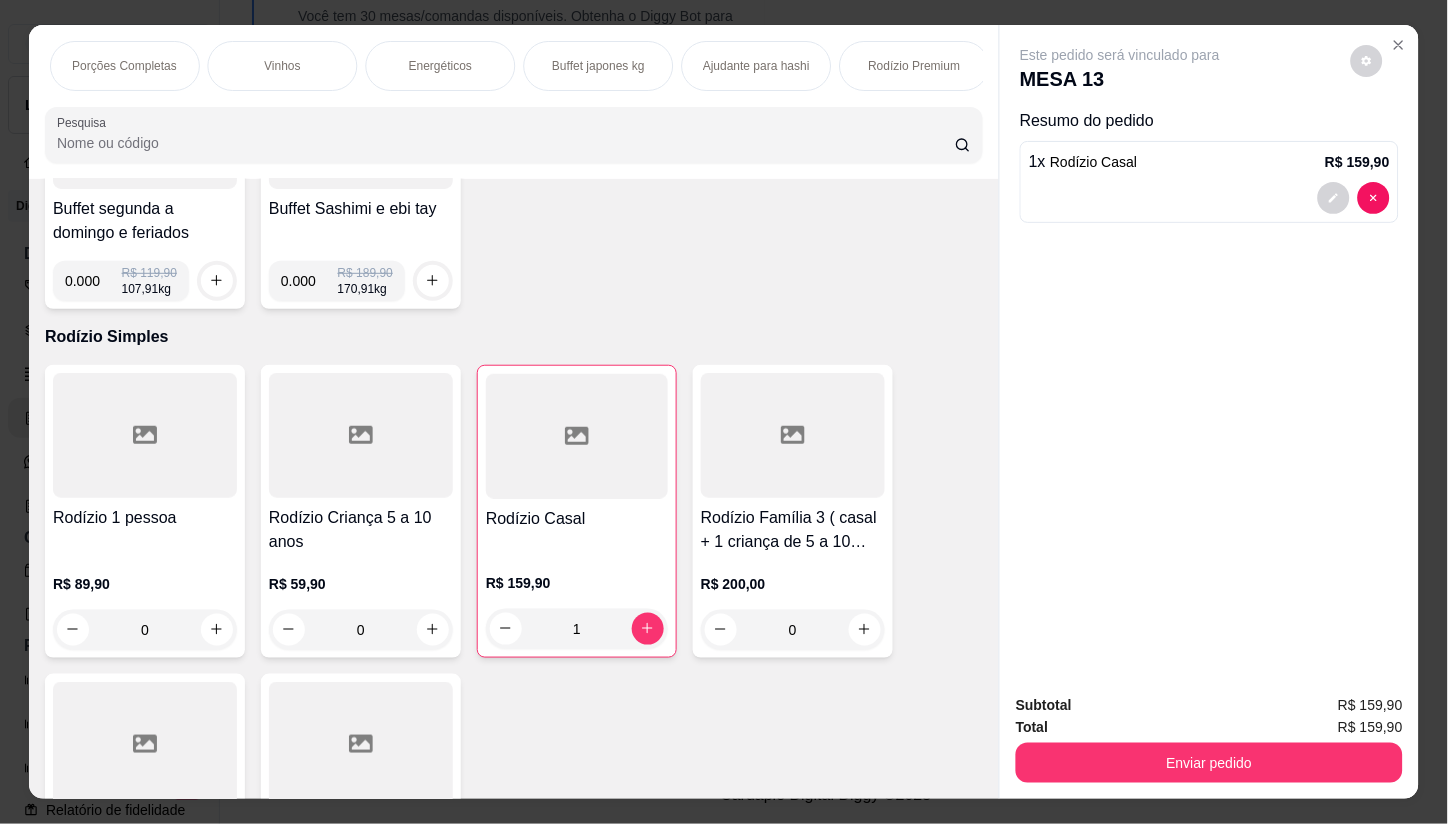 scroll, scrollTop: 0, scrollLeft: 4108, axis: horizontal 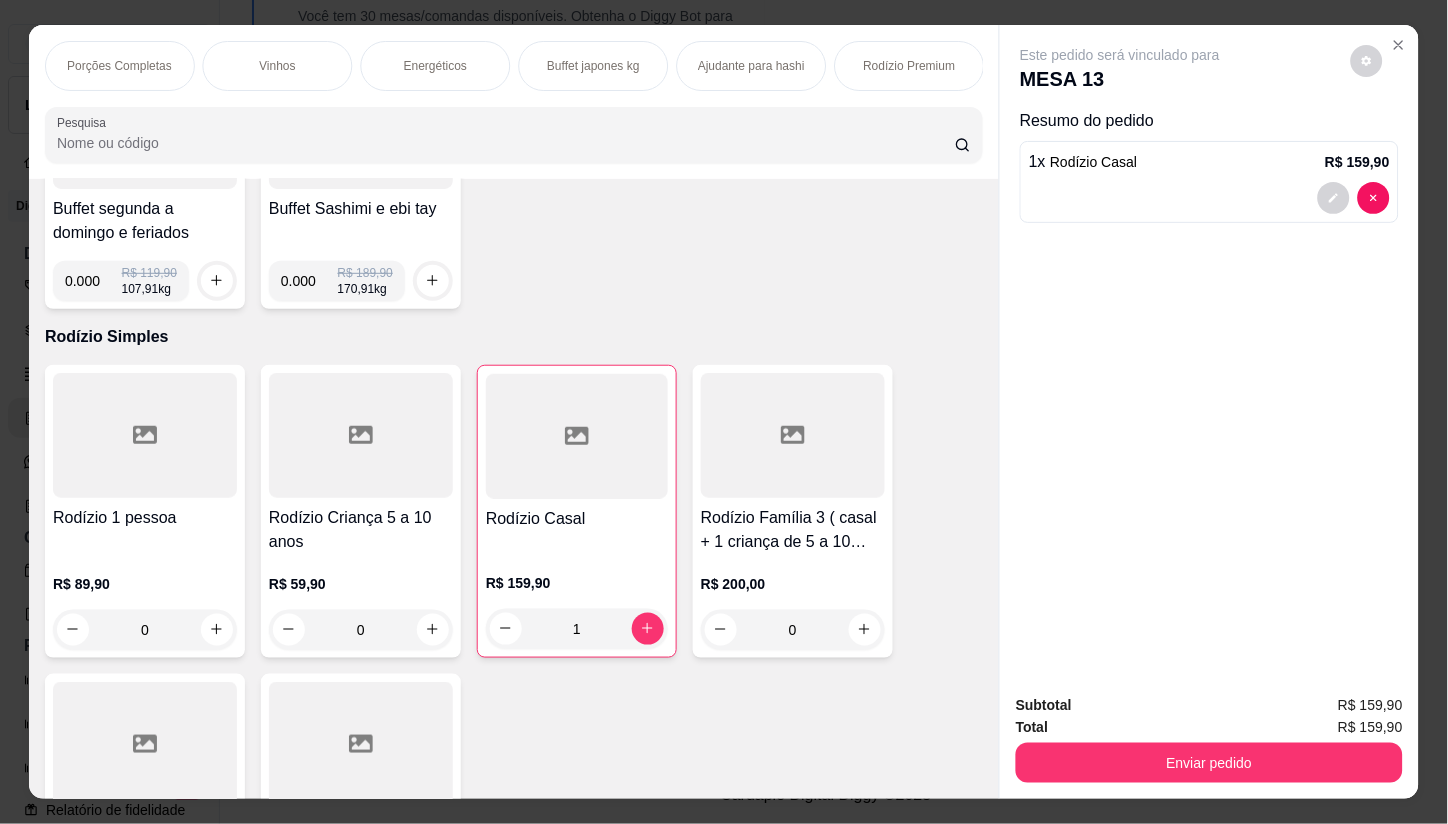 click on "Rodízio Premium" at bounding box center (910, 66) 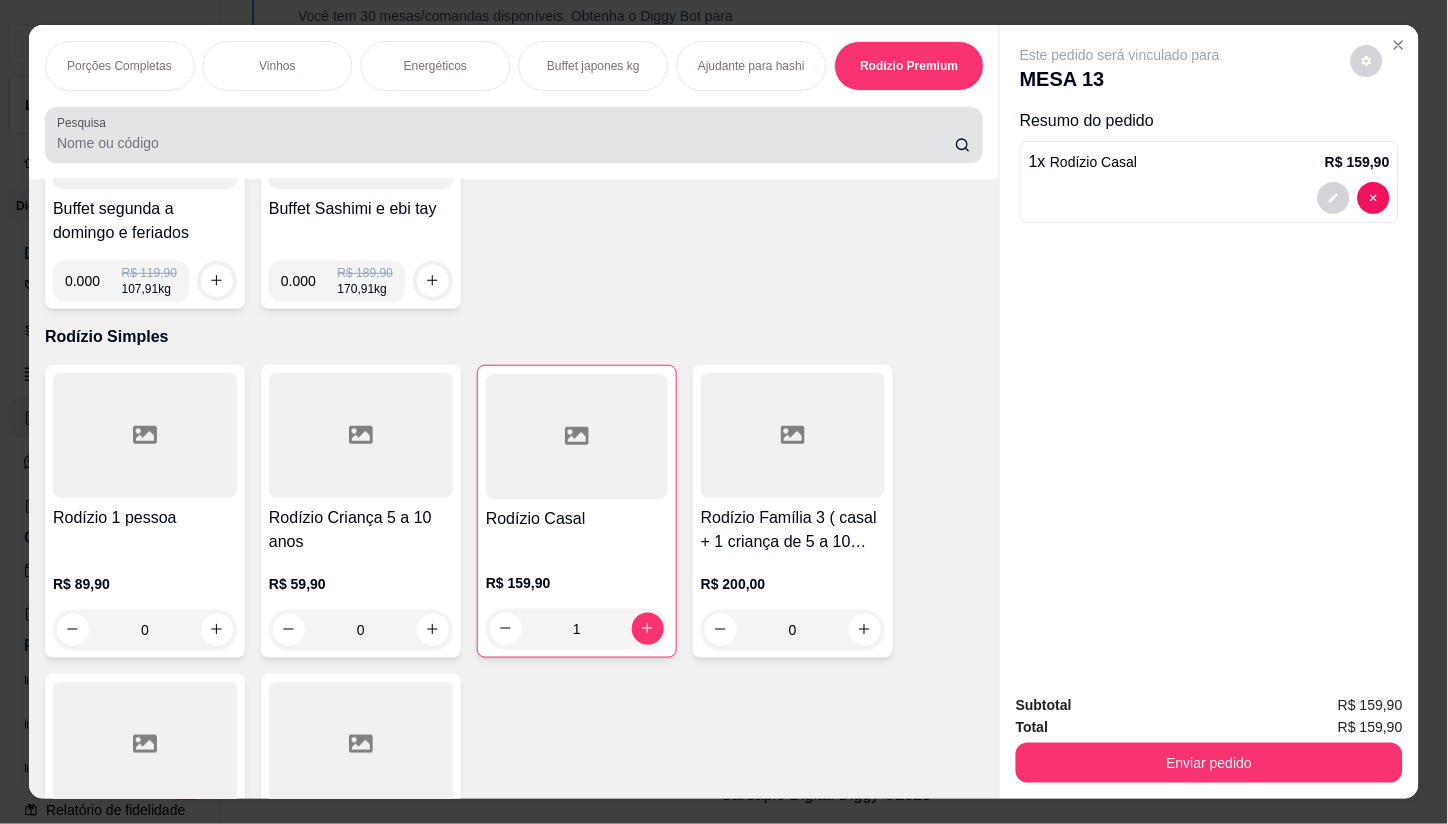 scroll, scrollTop: 27410, scrollLeft: 0, axis: vertical 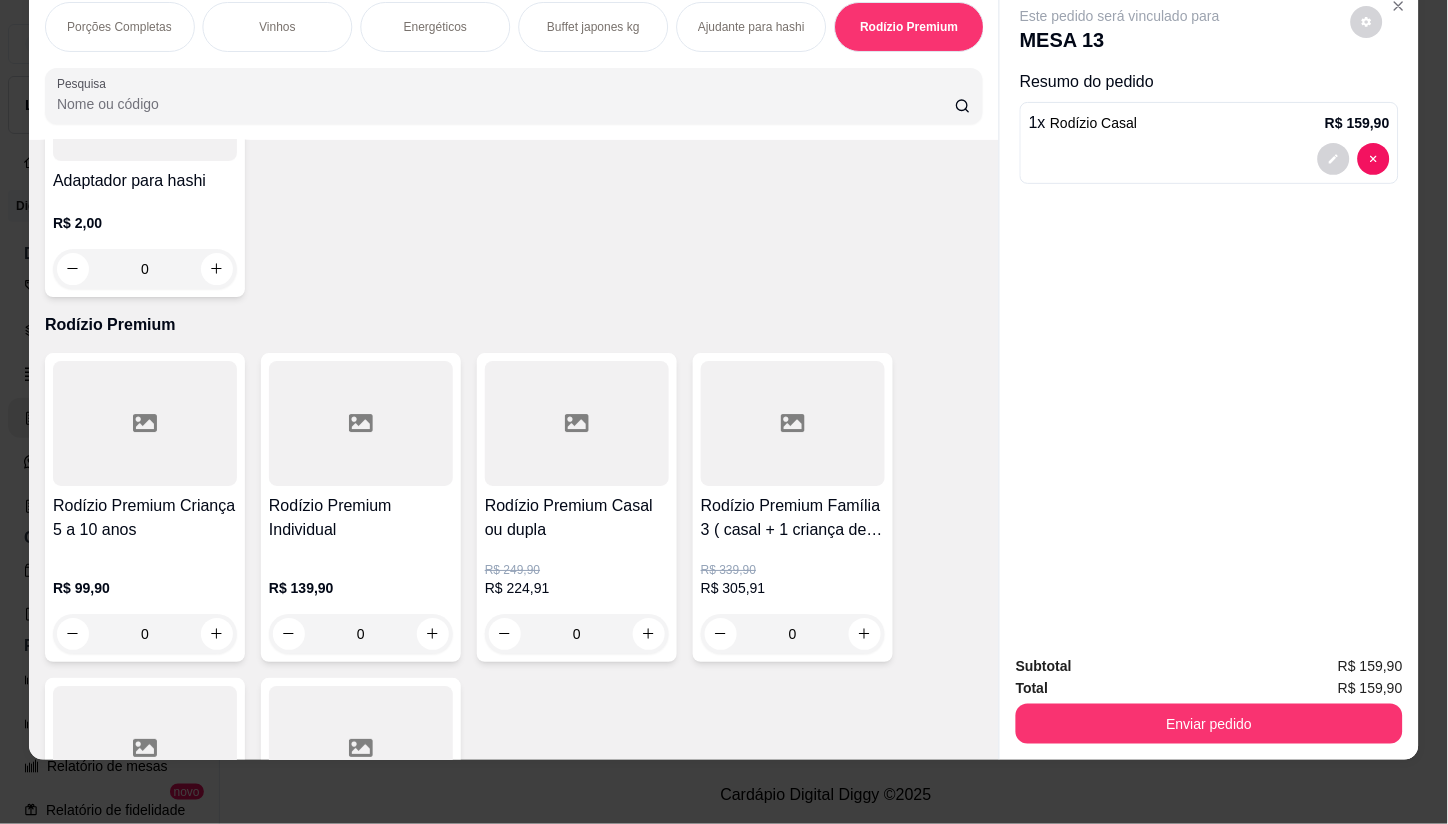click on "Sushi no kg Rodízio Simples Promo do dia ! Peça já seu combo ! Barcas Especiais Tadamichi Tradicionais Tadamichi Mega Hot Tadamichi Poke Yakisoba Temaki Ceviche Entrada Fray Rolinho primavera ACRESCIMOS DE PEÇAS Sobremesas Adicionais ( molho extra ) Água Mineral Refrigerantes Sucos Naturais 300 ml Suco Natural Jarra 750 ml Drinks Cervejas Long Neck Cervejas 600 ml Bar Tadamichi Porções Completas Vinhos Energéticos Buffet japones kg Ajudante para hashi Rodízio Premium" at bounding box center (514, 27) 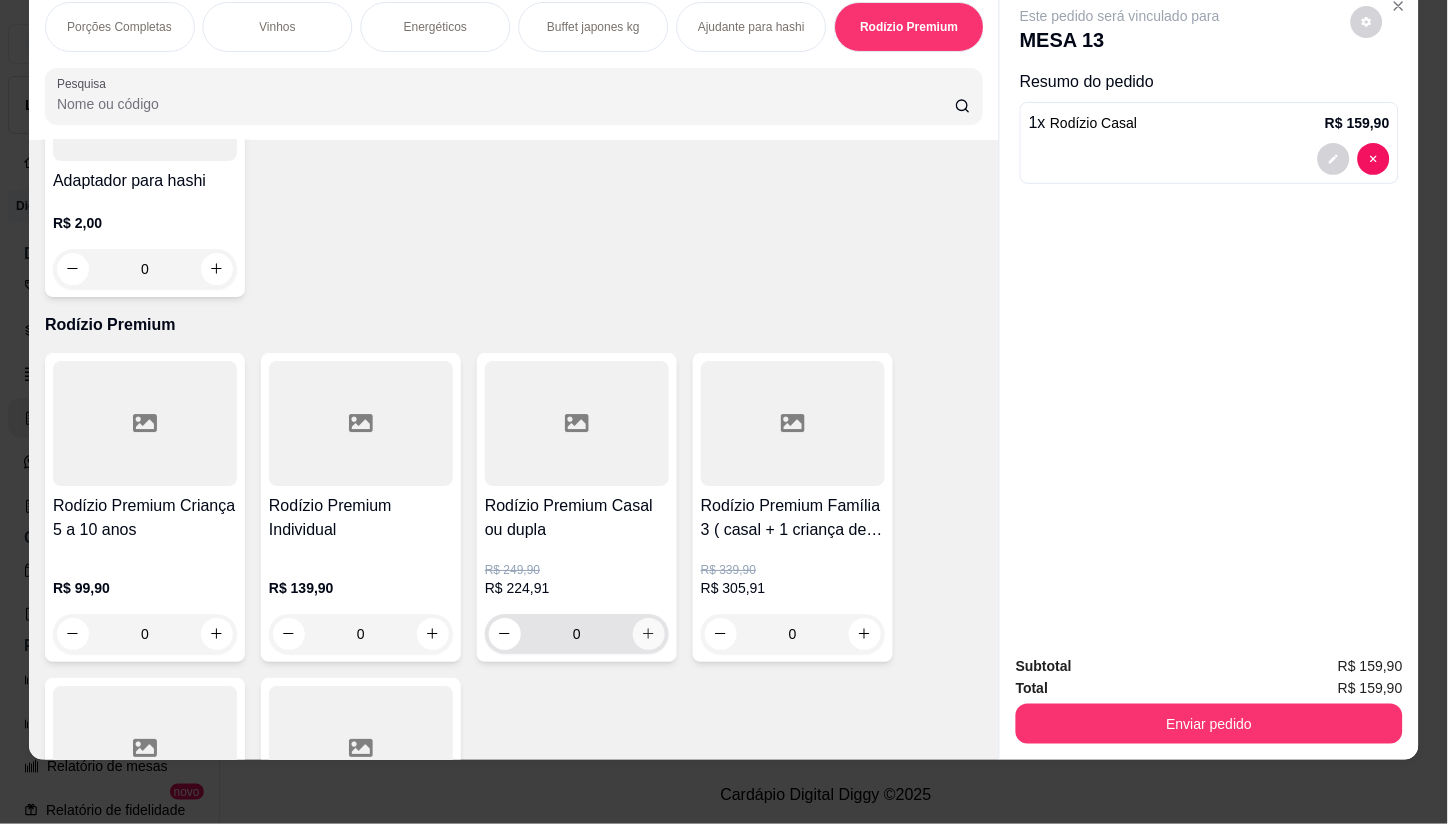 click 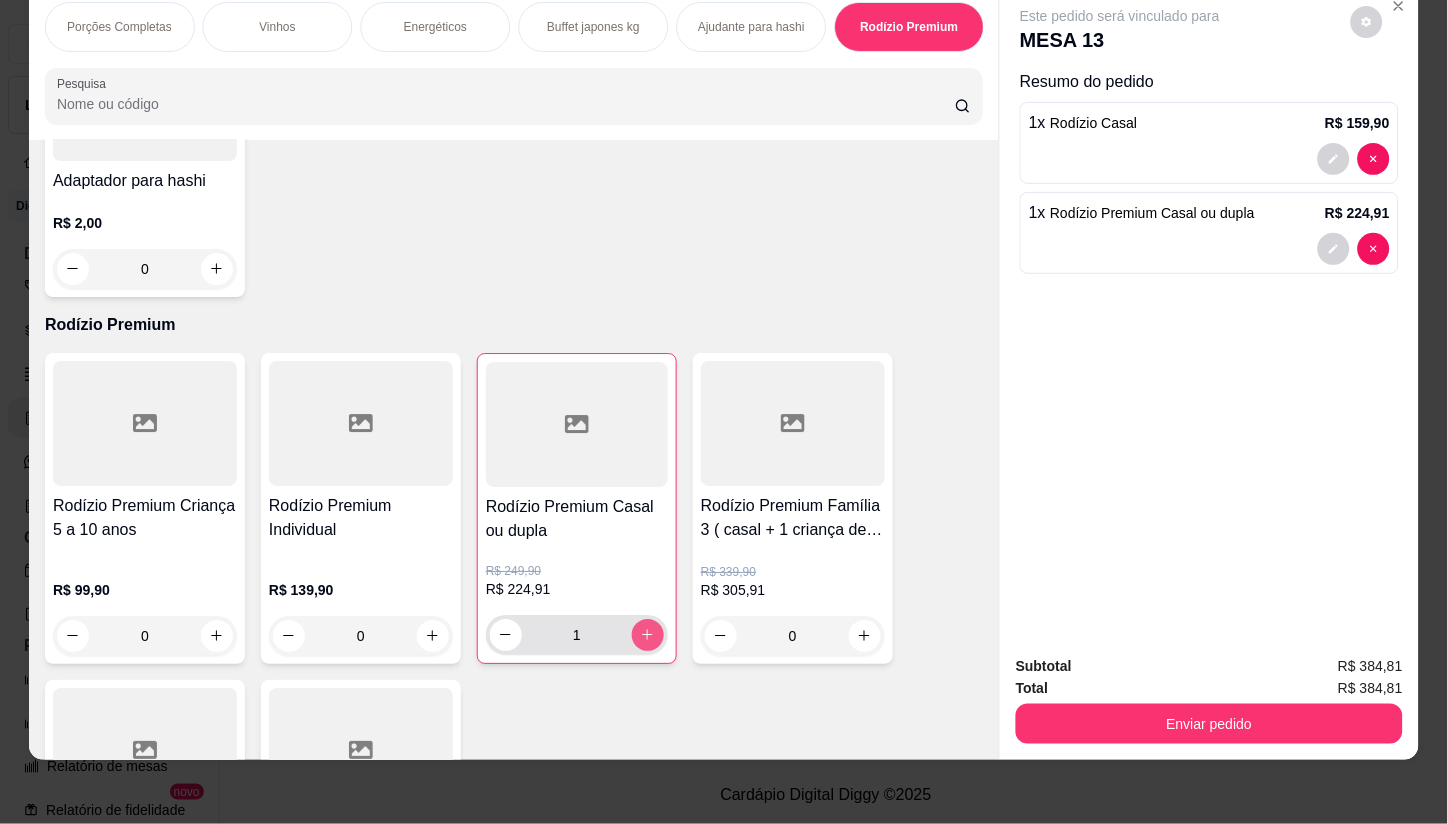 type on "1" 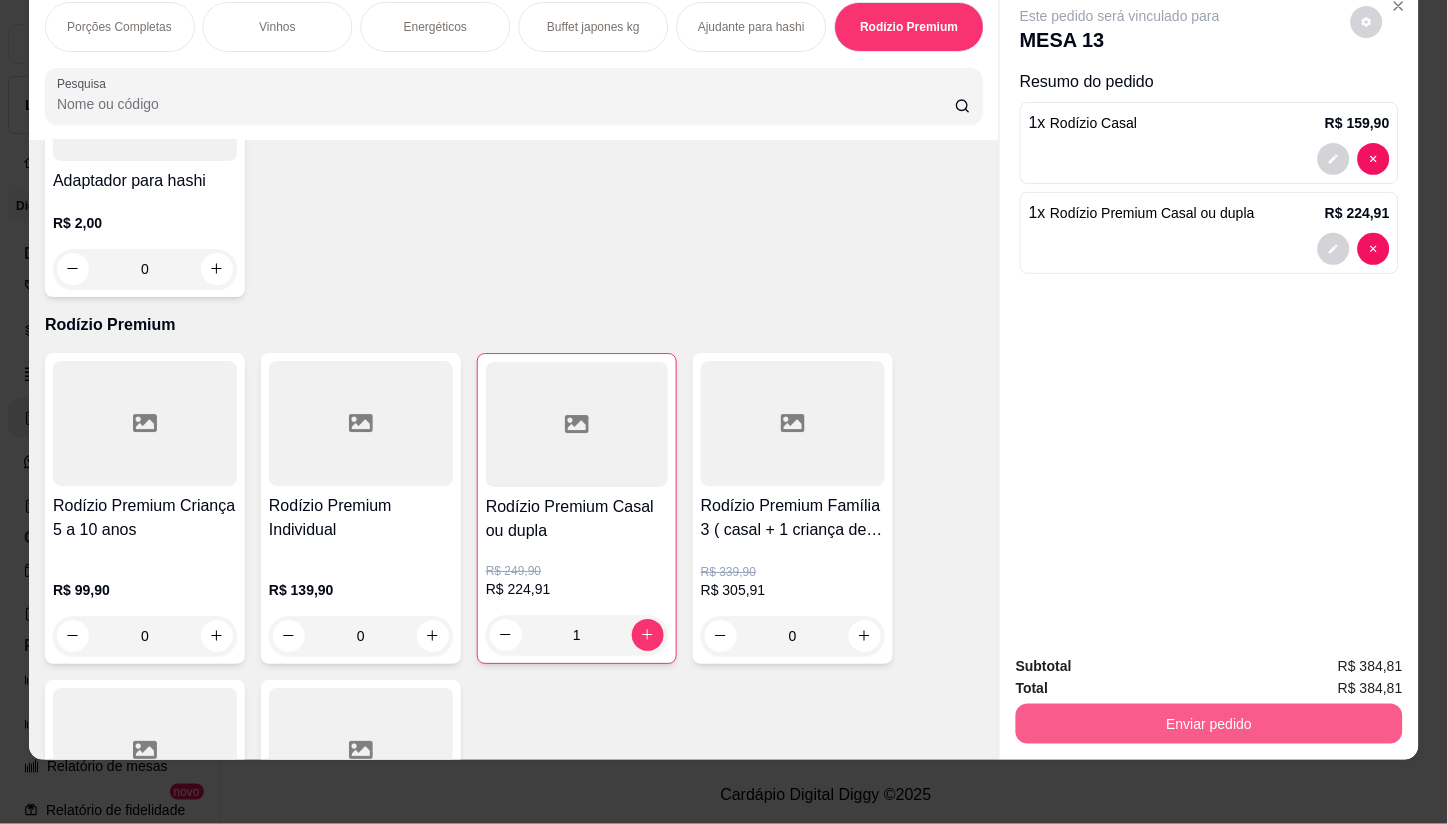 click on "Enviar pedido" at bounding box center (1209, 724) 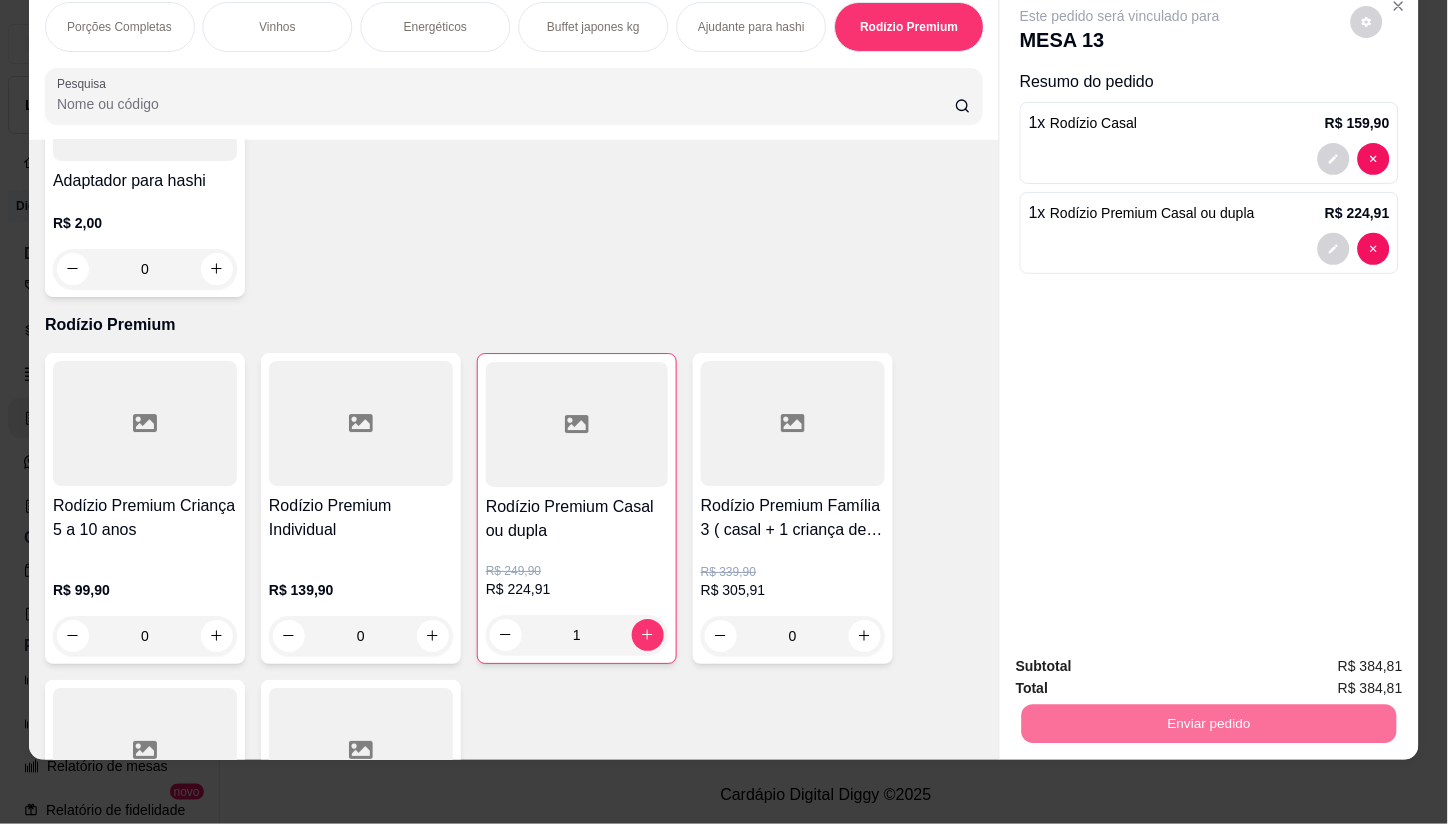 click on "Não registrar e enviar pedido" at bounding box center [1143, 659] 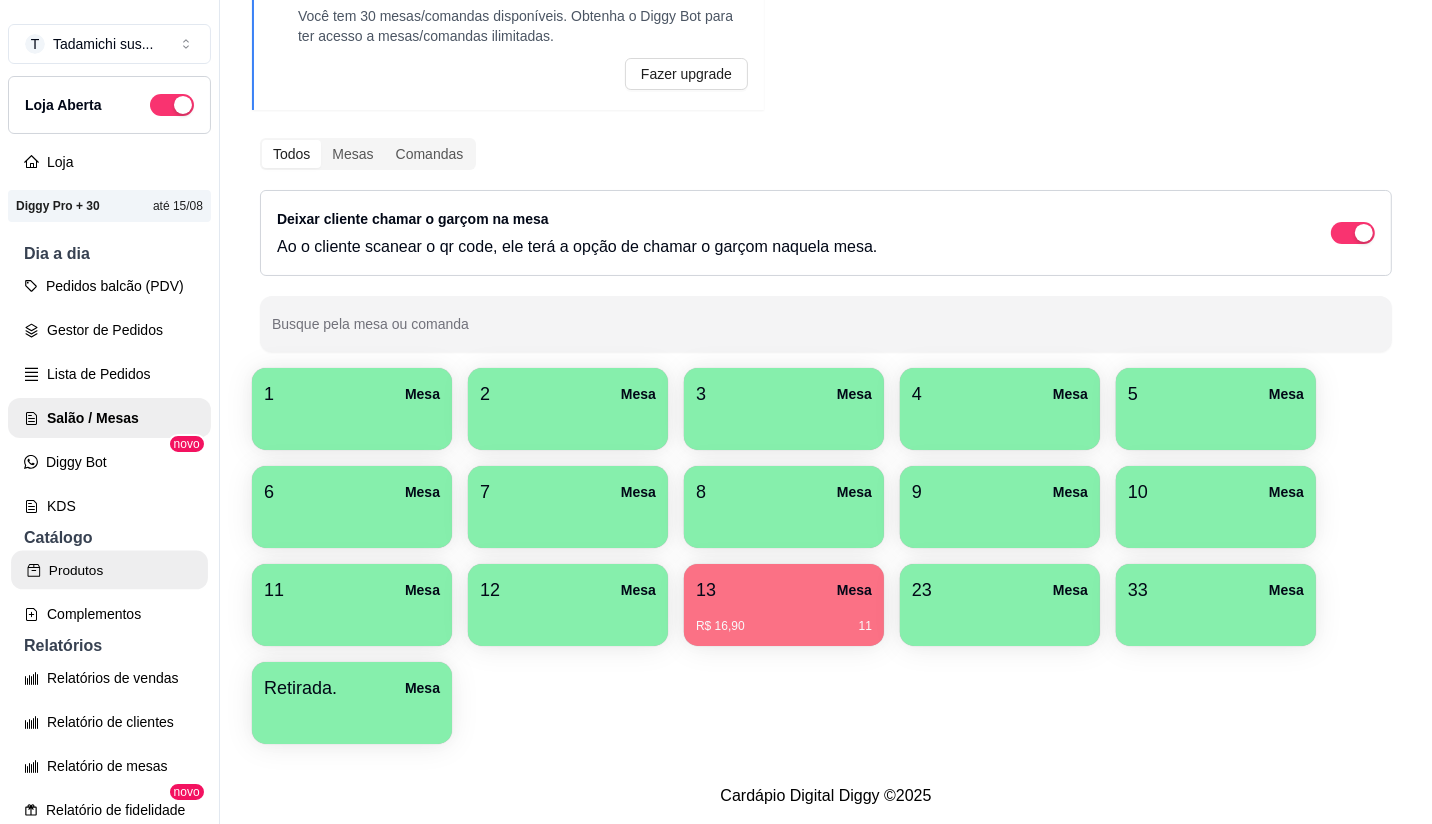 click on "Produtos" at bounding box center (109, 570) 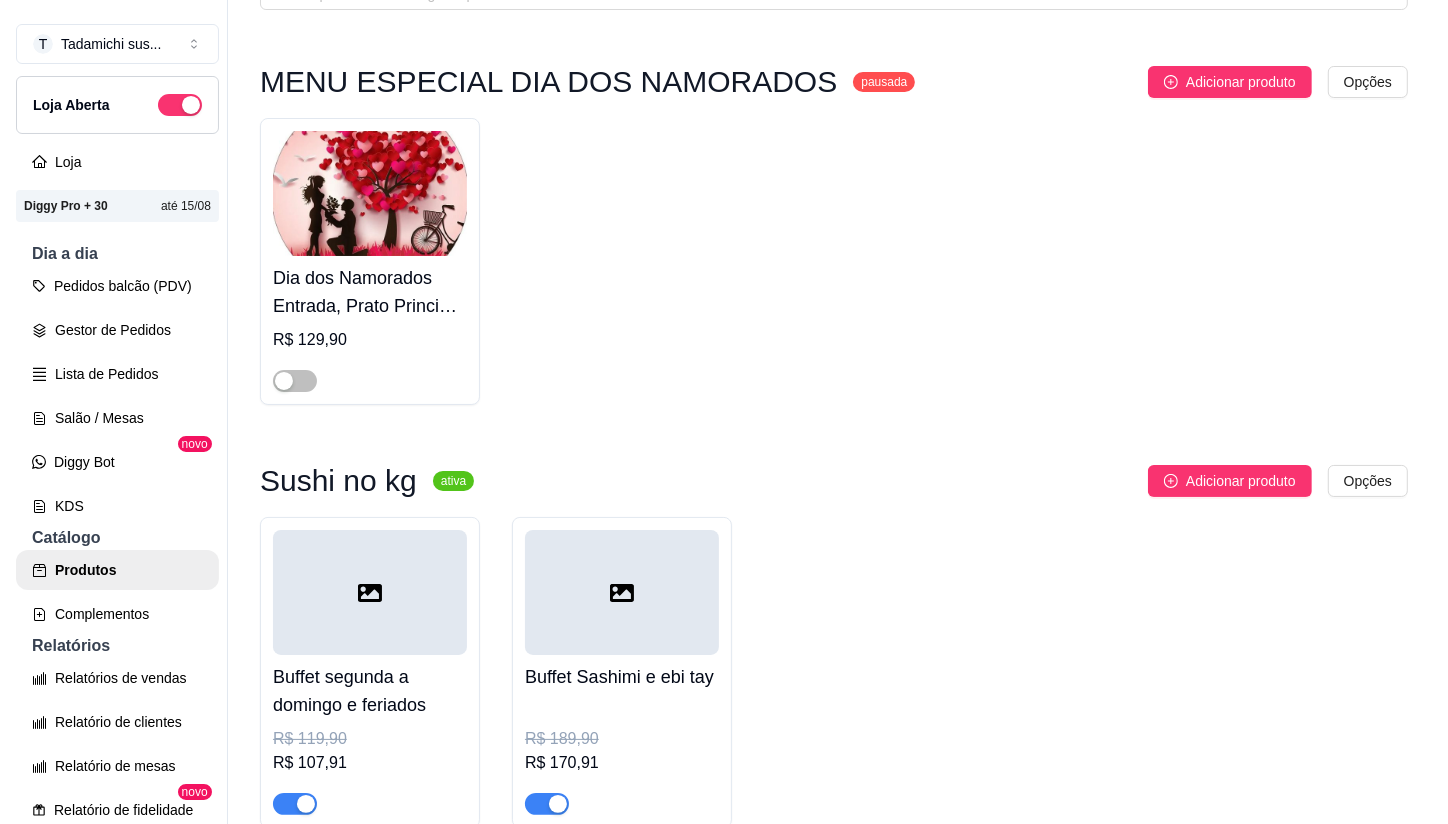 scroll, scrollTop: 0, scrollLeft: 0, axis: both 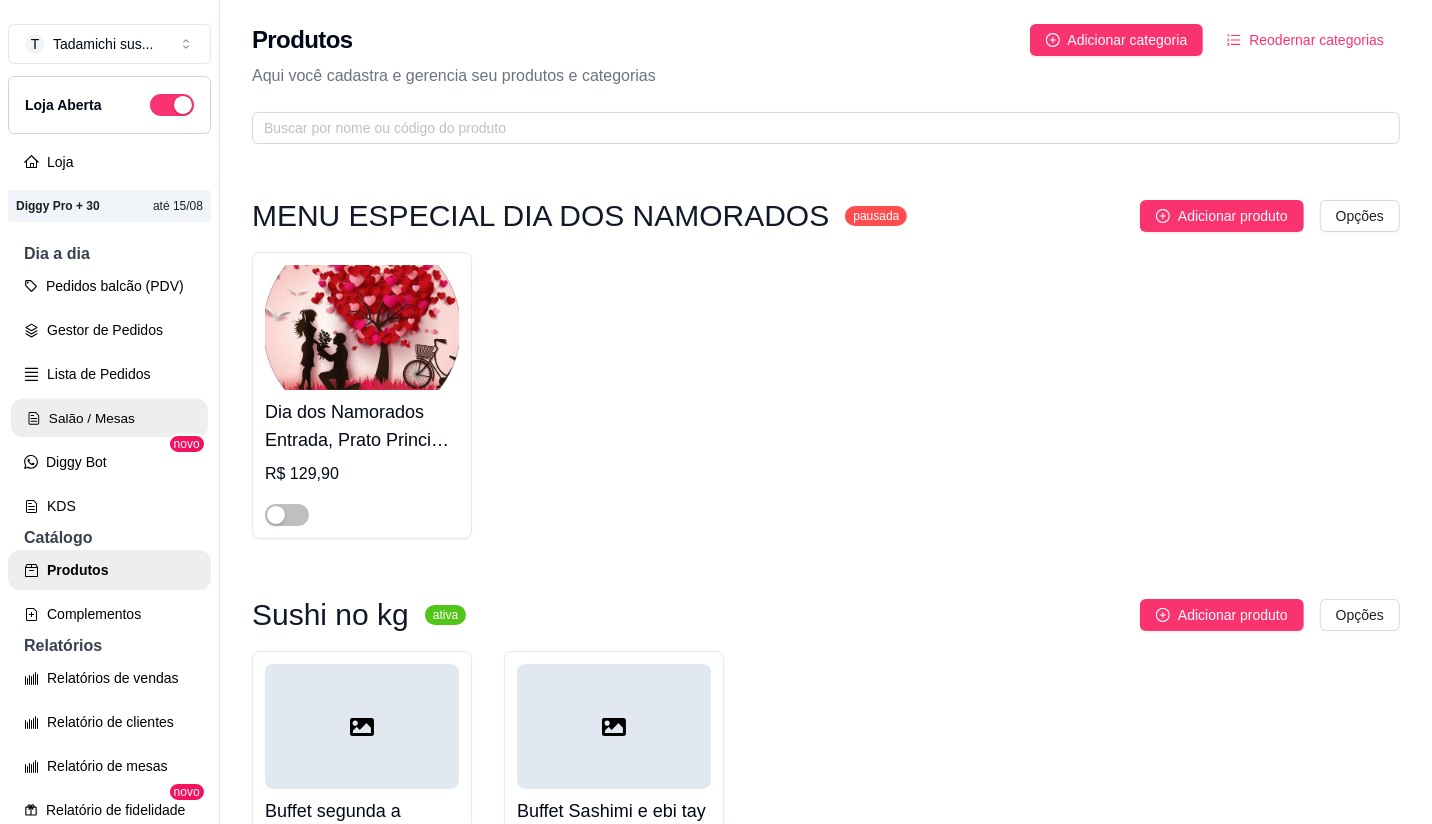 click on "Salão / Mesas" at bounding box center [109, 418] 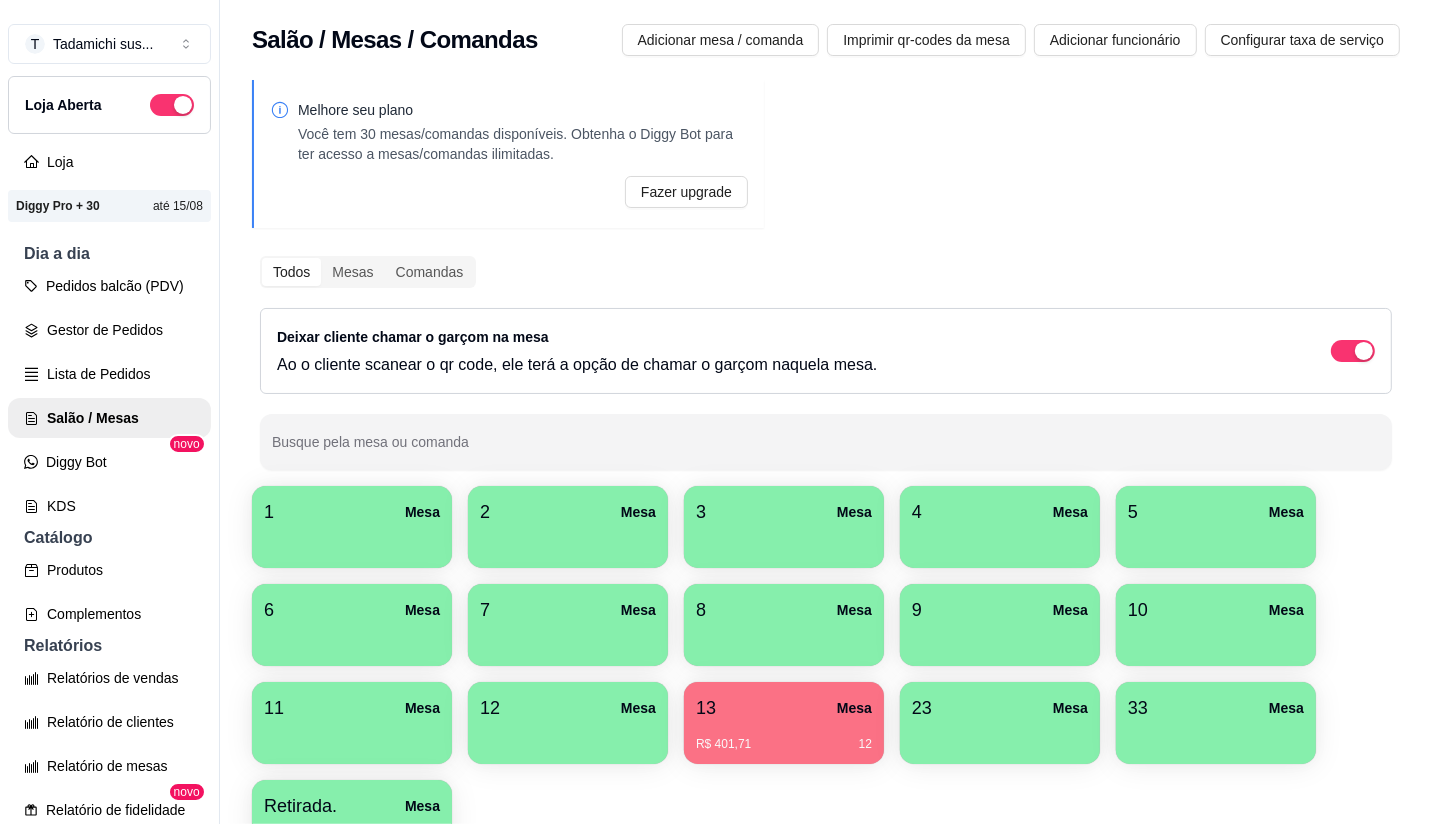 click at bounding box center [568, 737] 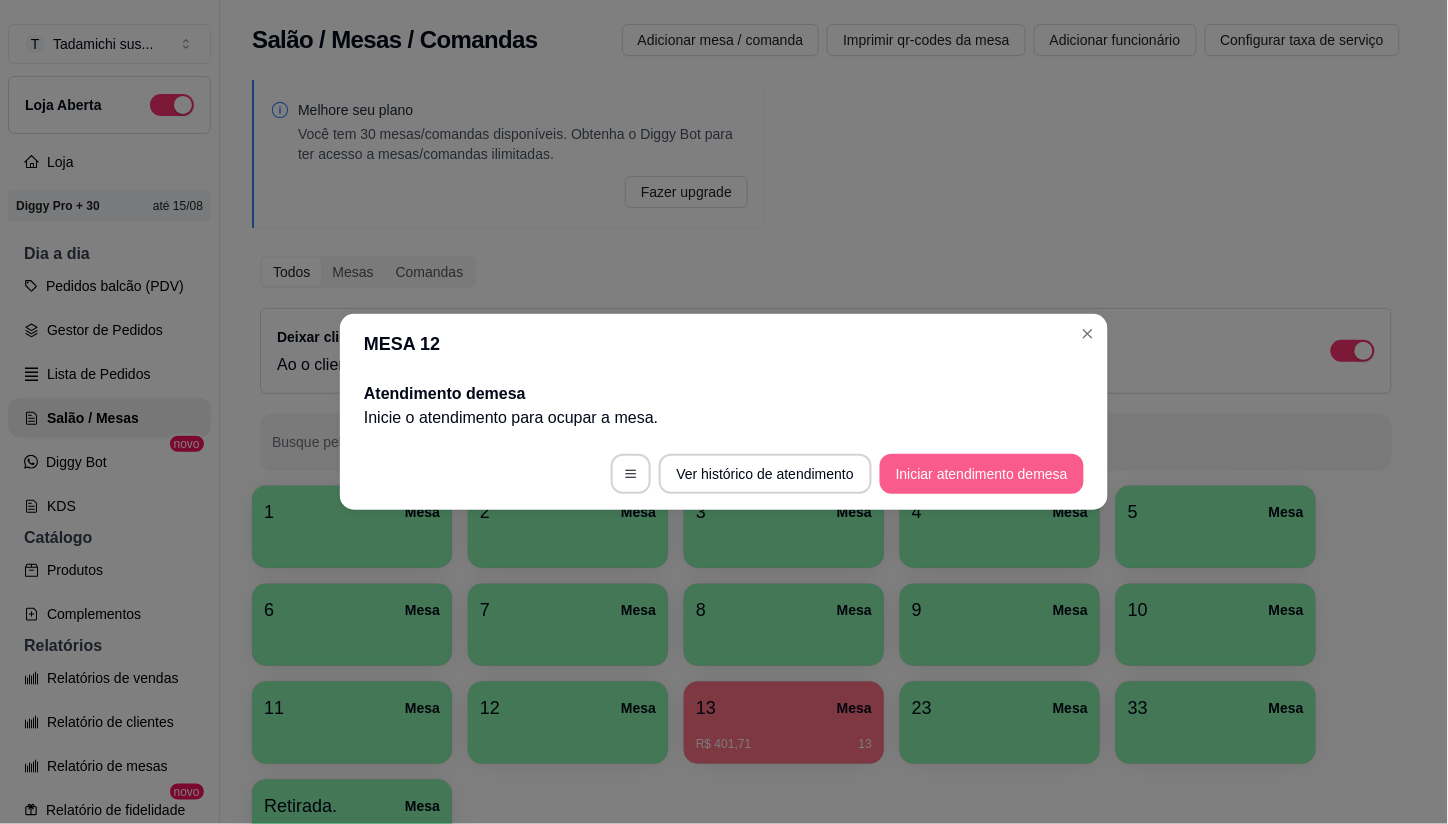 click on "Iniciar atendimento de  mesa" at bounding box center [982, 474] 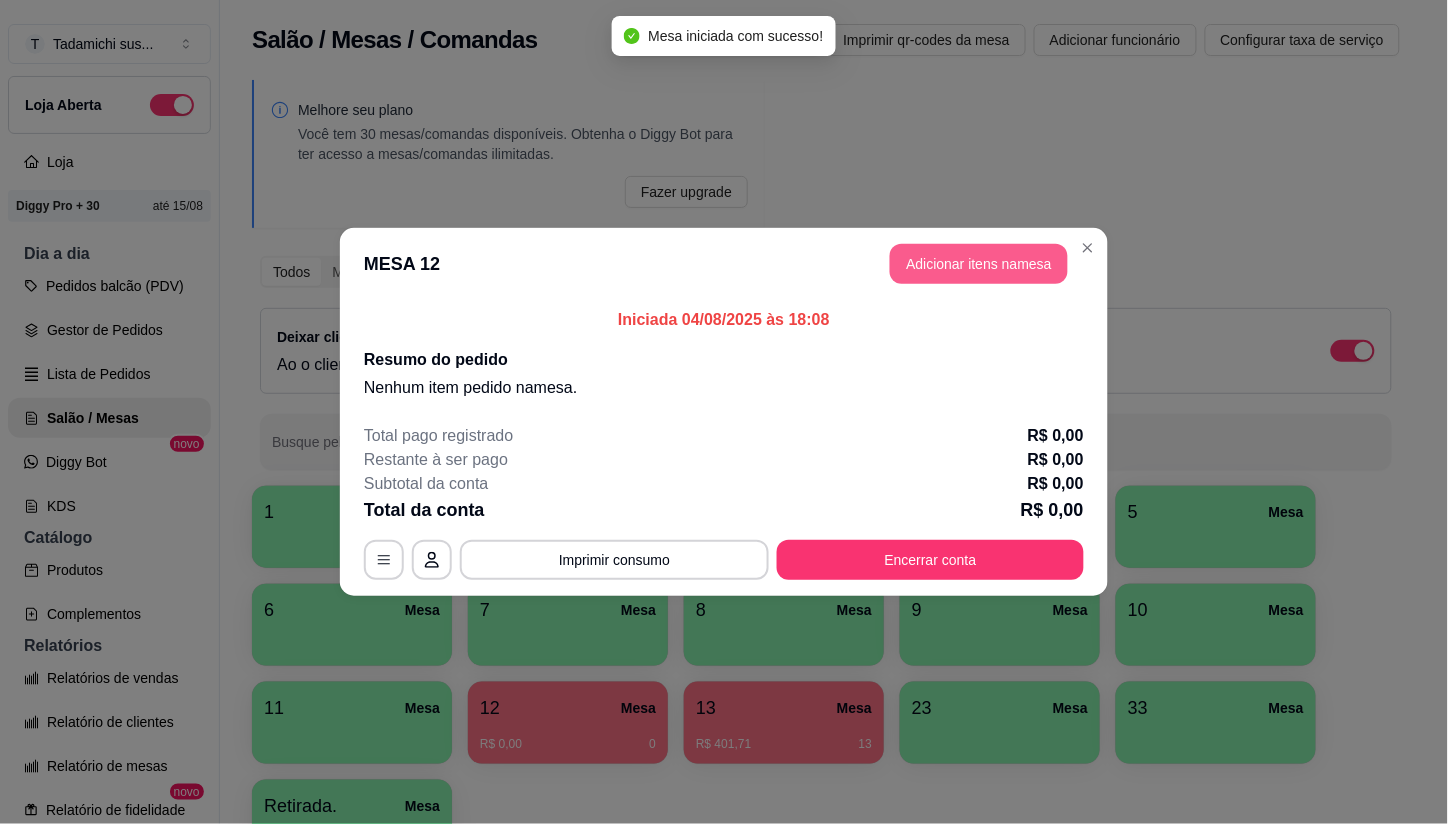 click on "Adicionar itens na  mesa" at bounding box center [979, 264] 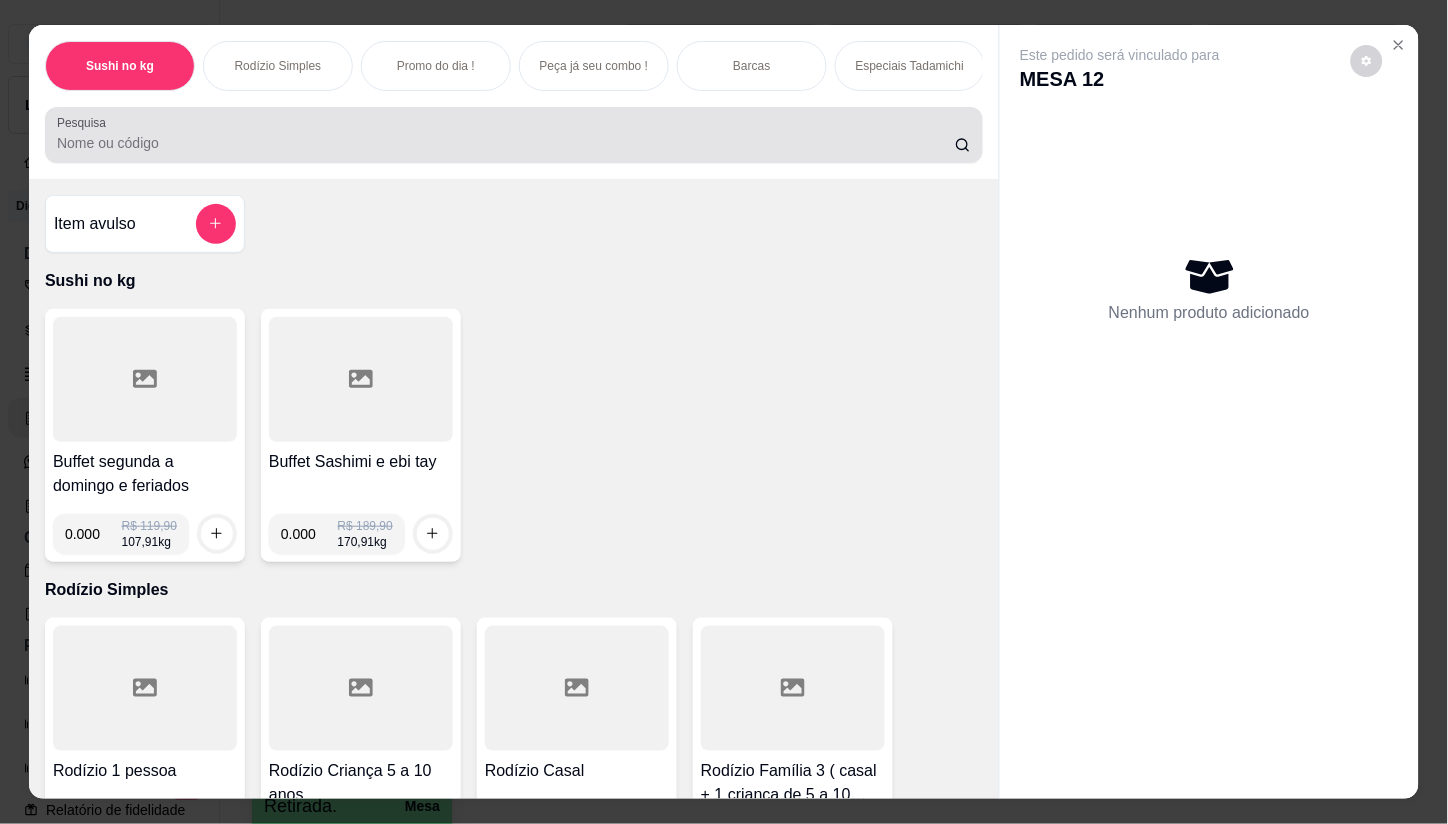 click on "Pesquisa" at bounding box center (506, 143) 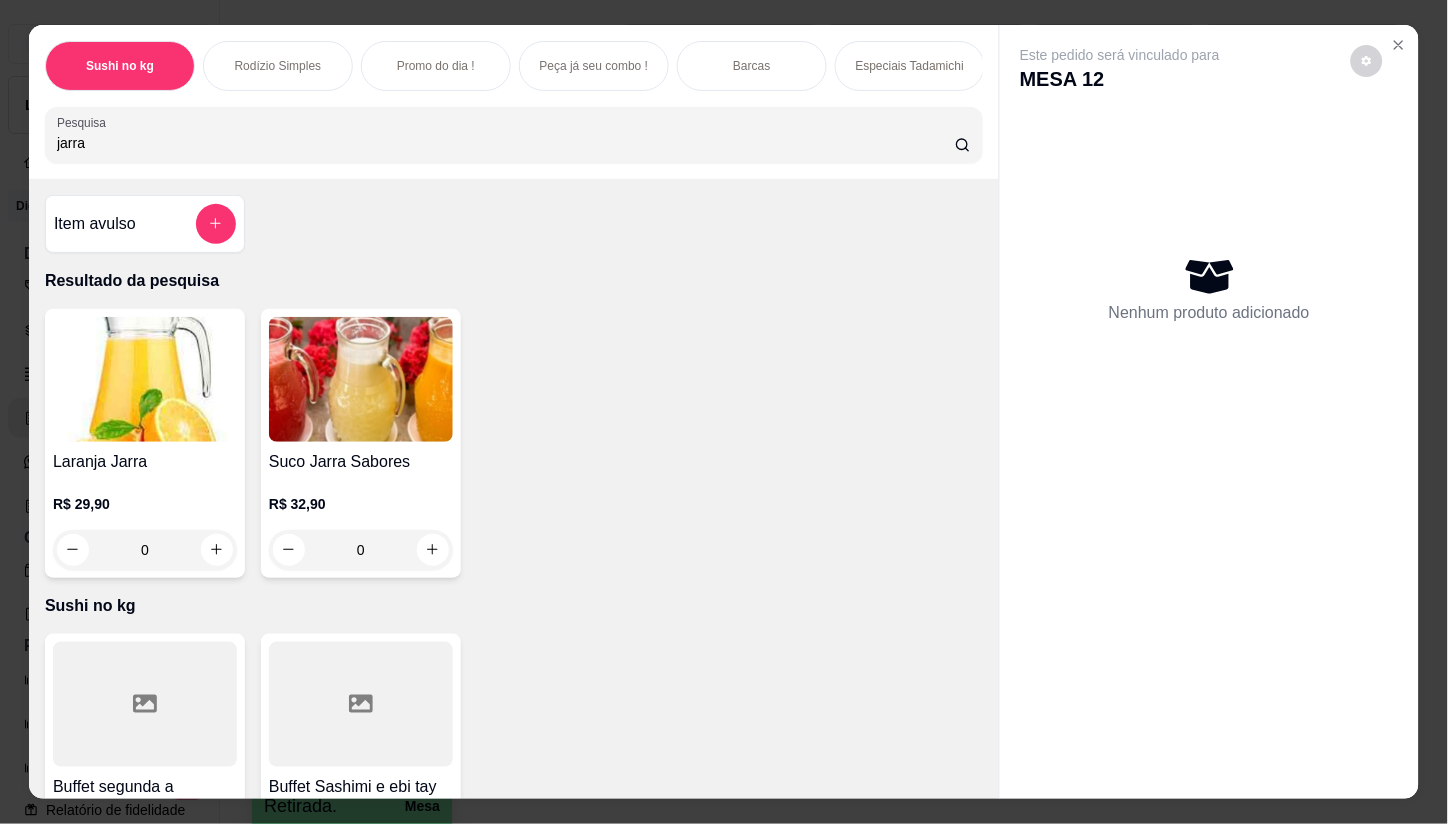 scroll, scrollTop: 111, scrollLeft: 0, axis: vertical 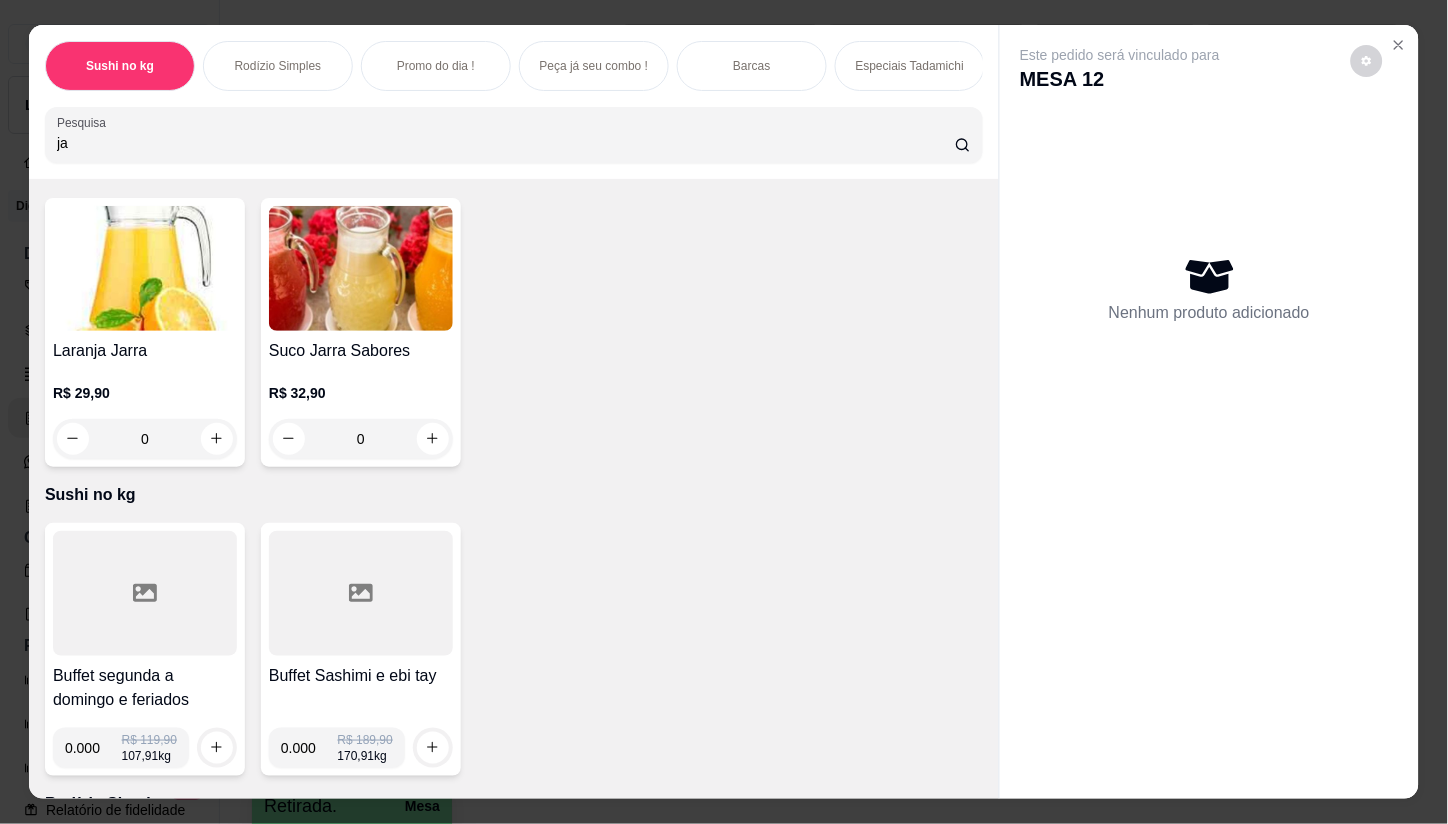 type on "j" 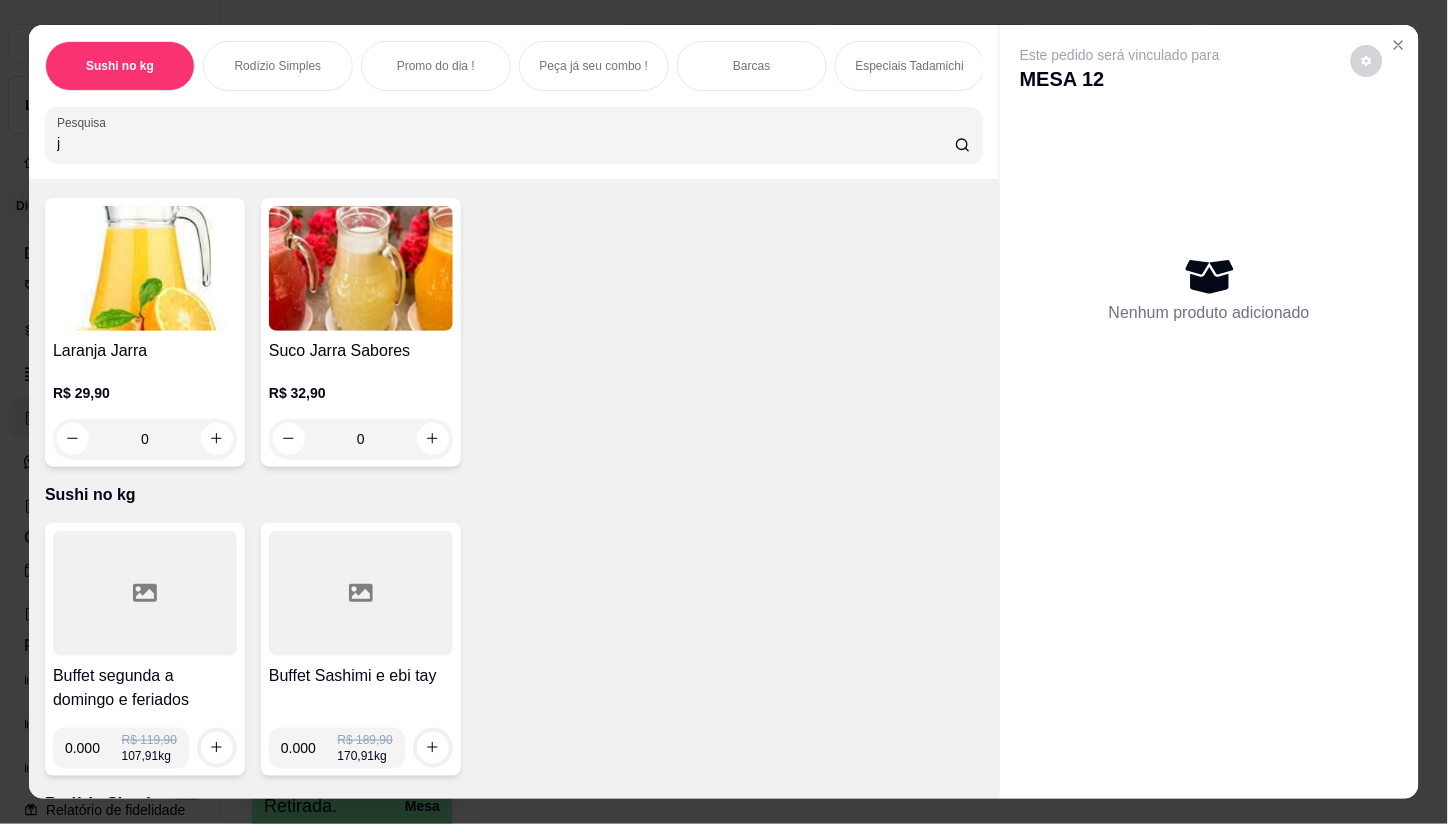 type 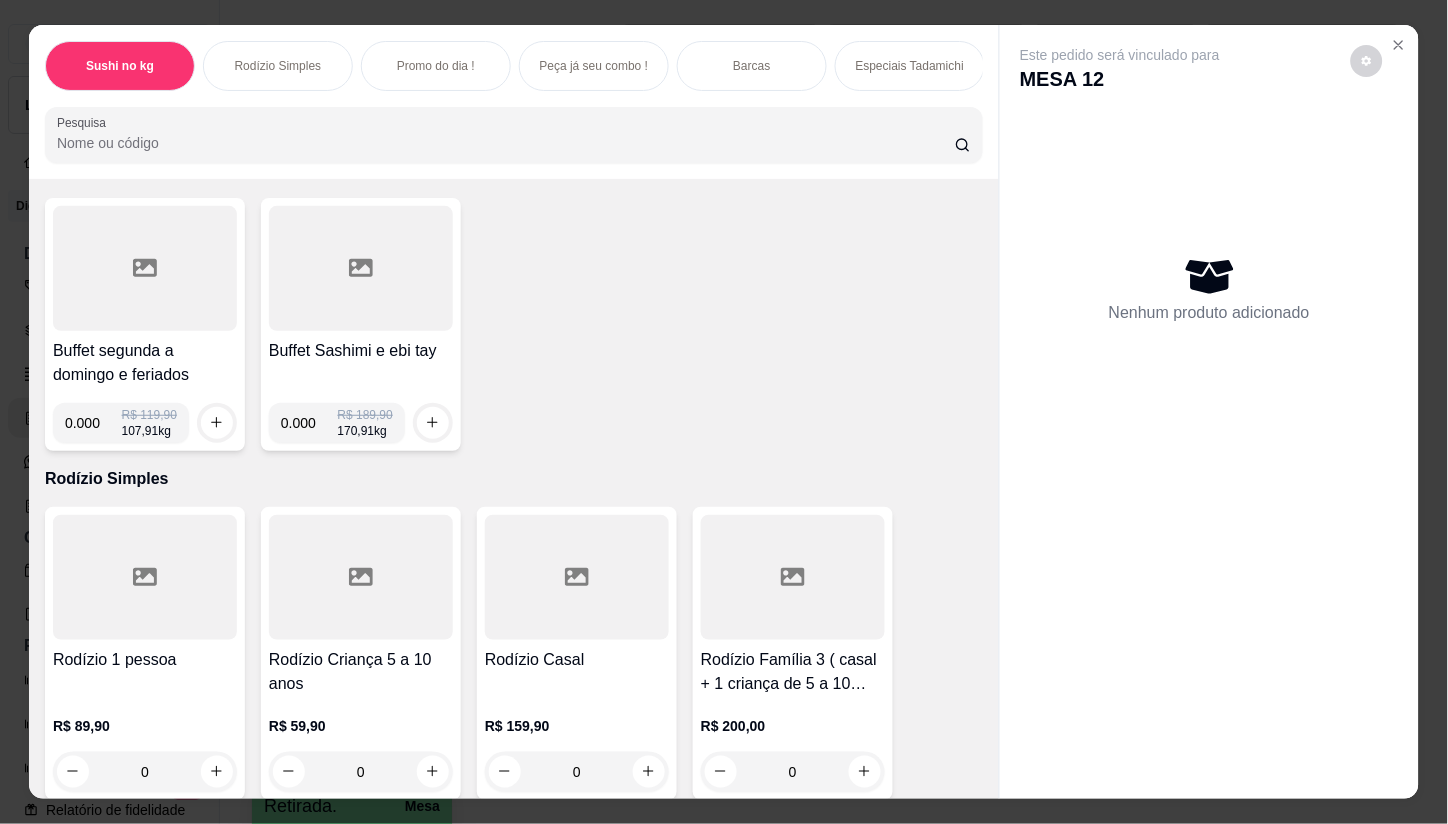 click on "Pesquisa" at bounding box center [506, 143] 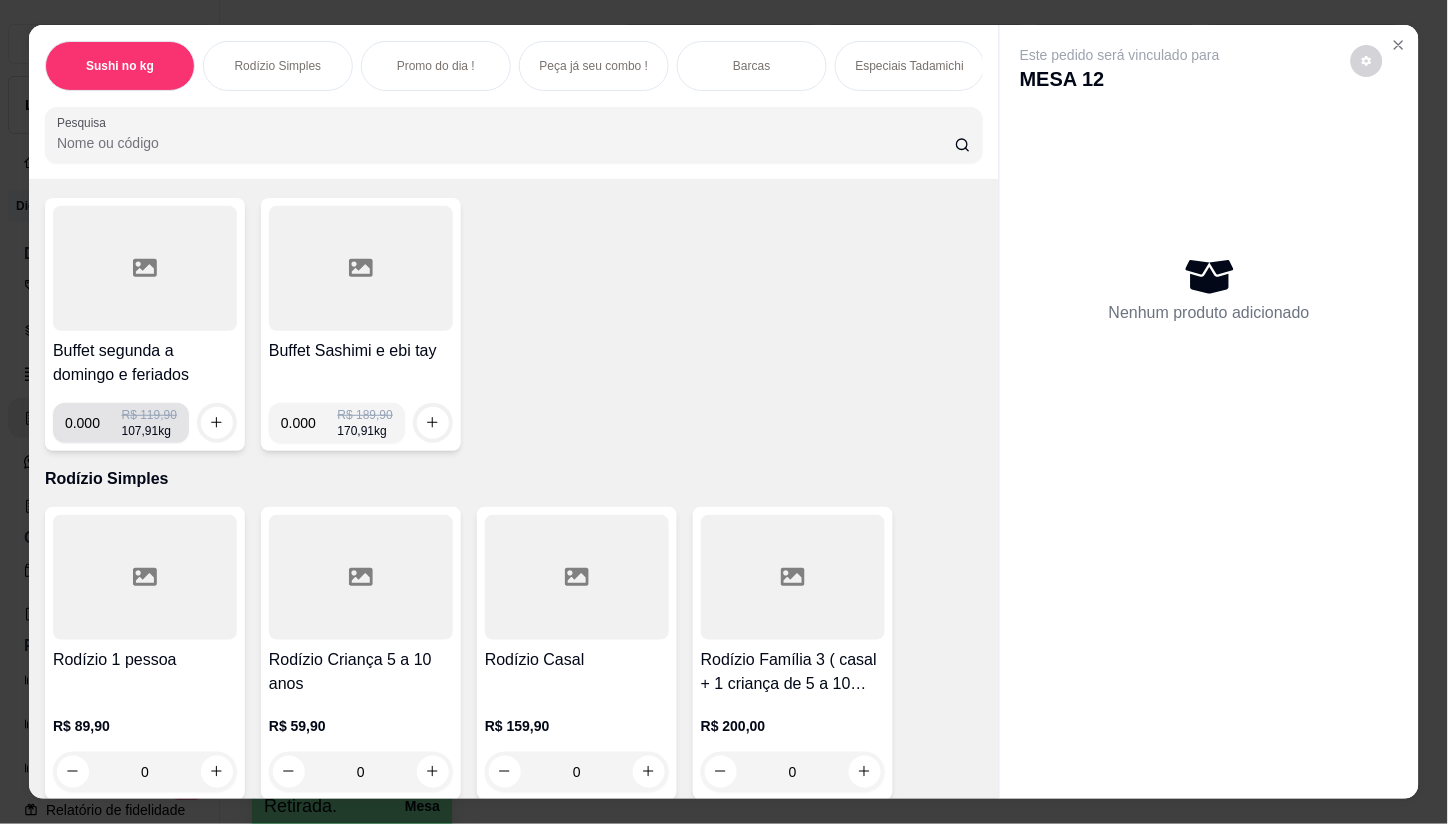 click on "0.000" at bounding box center (93, 423) 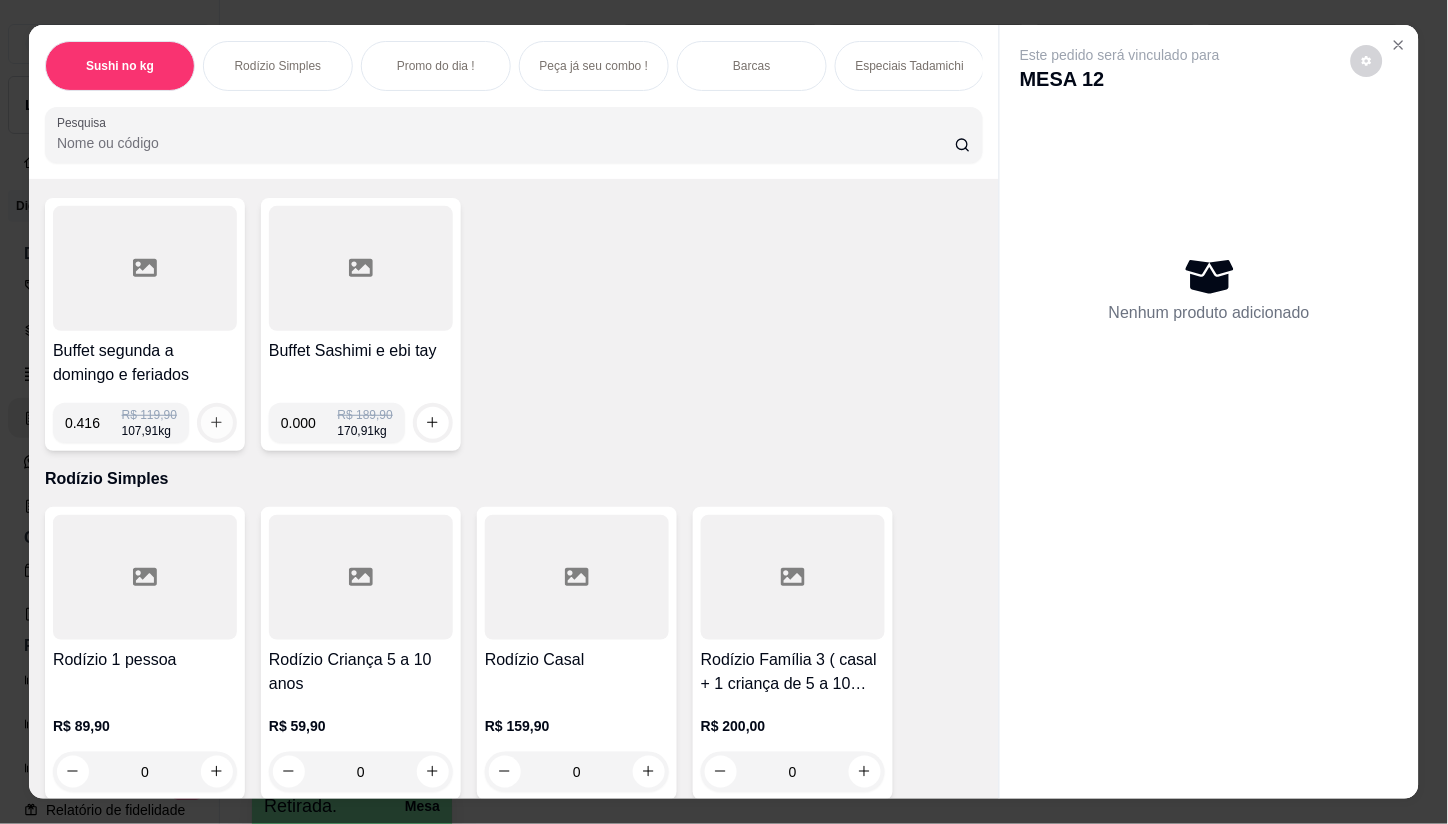 type on "0.416" 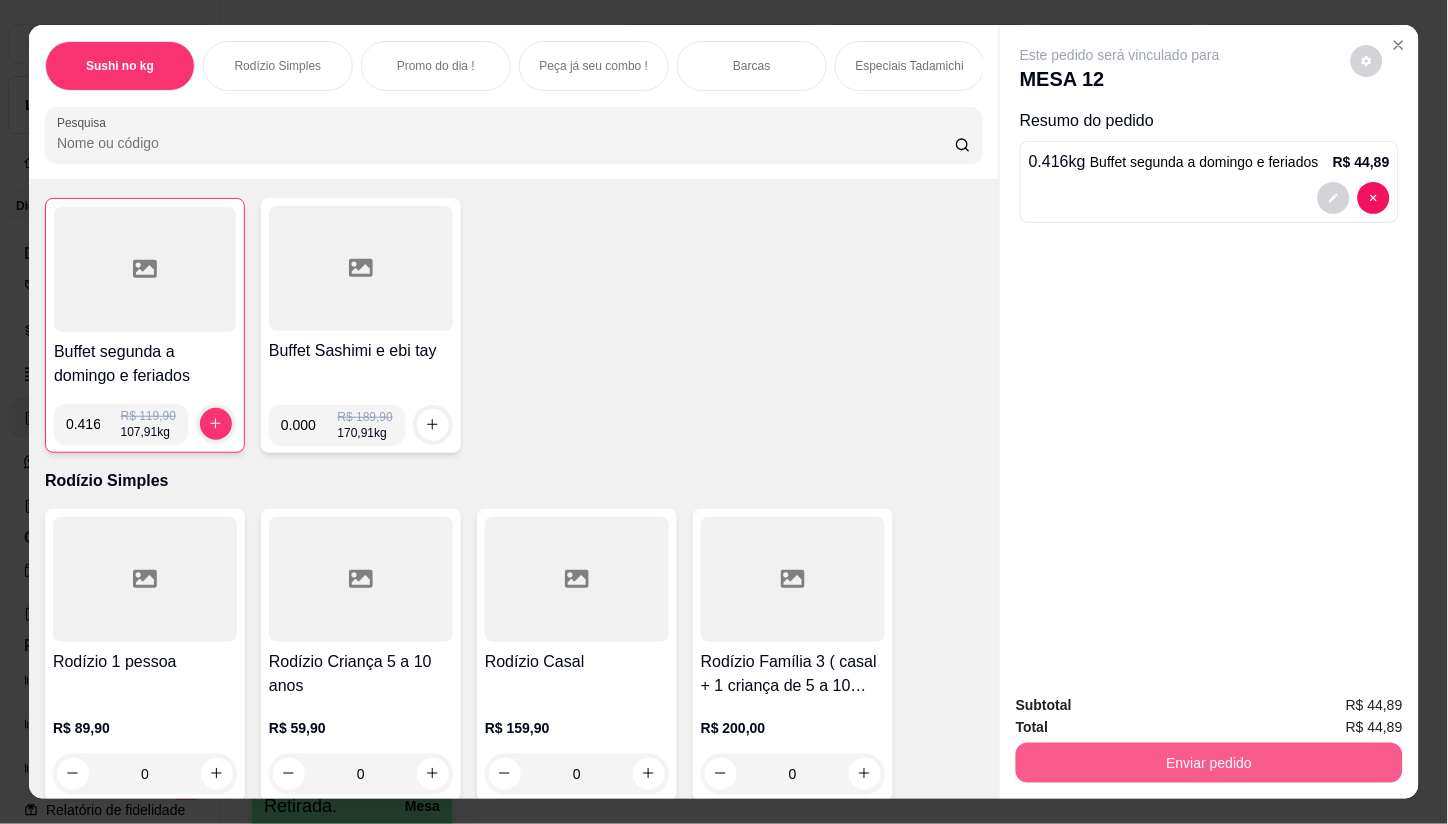 click on "Enviar pedido" at bounding box center (1209, 763) 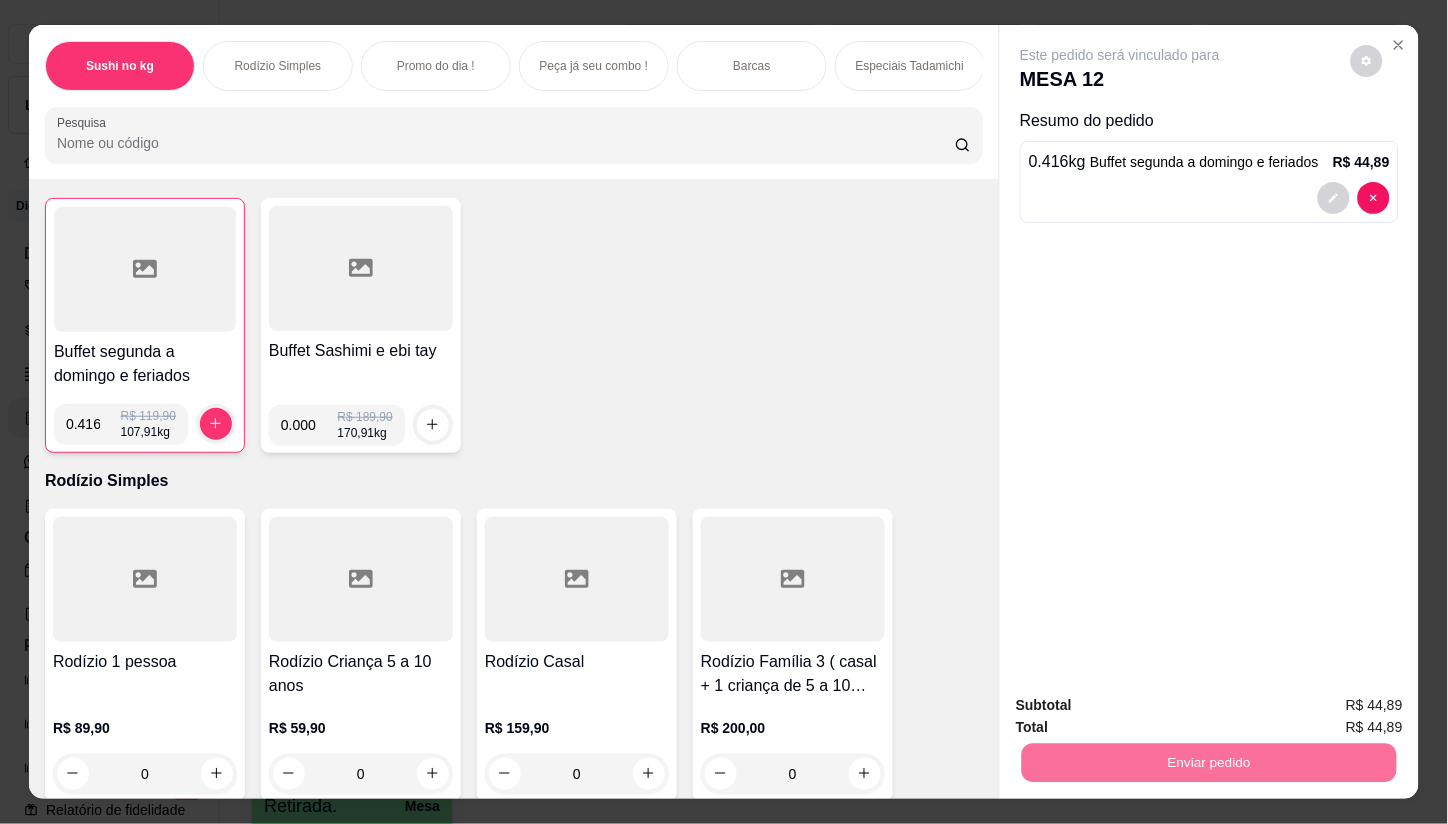 click on "Não registrar e enviar pedido" at bounding box center [1143, 706] 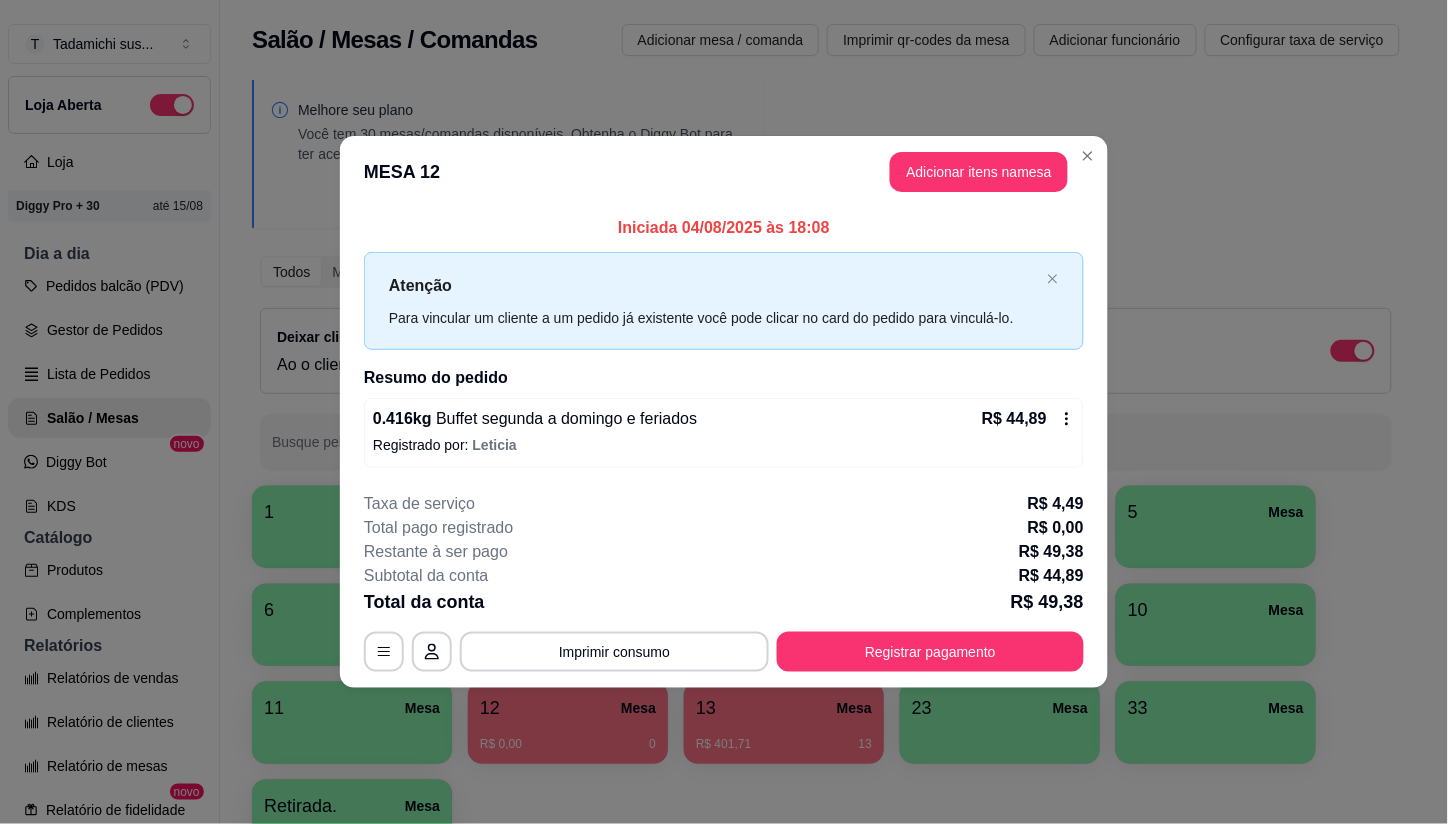 click on "MESA 12 Adicionar itens na  mesa" at bounding box center [724, 172] 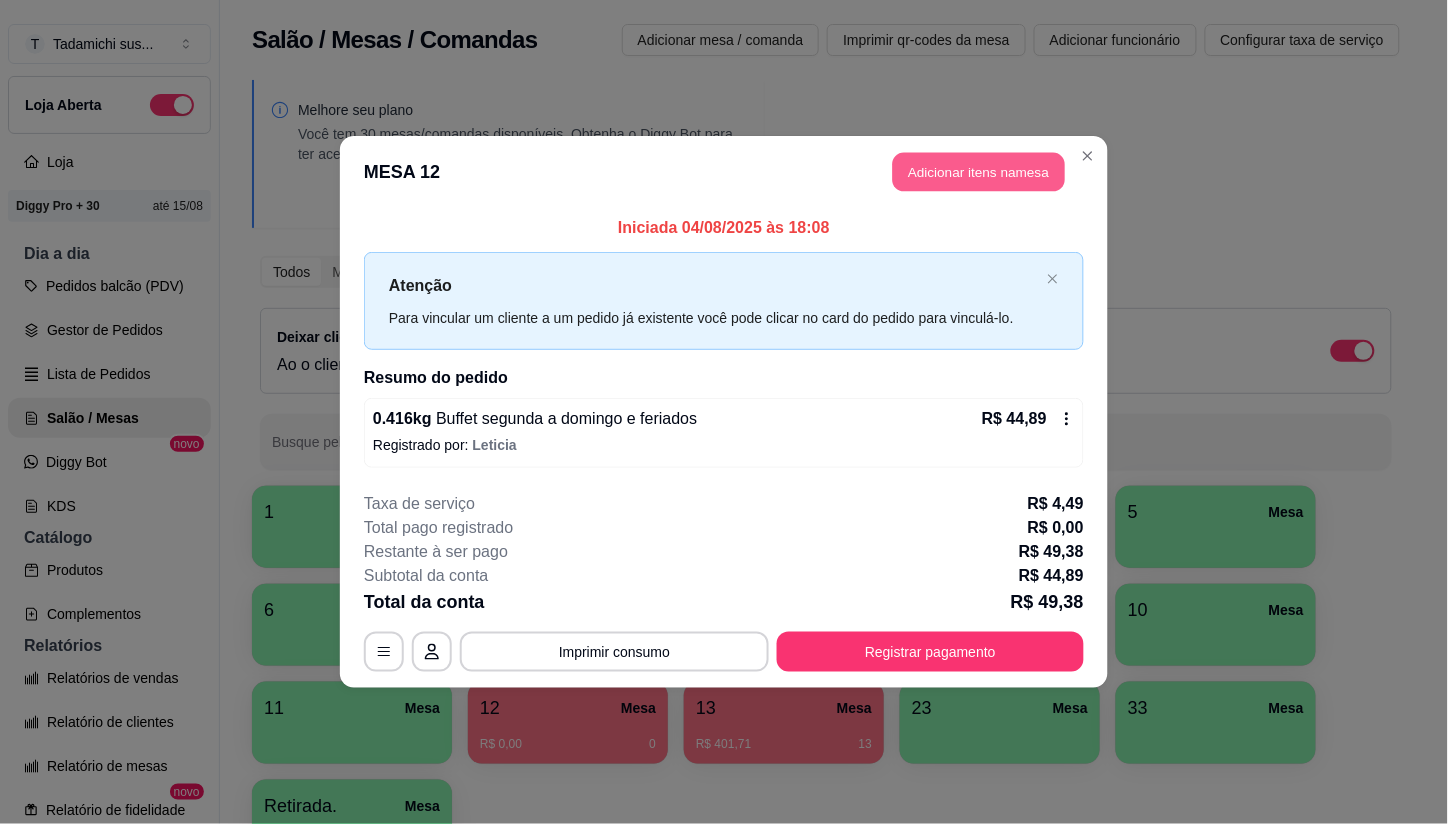 click on "Adicionar itens na  mesa" at bounding box center (979, 172) 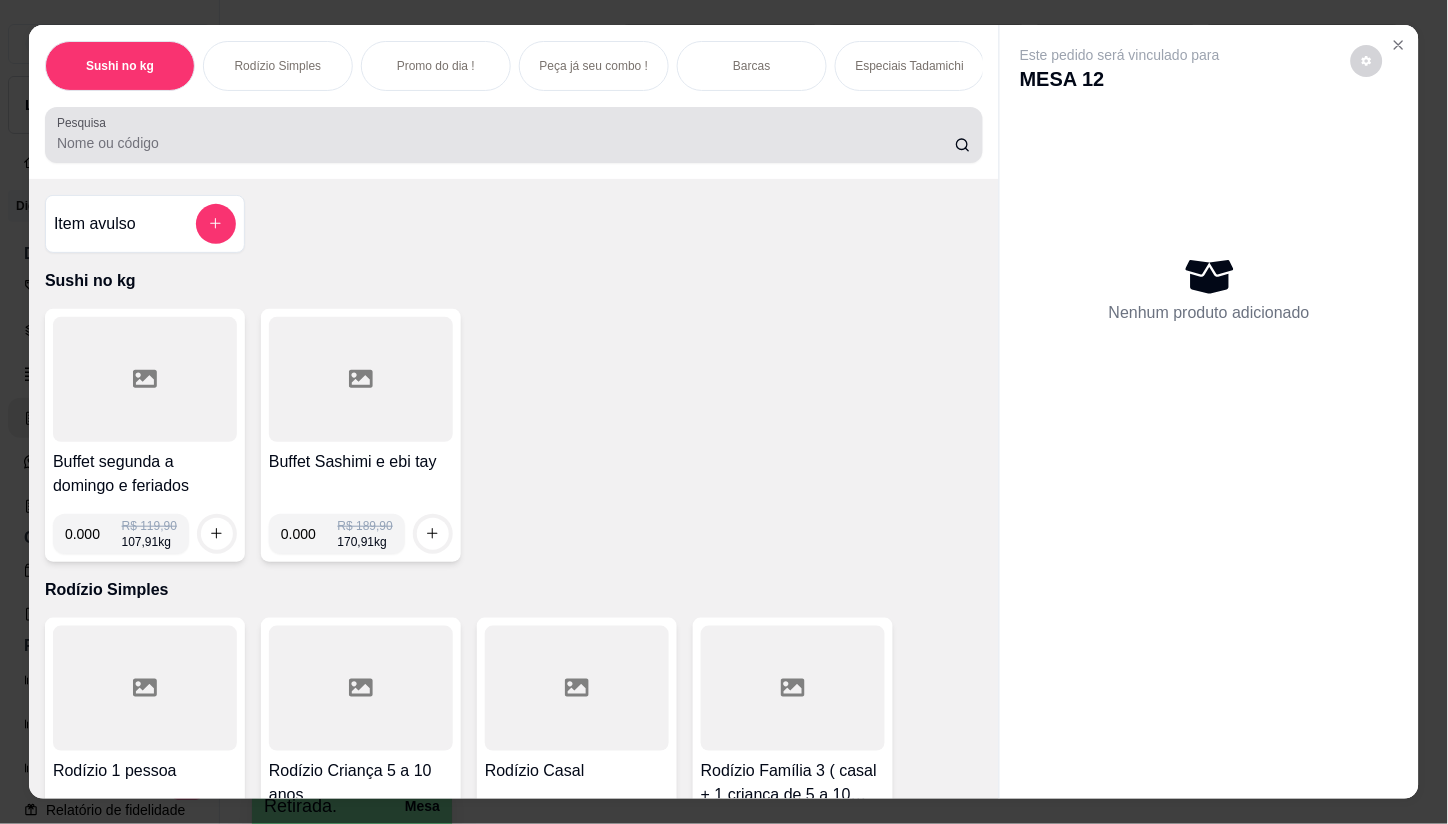 click on "Pesquisa" at bounding box center [506, 143] 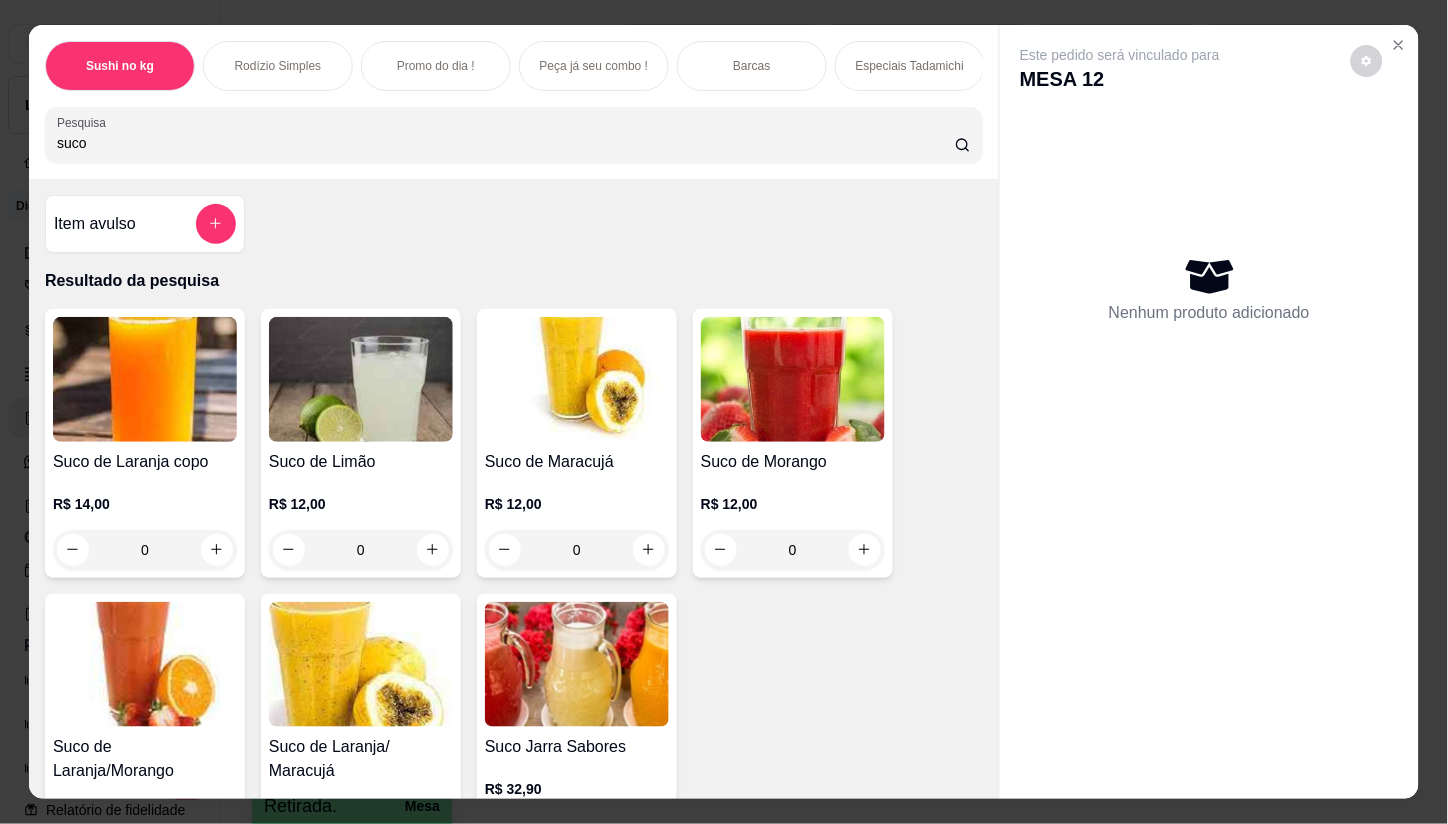 type on "suco" 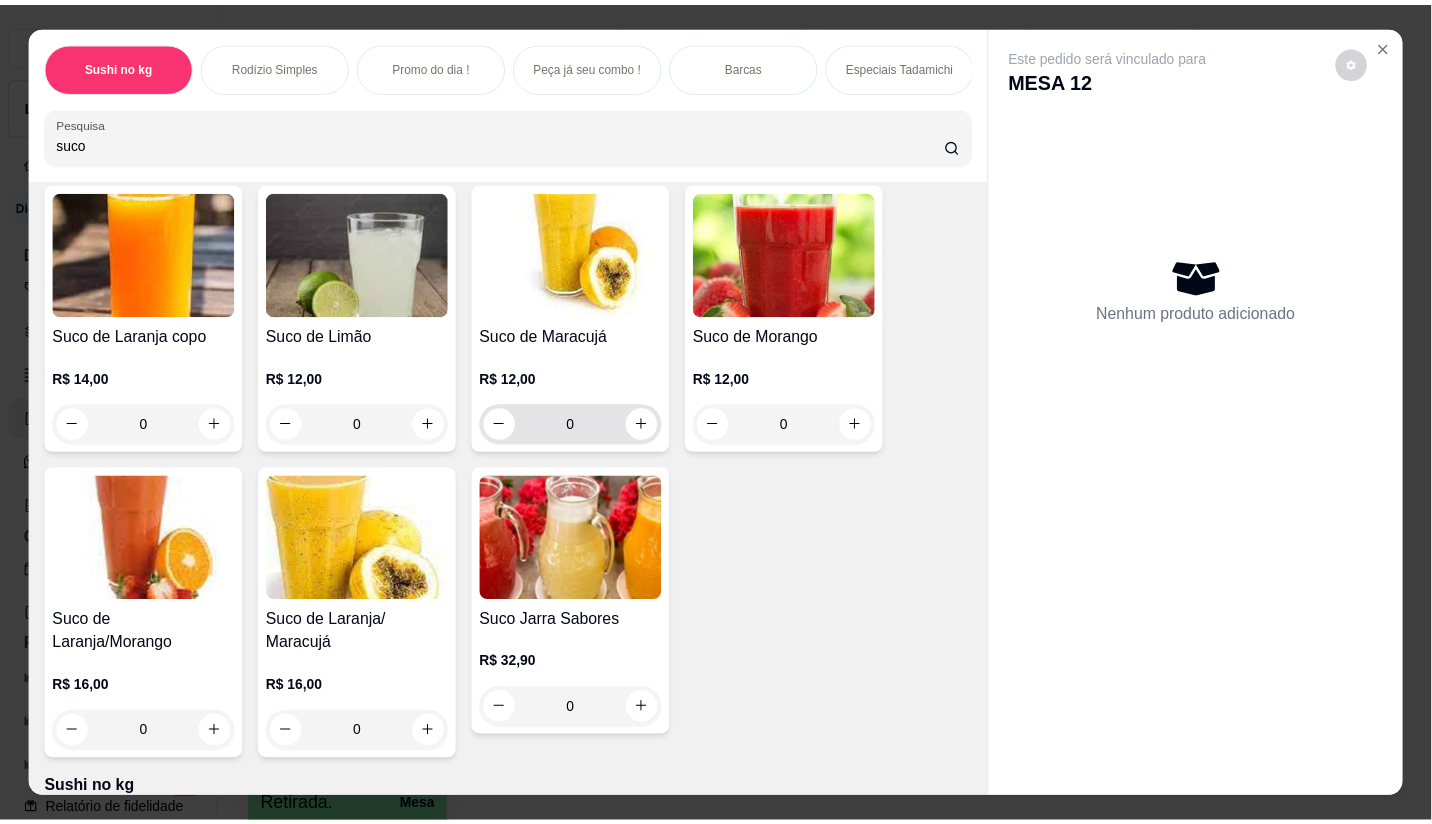 scroll, scrollTop: 222, scrollLeft: 0, axis: vertical 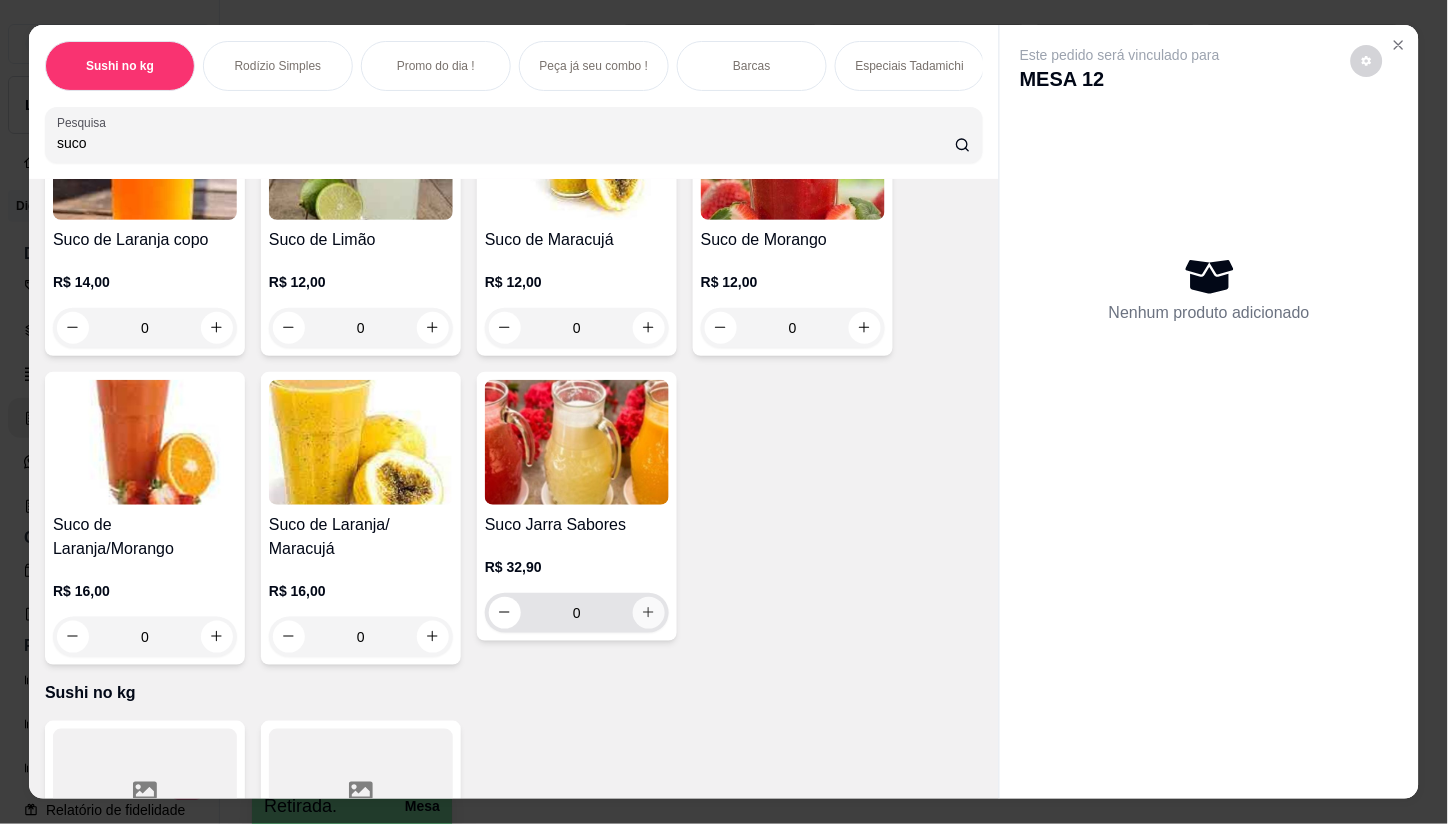 click 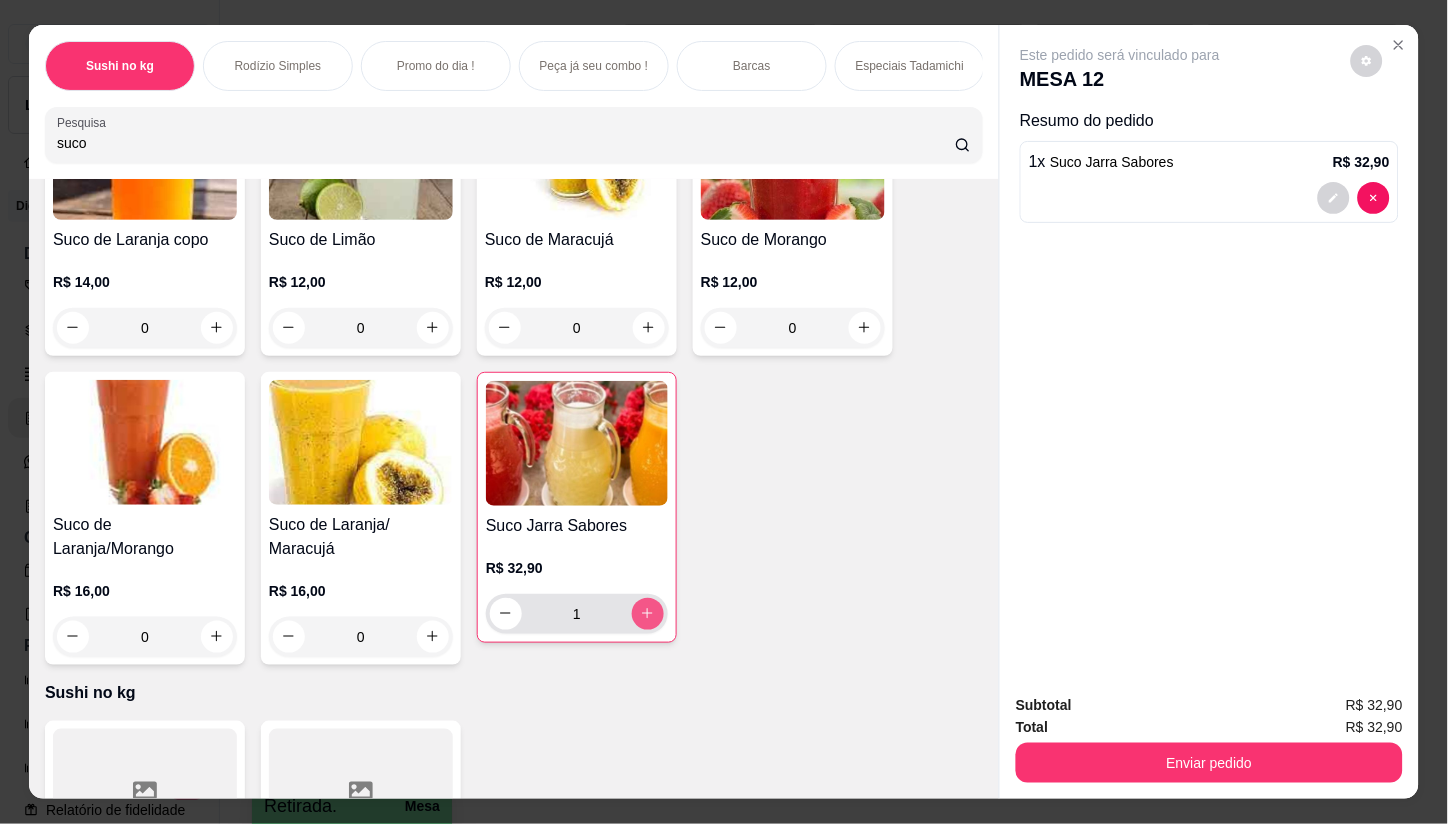 type on "1" 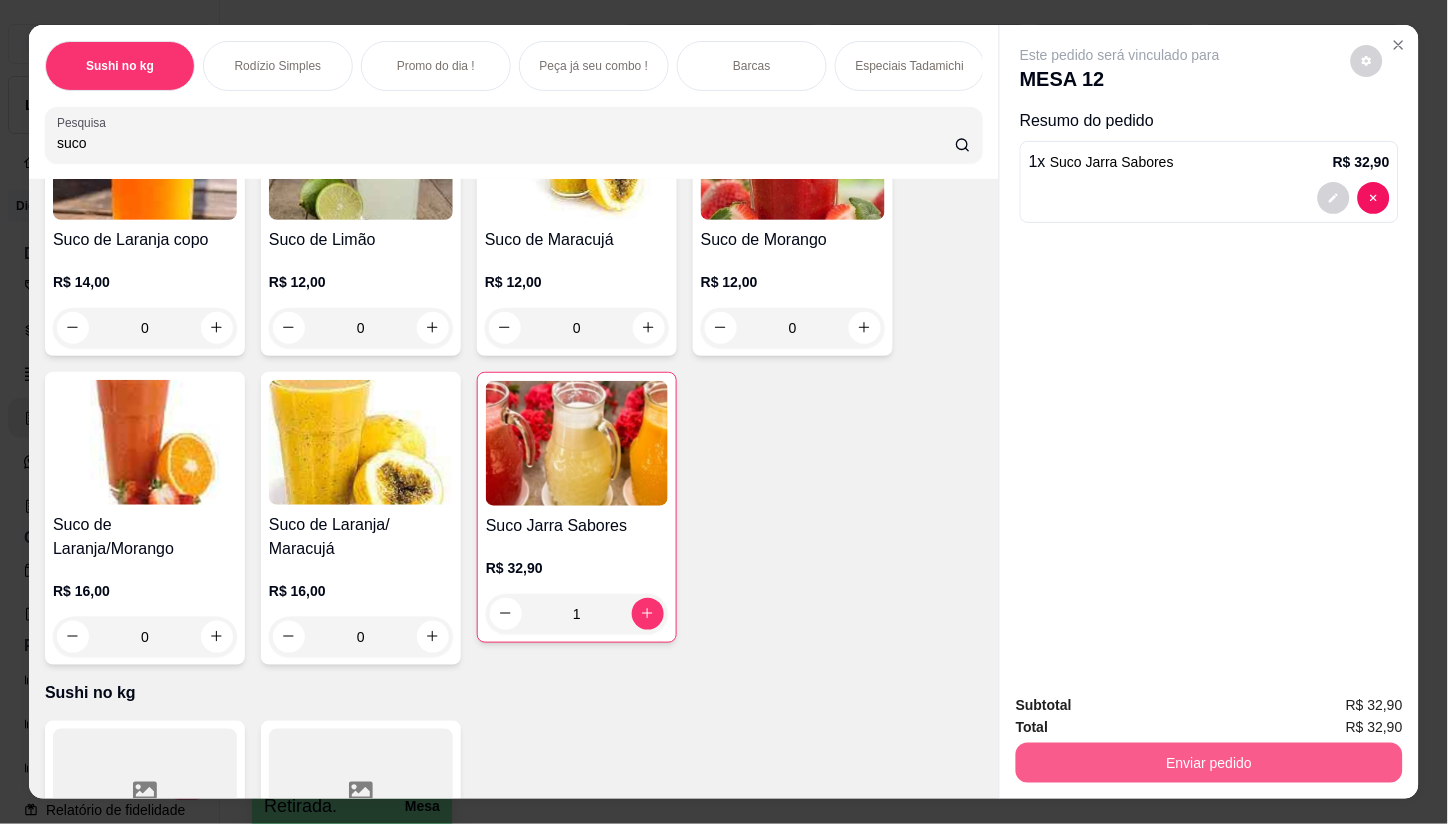 click on "Enviar pedido" at bounding box center (1209, 763) 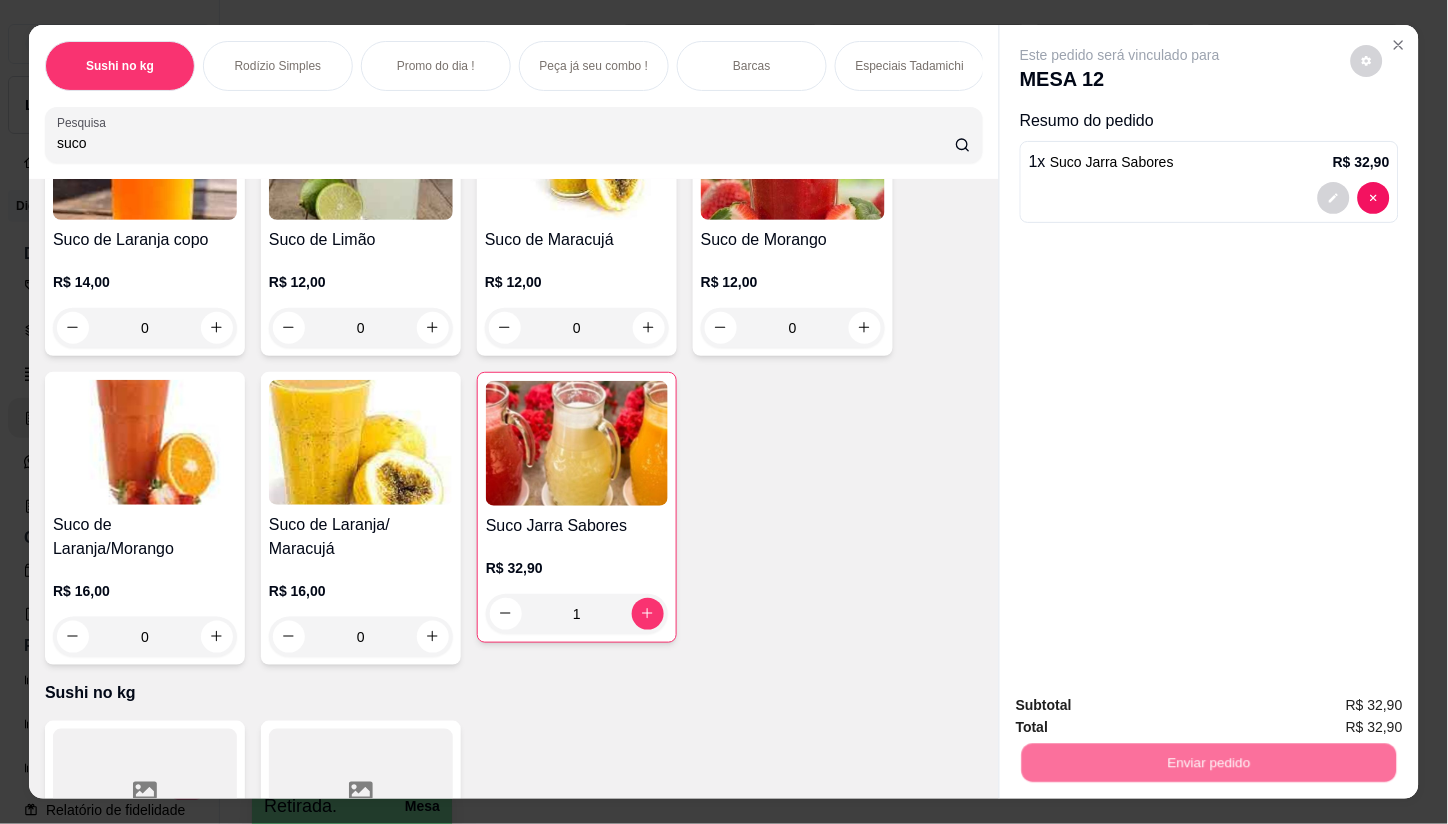 click on "Não registrar e enviar pedido" at bounding box center (1143, 706) 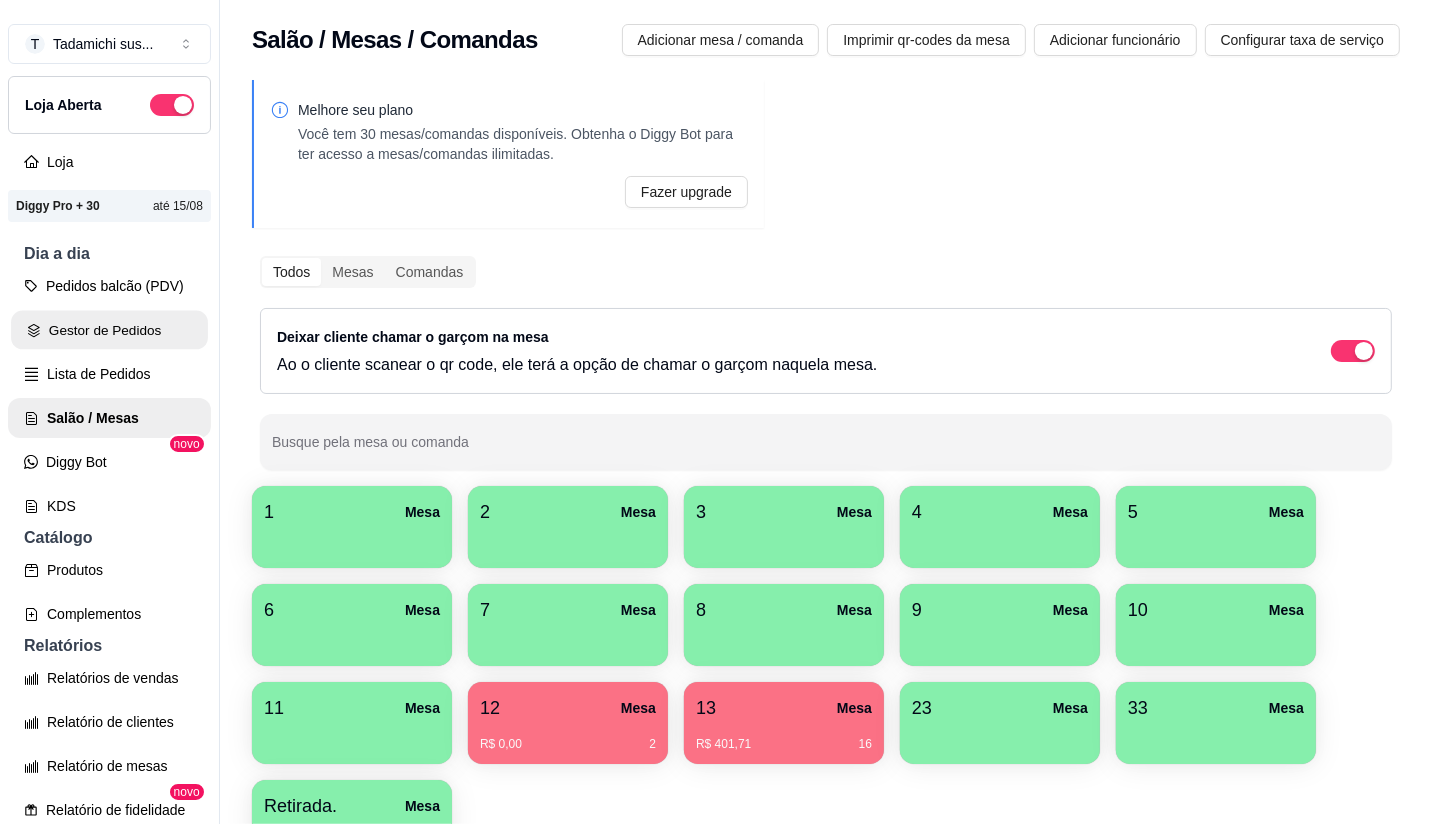 click on "Gestor de Pedidos" at bounding box center (109, 330) 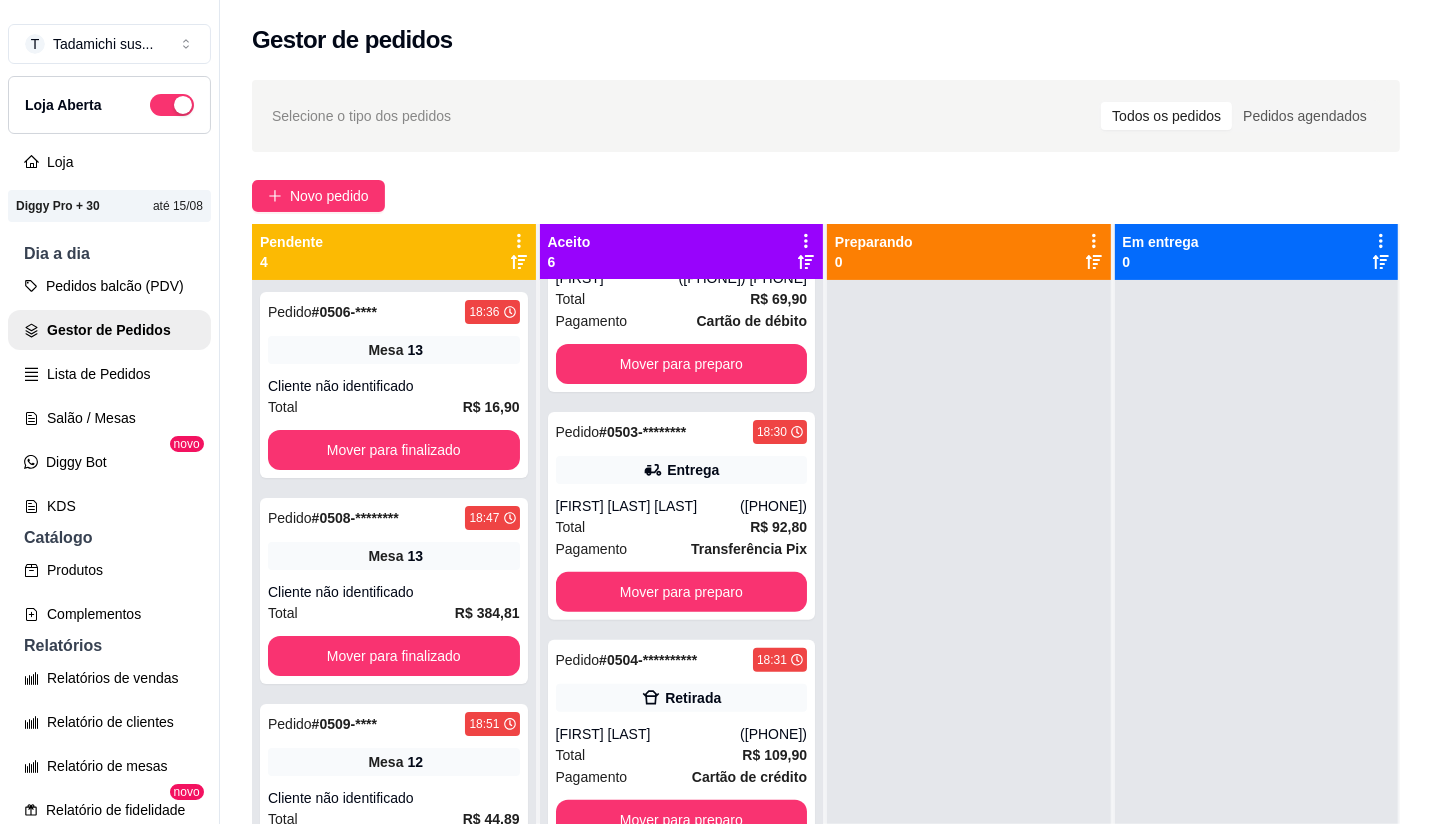 scroll, scrollTop: 583, scrollLeft: 0, axis: vertical 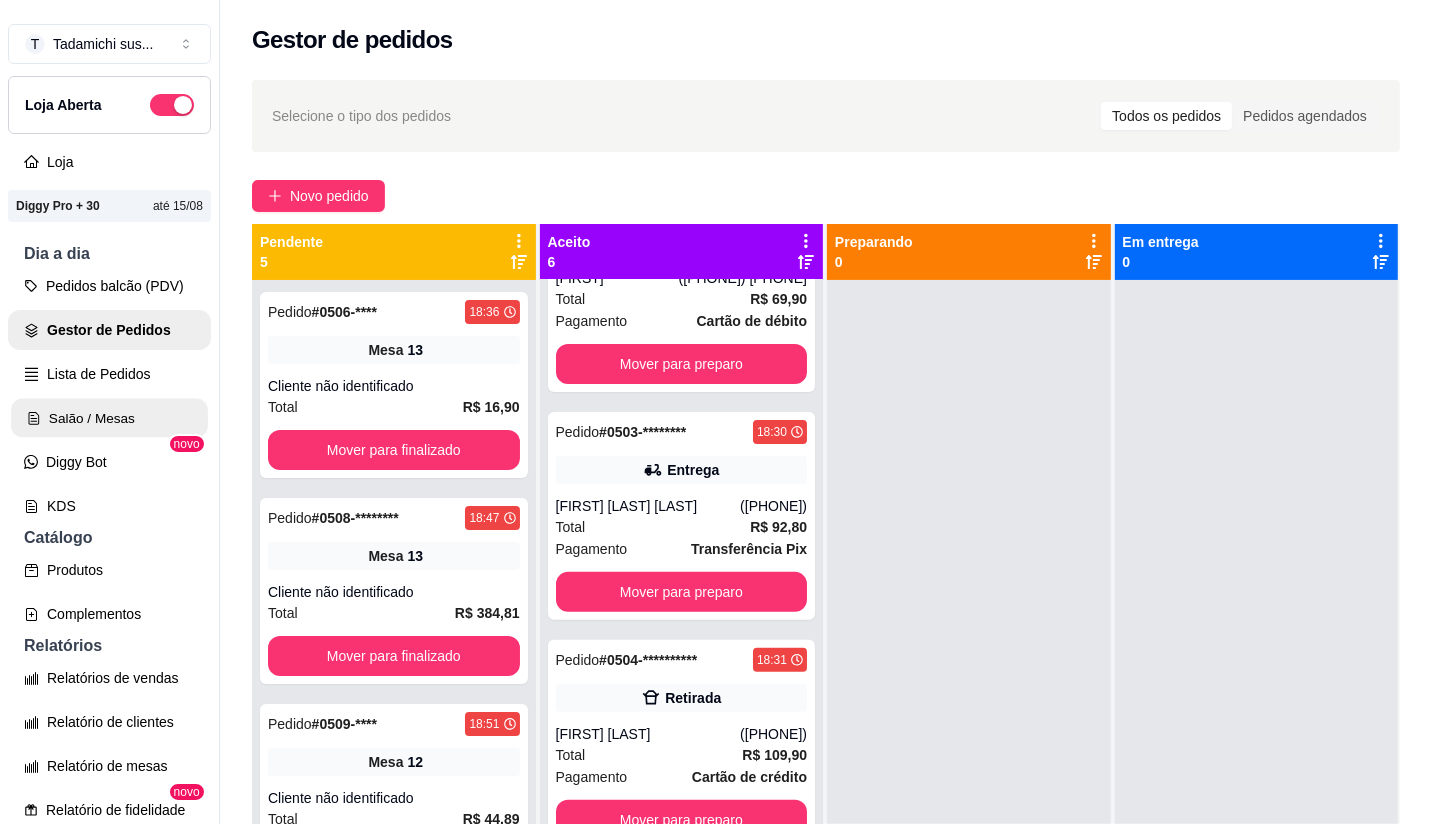 click on "Salão / Mesas" at bounding box center (109, 418) 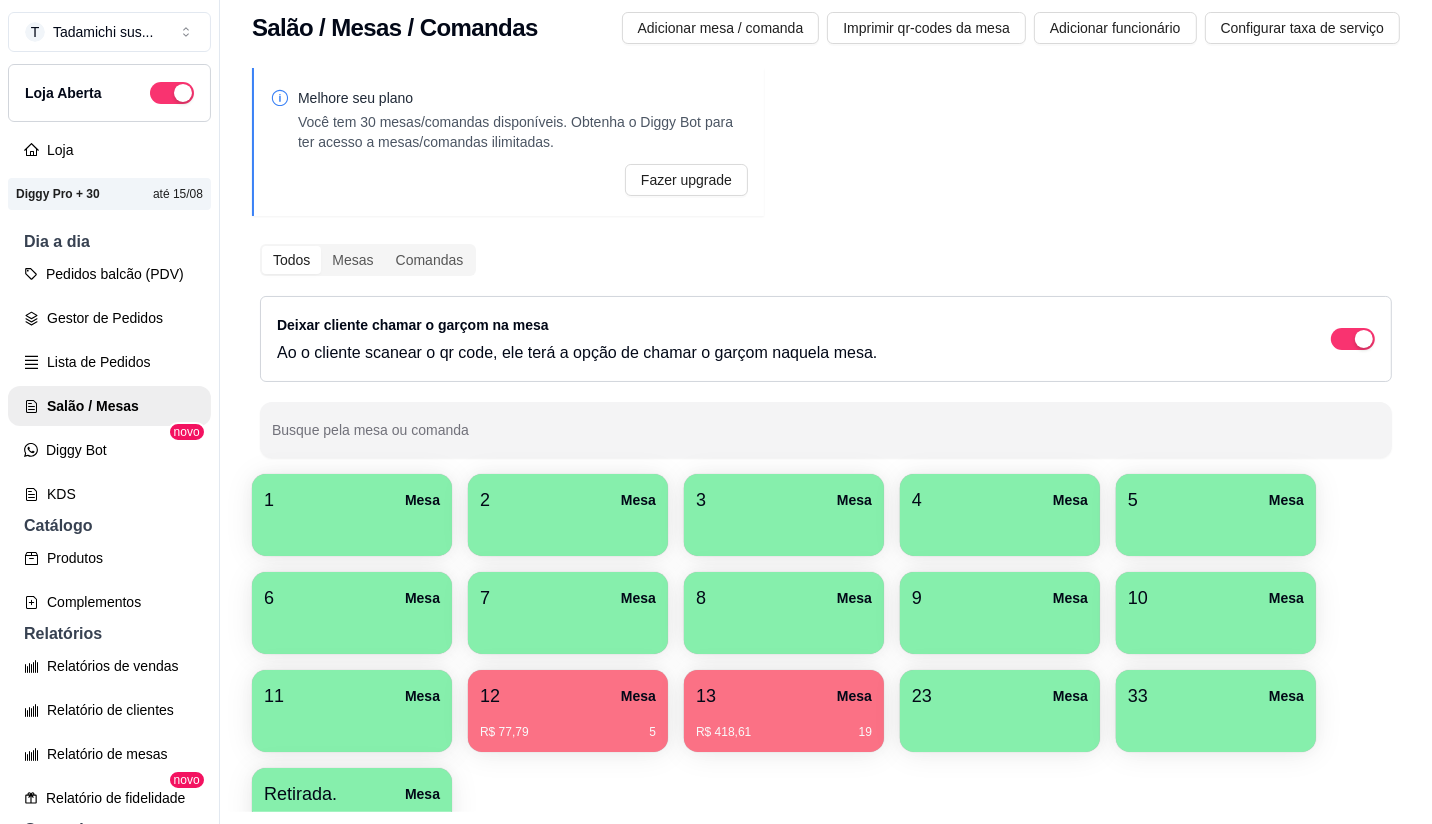 scroll, scrollTop: 32, scrollLeft: 0, axis: vertical 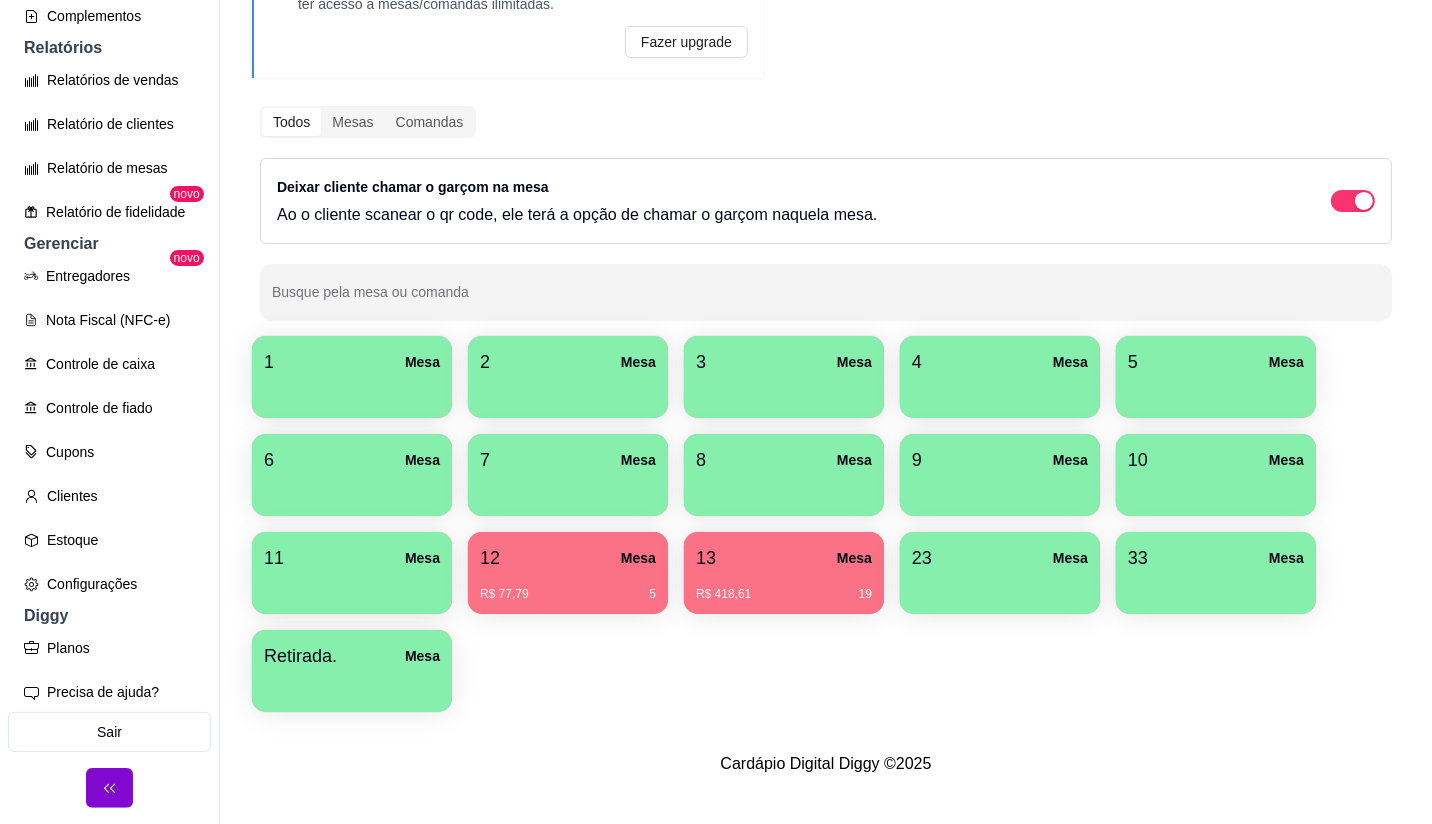 click on "R$ 77,79 5" at bounding box center [568, 594] 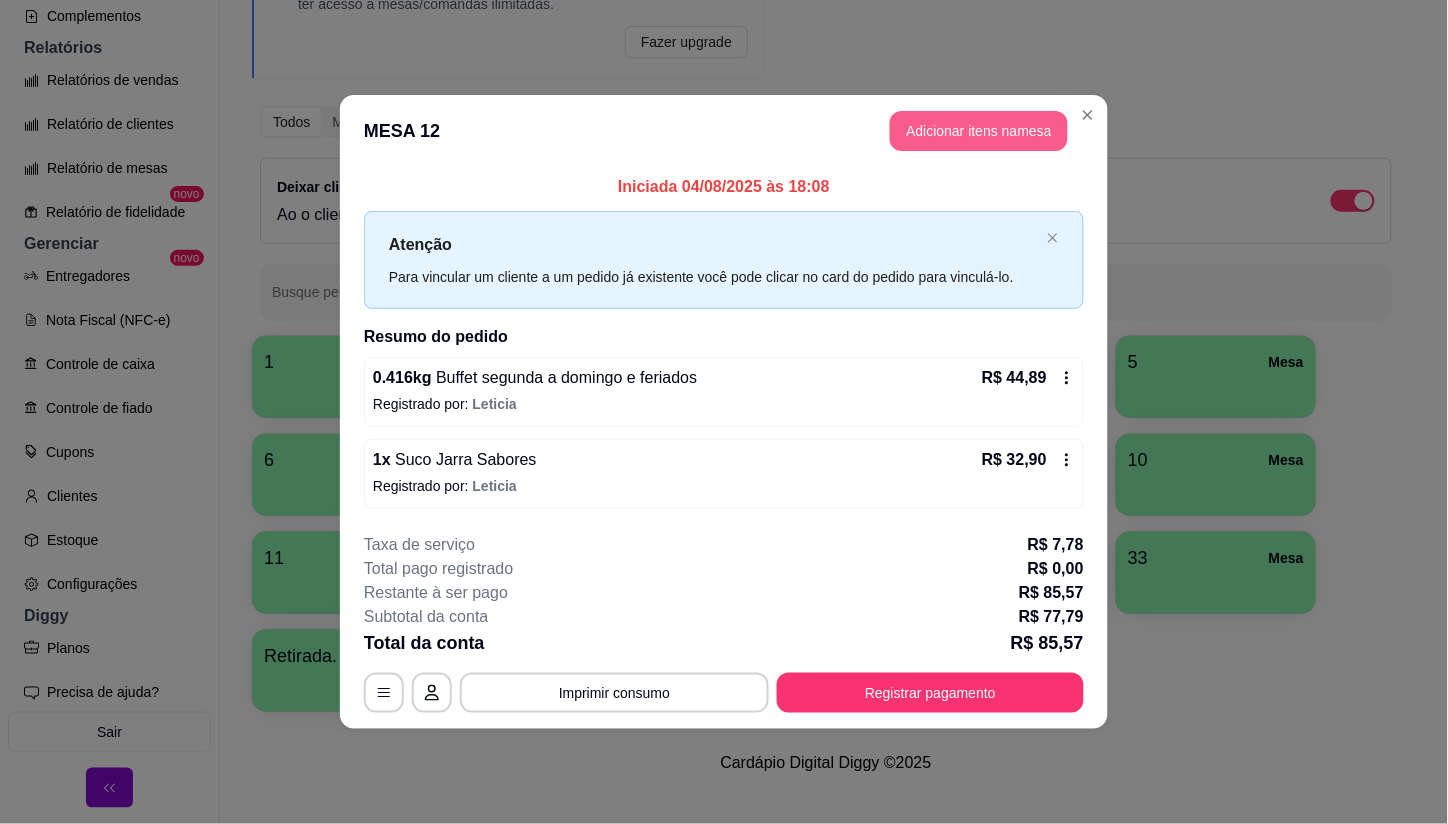 click on "Adicionar itens na  mesa" at bounding box center (979, 131) 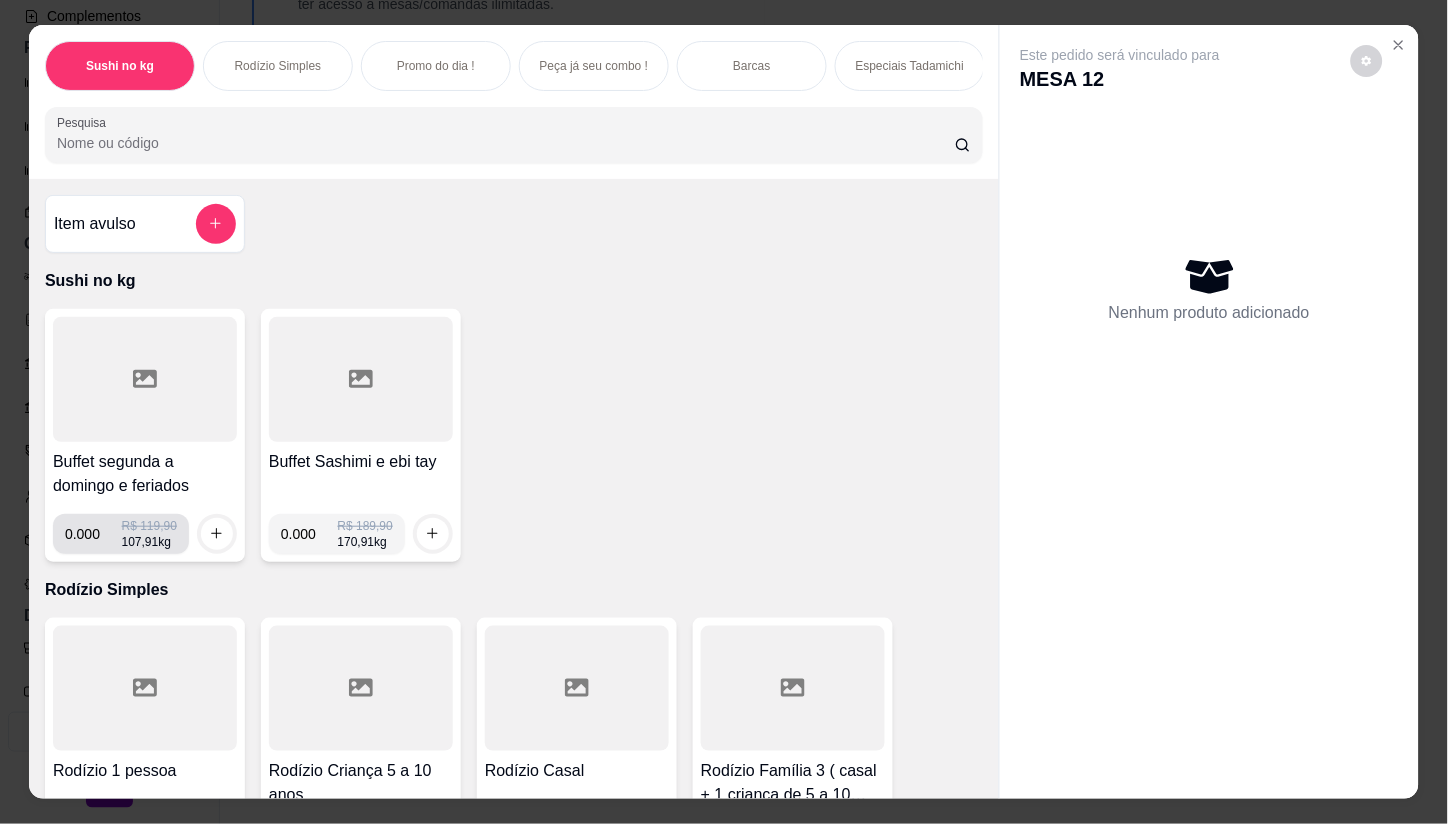 click on "0.000" at bounding box center [93, 534] 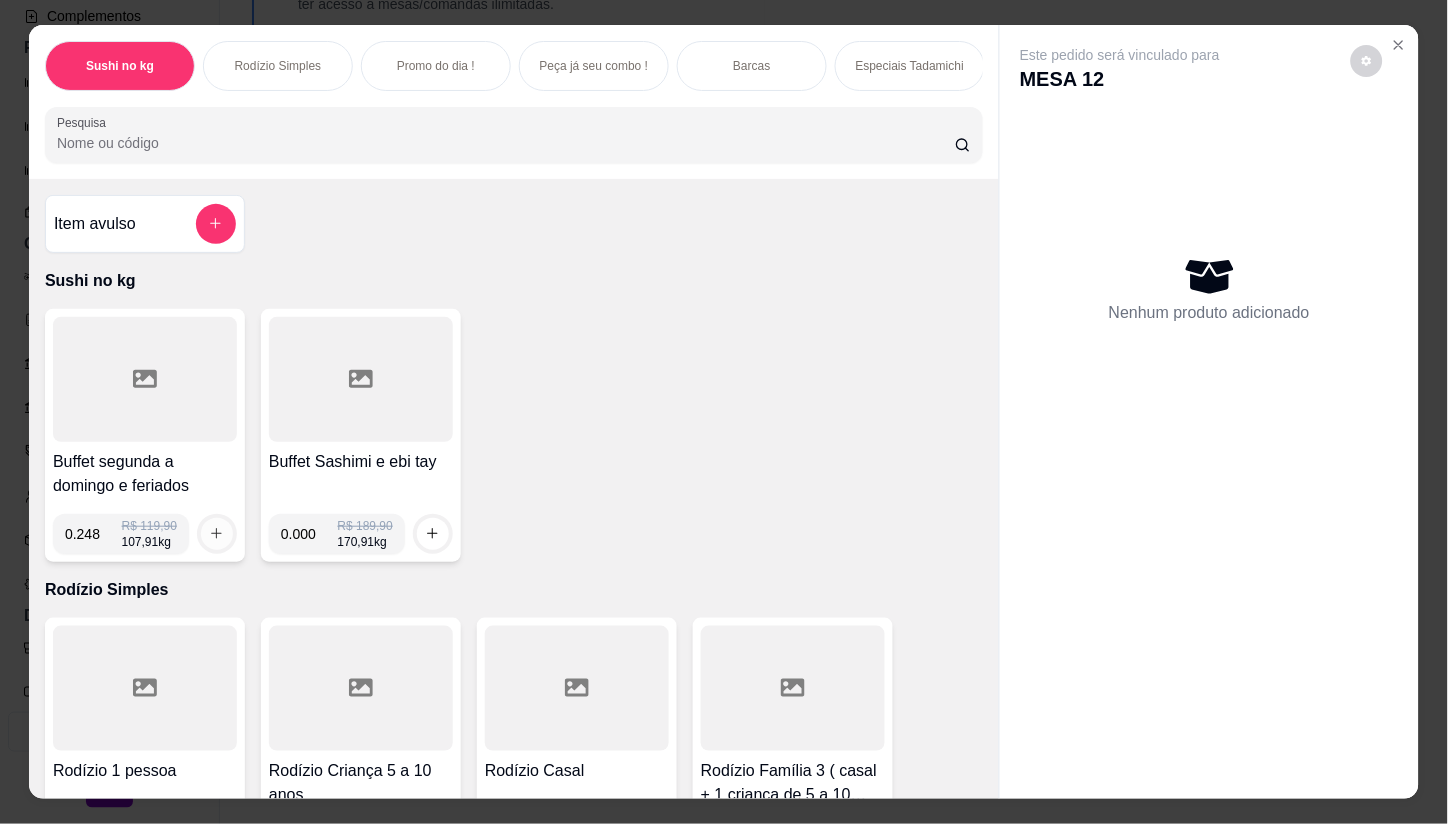 type on "0.248" 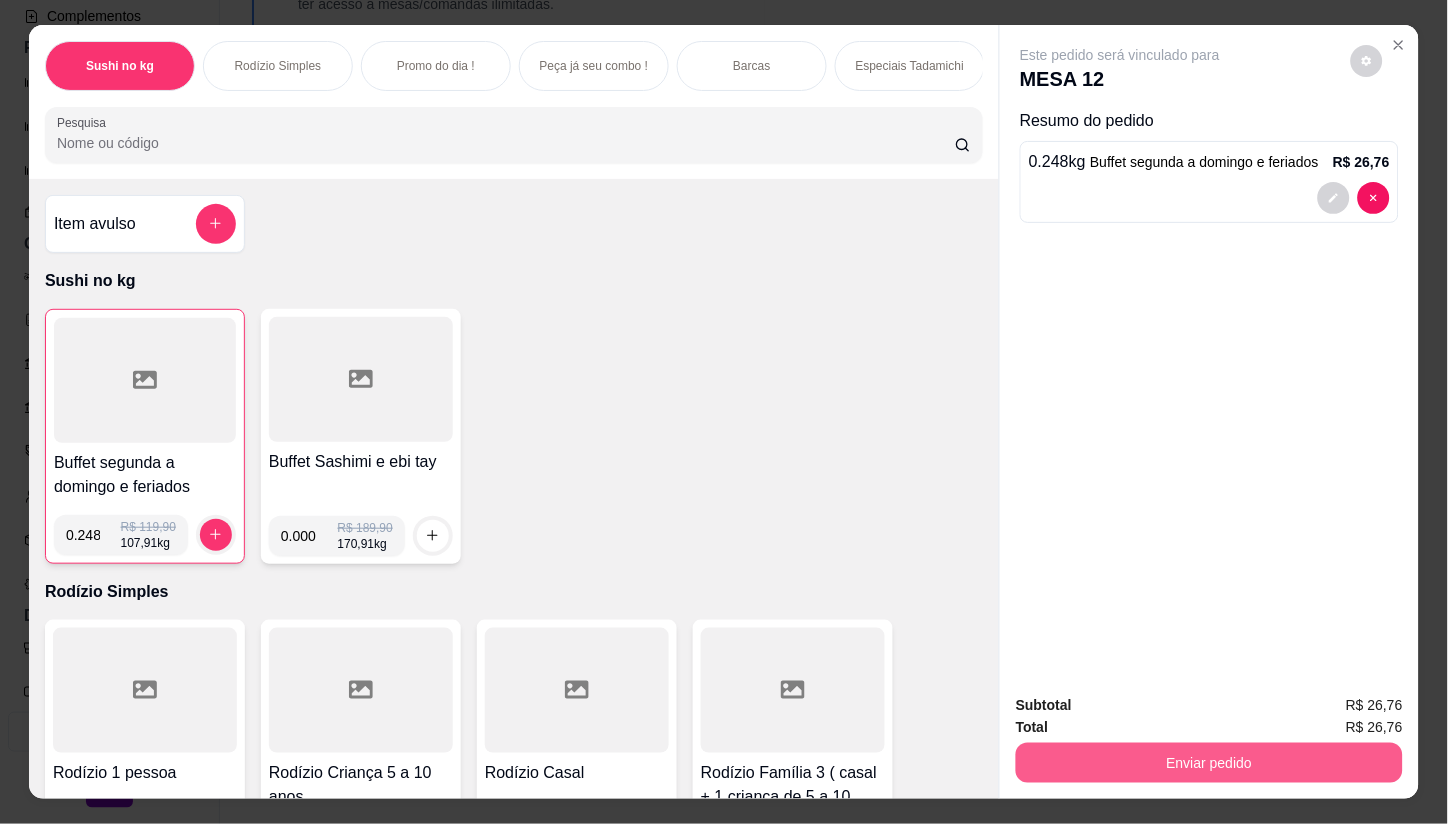 click on "Enviar pedido" at bounding box center [1209, 763] 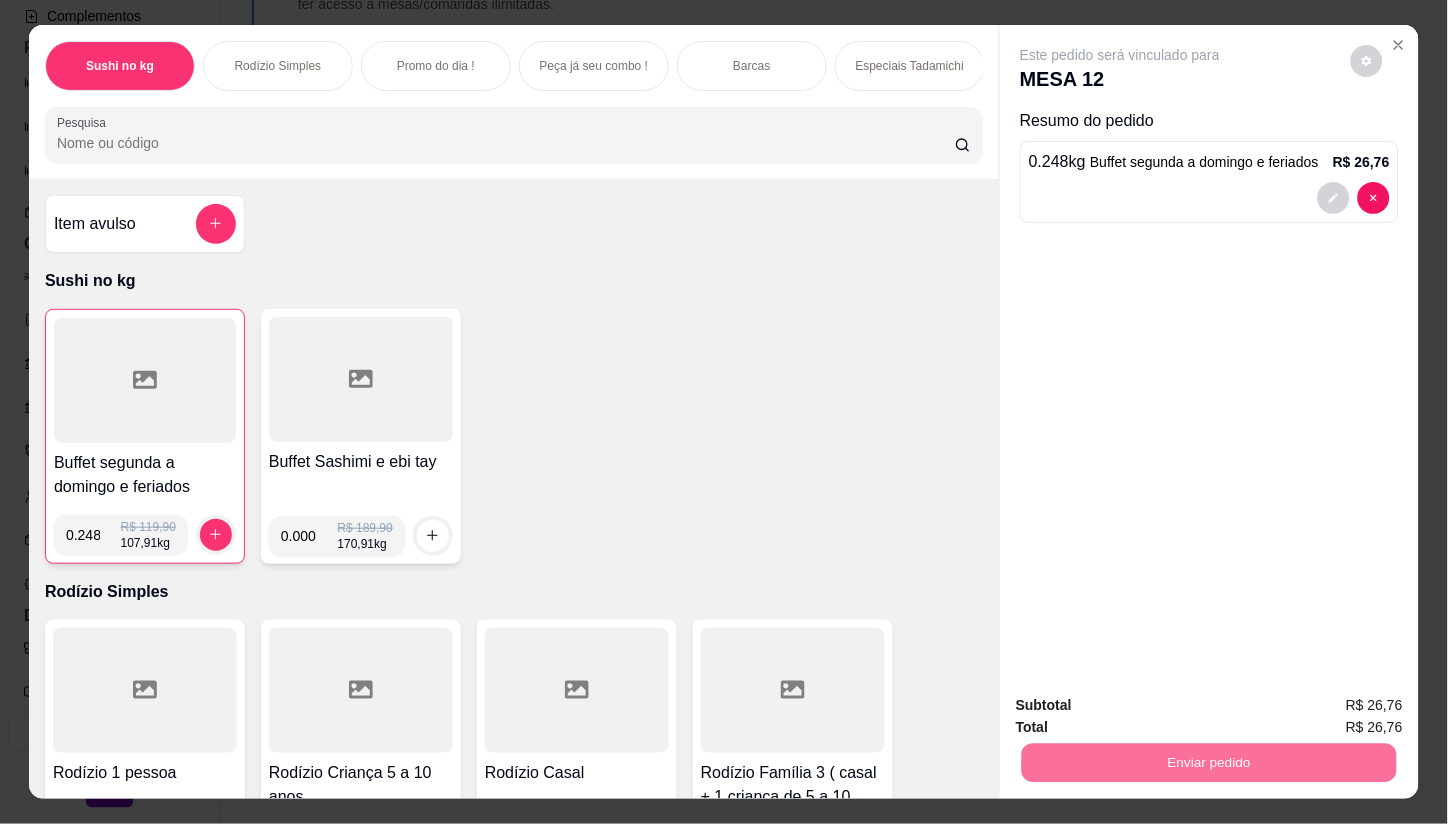click on "Não registrar e enviar pedido" at bounding box center (1143, 707) 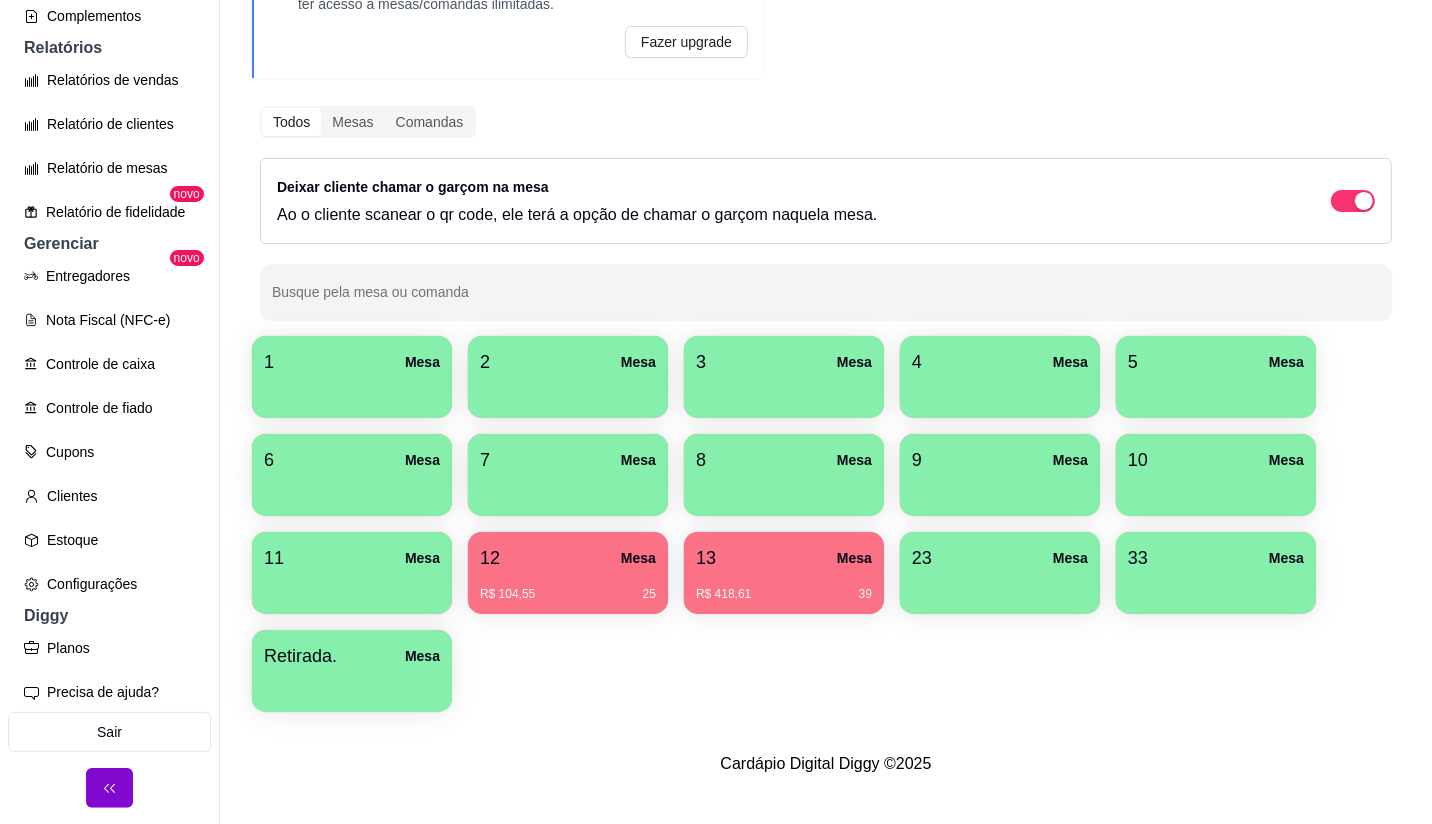 click on "12 Mesa" at bounding box center [568, 558] 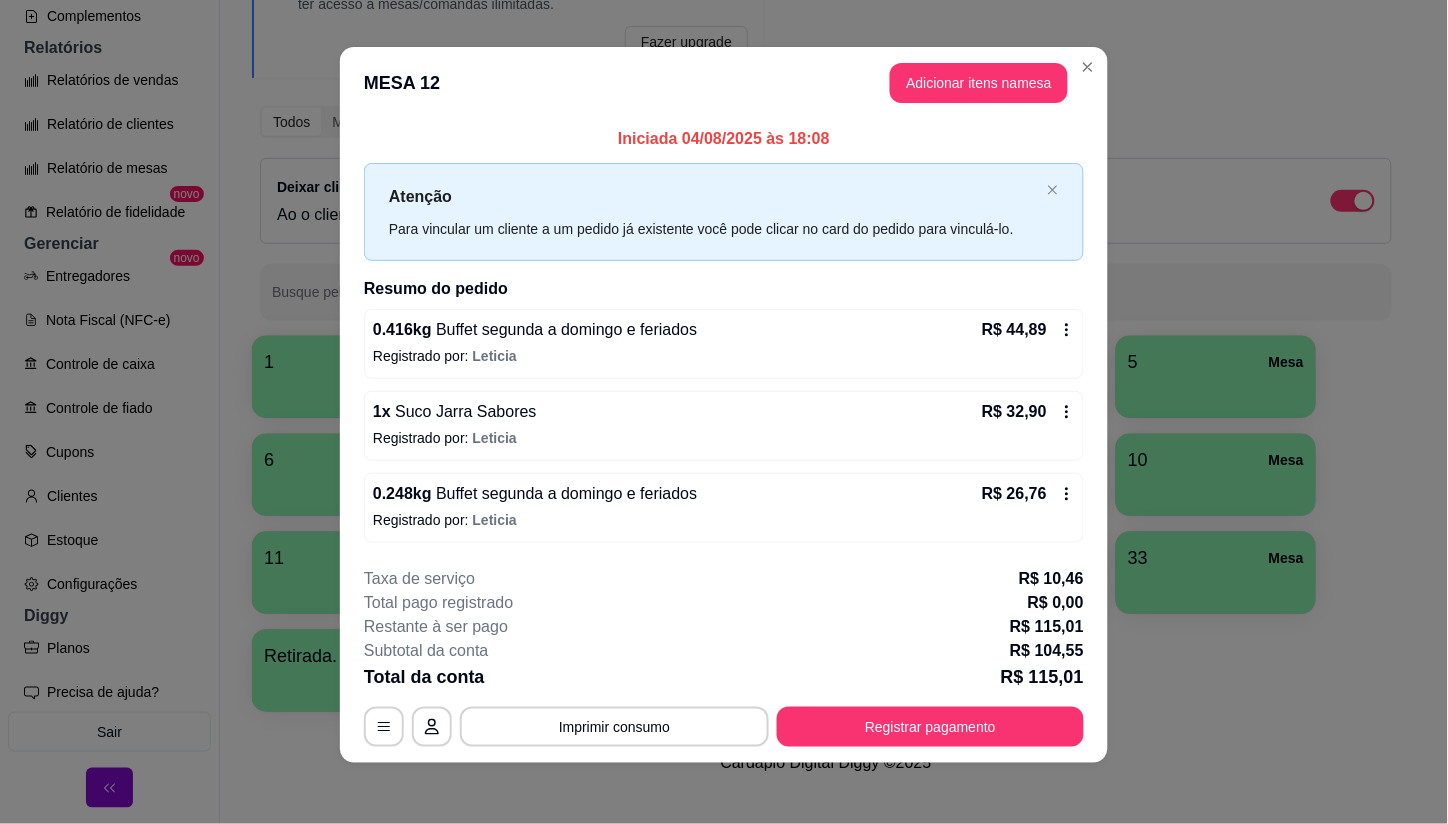 scroll, scrollTop: 10, scrollLeft: 0, axis: vertical 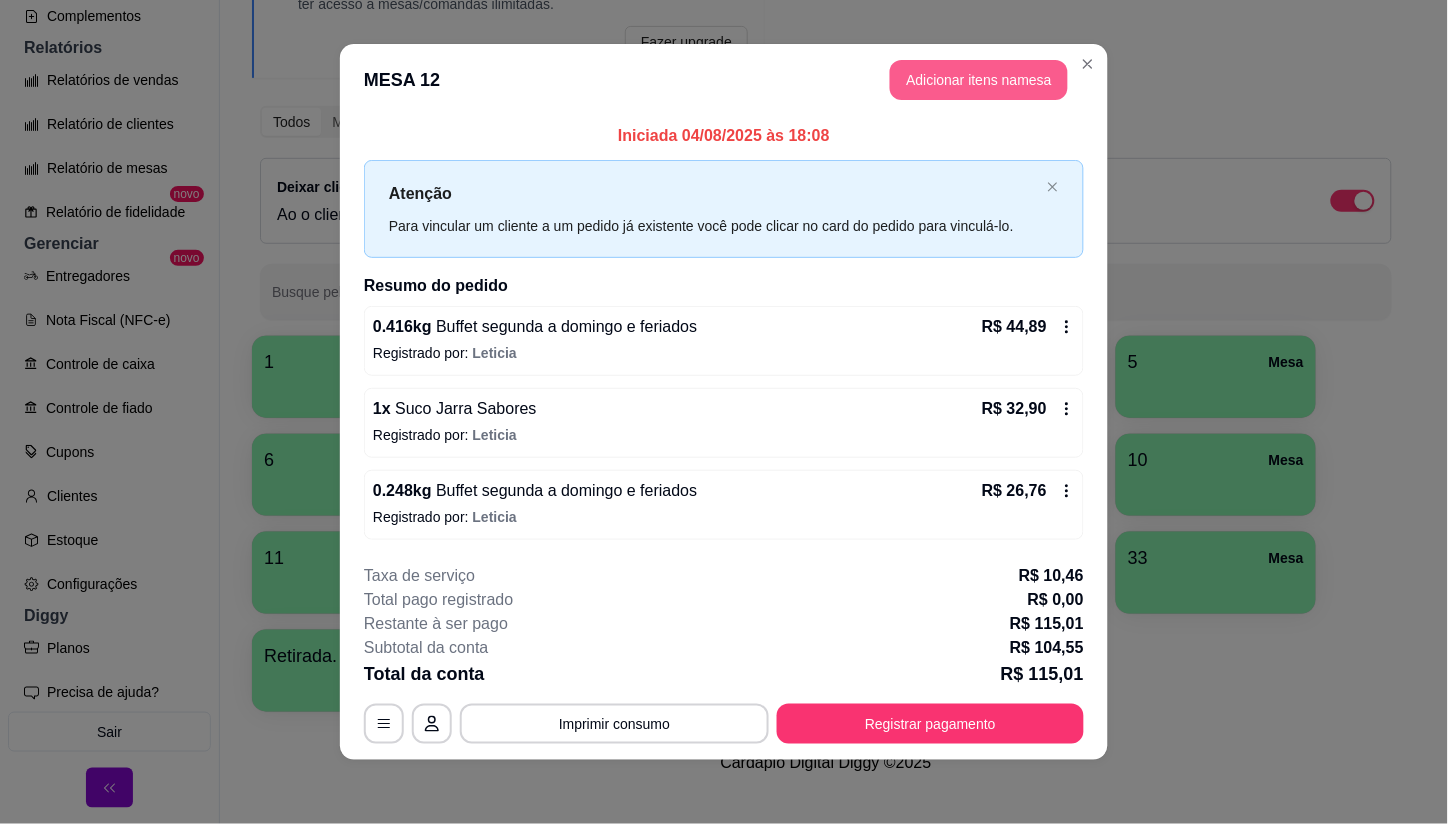 click on "Adicionar itens na  mesa" at bounding box center [979, 80] 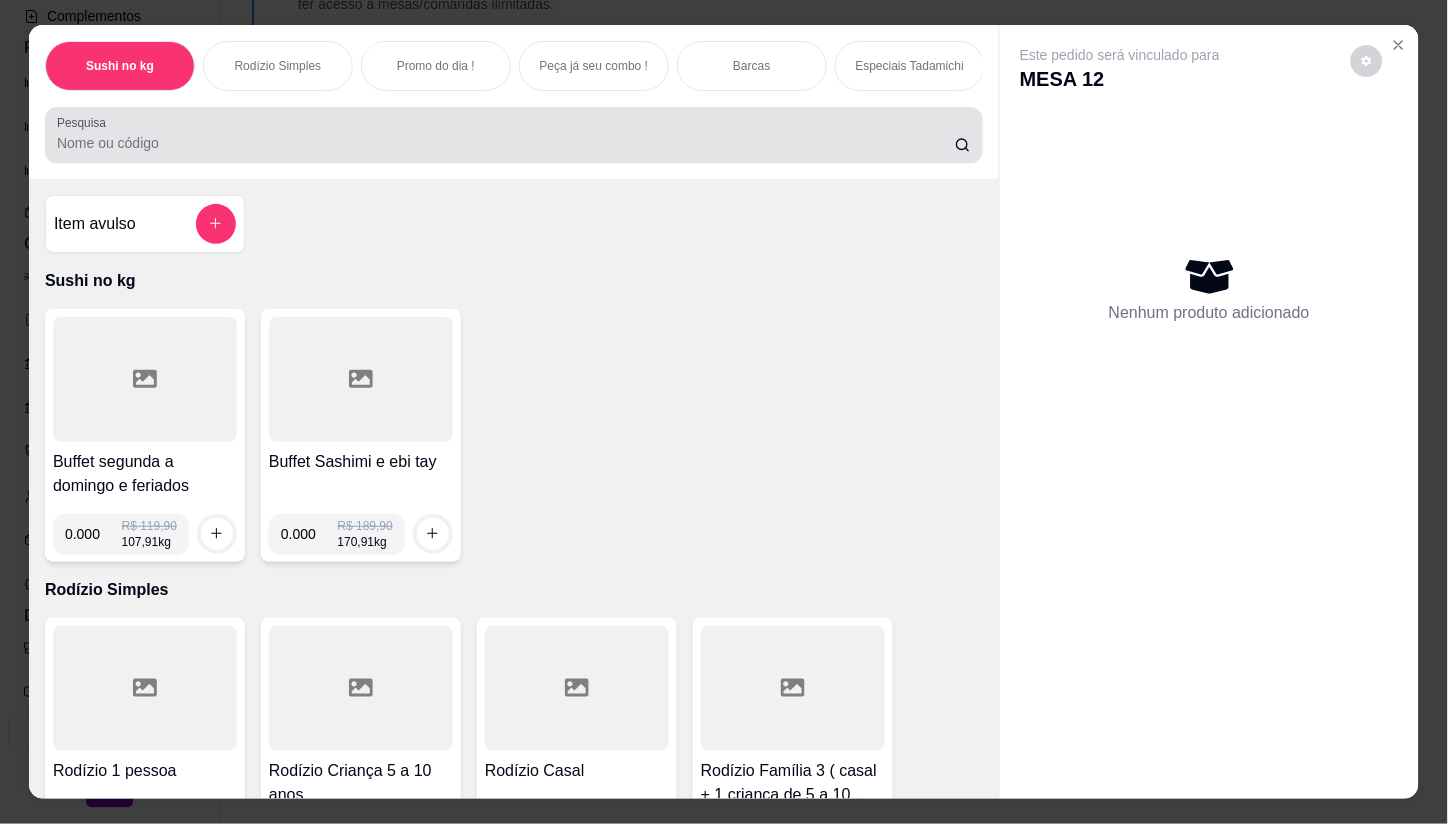drag, startPoint x: 305, startPoint y: 162, endPoint x: 305, endPoint y: 185, distance: 23 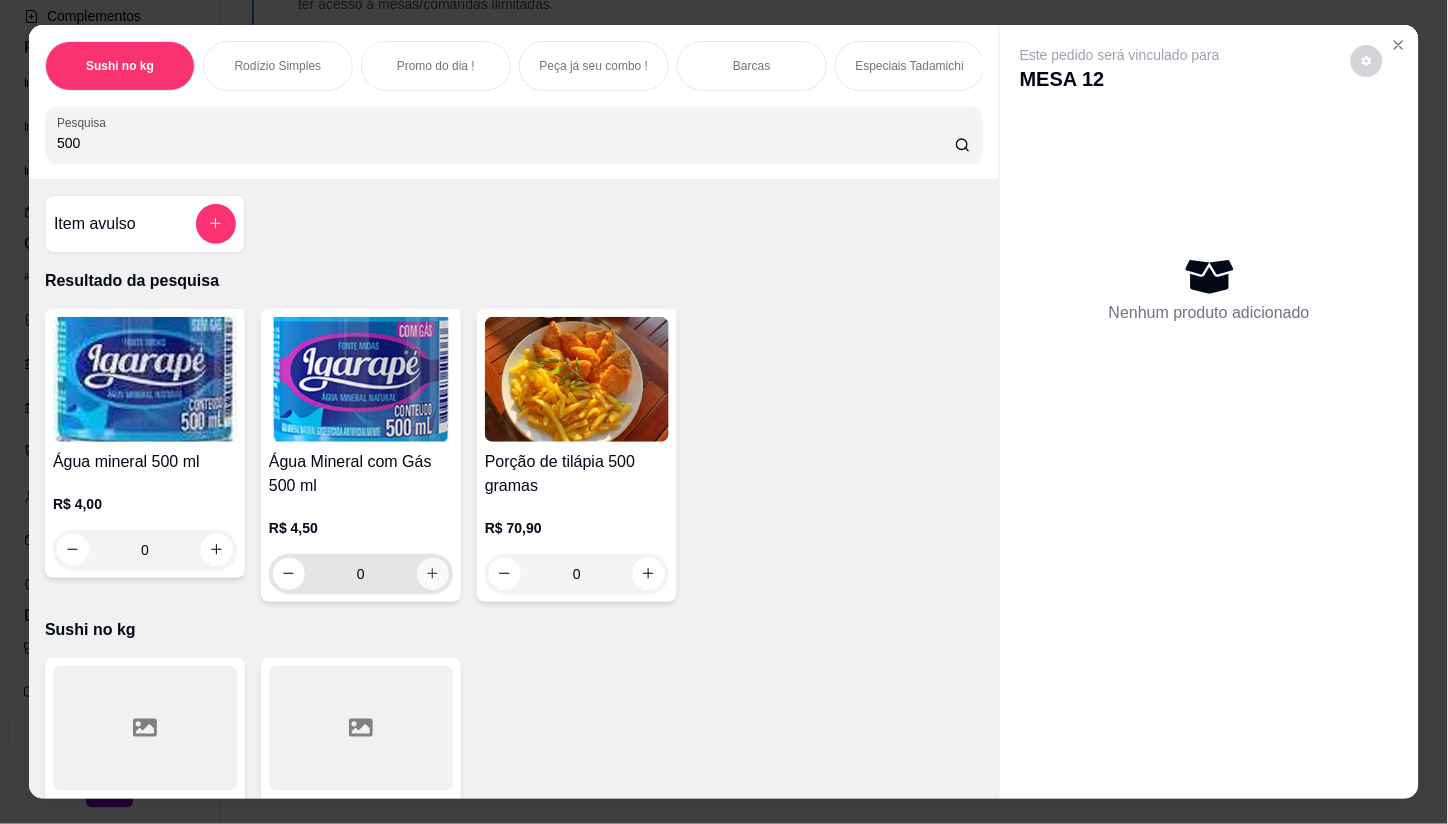 type on "500" 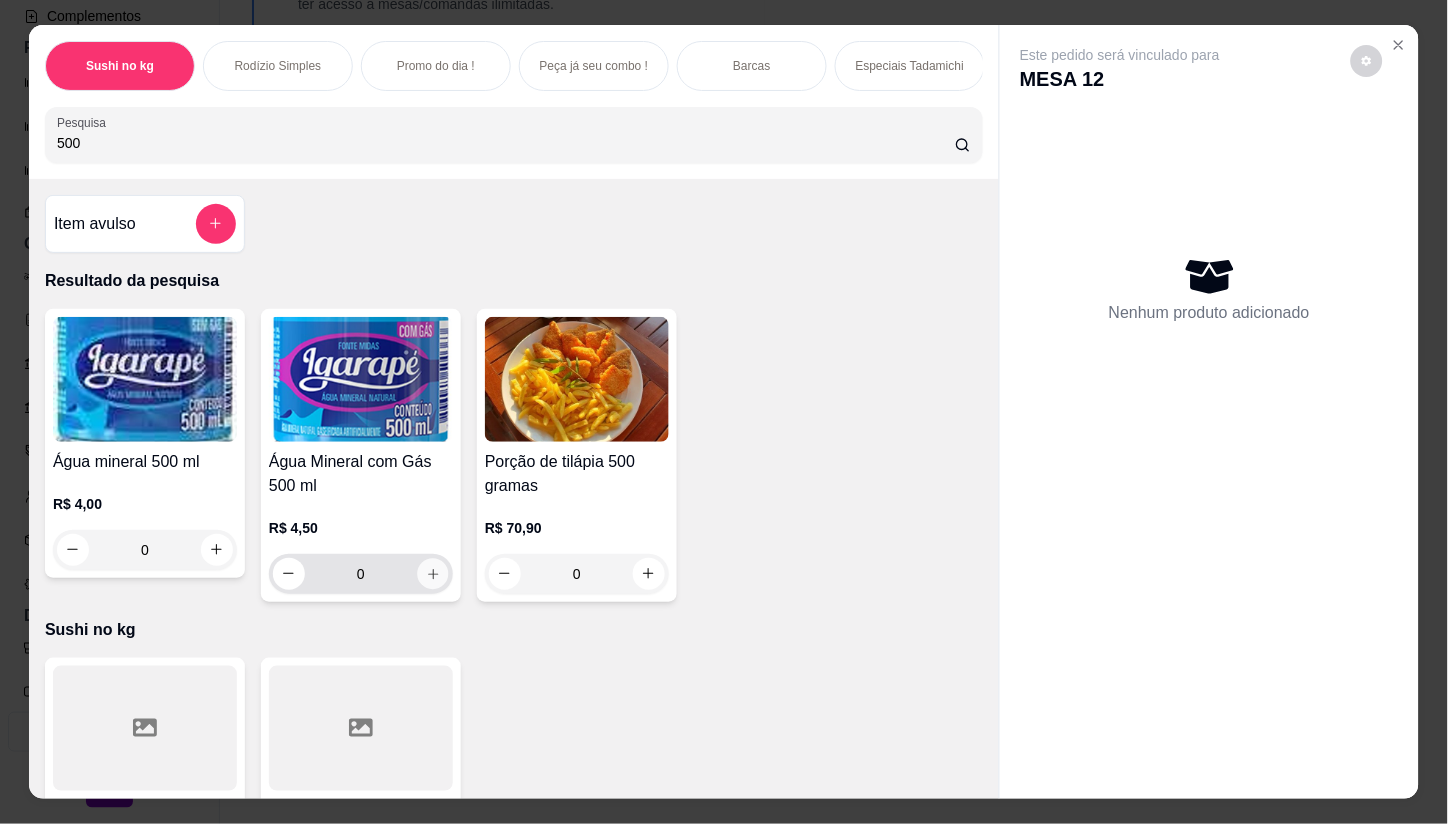 click 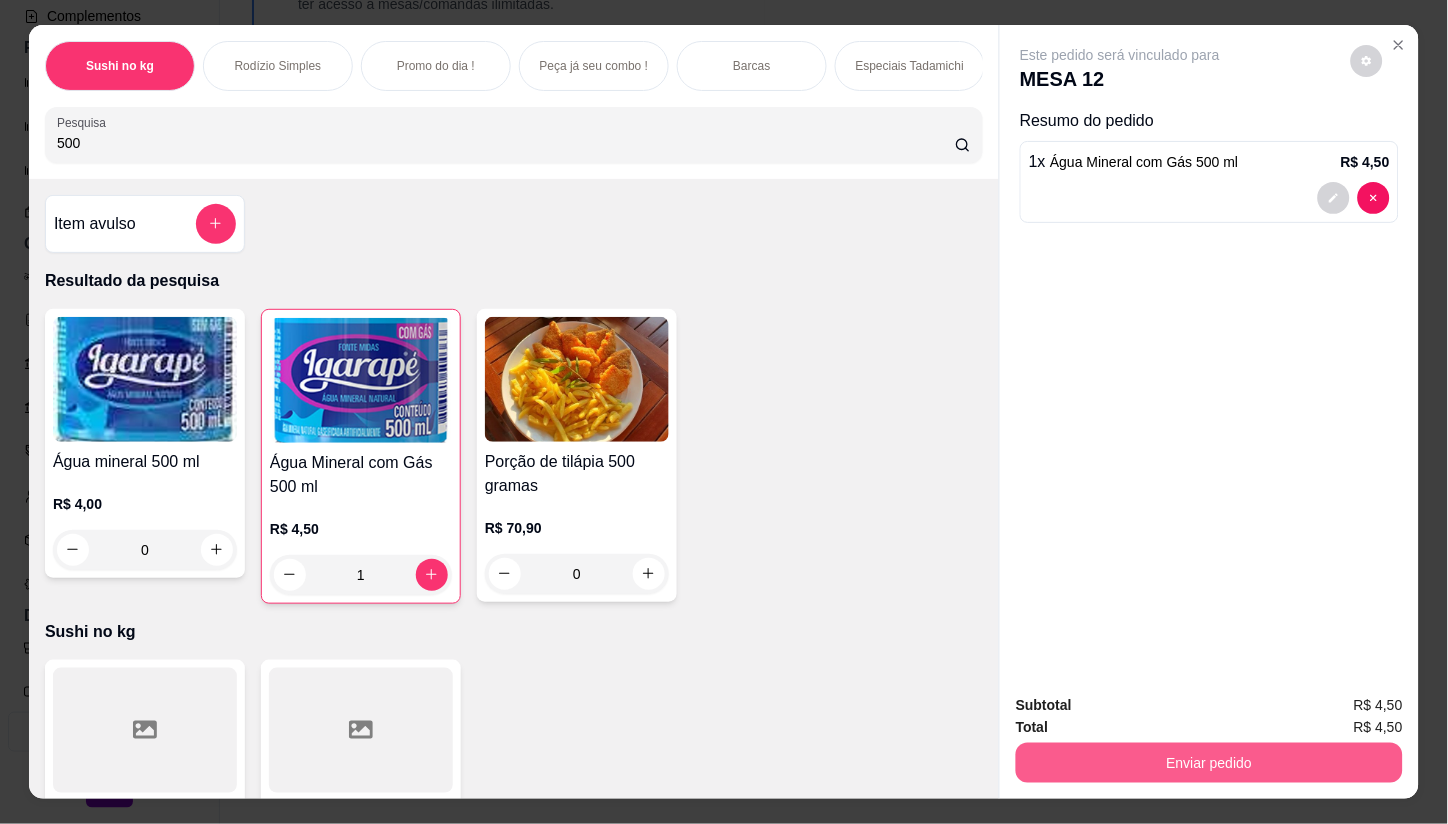 click on "Enviar pedido" at bounding box center (1209, 763) 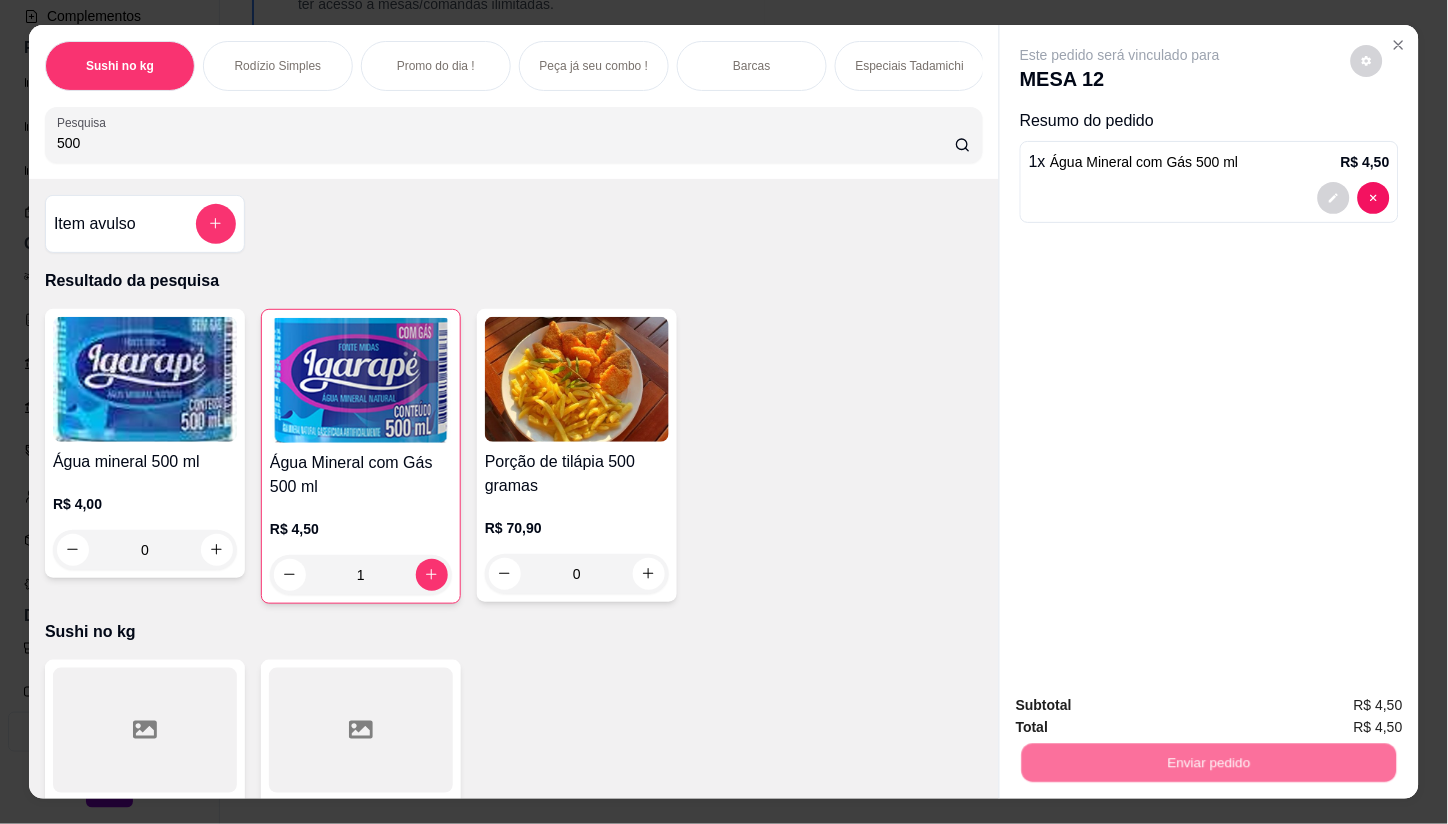 click on "Não registrar e enviar pedido" at bounding box center (1143, 707) 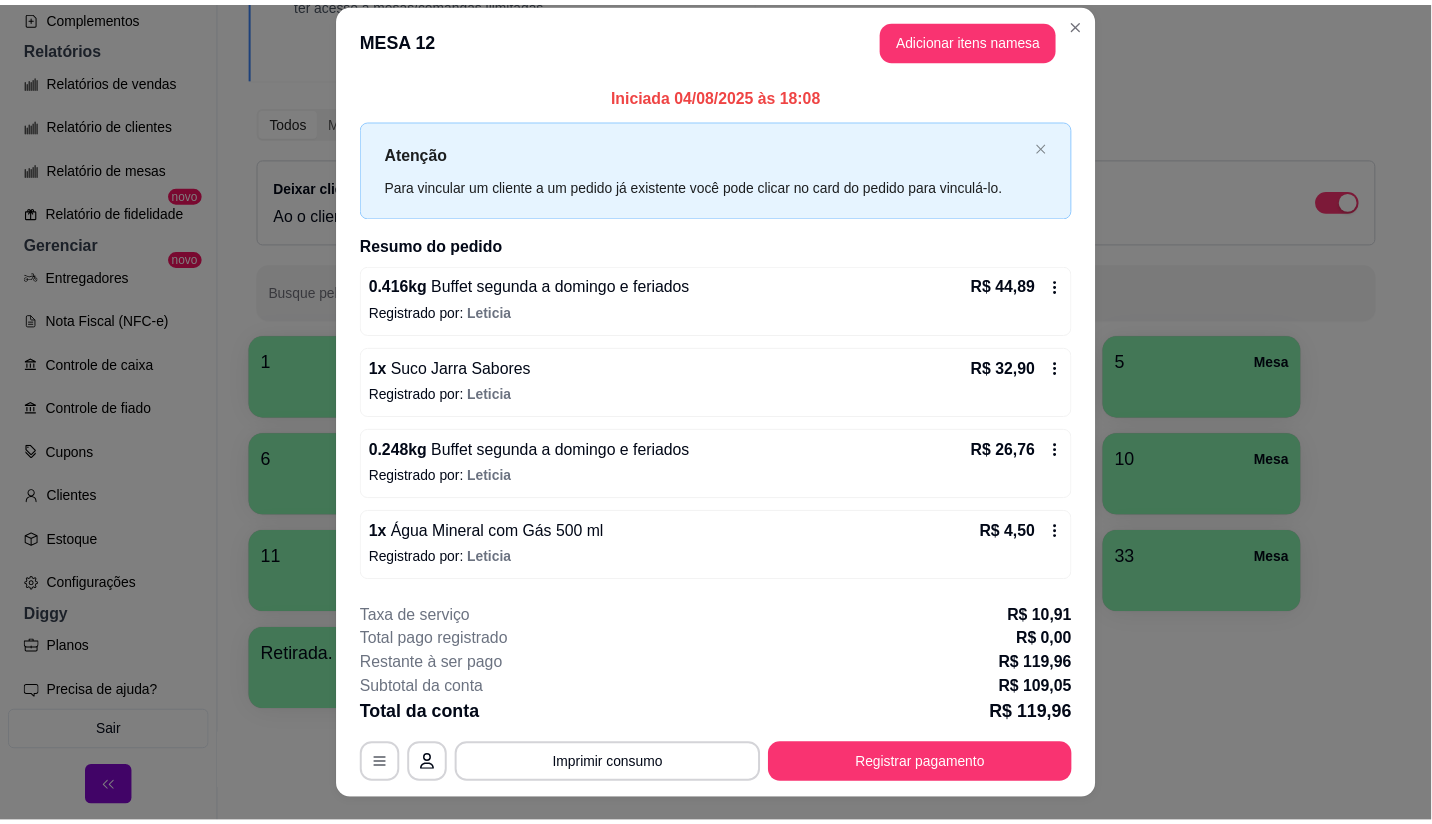 scroll, scrollTop: 0, scrollLeft: 0, axis: both 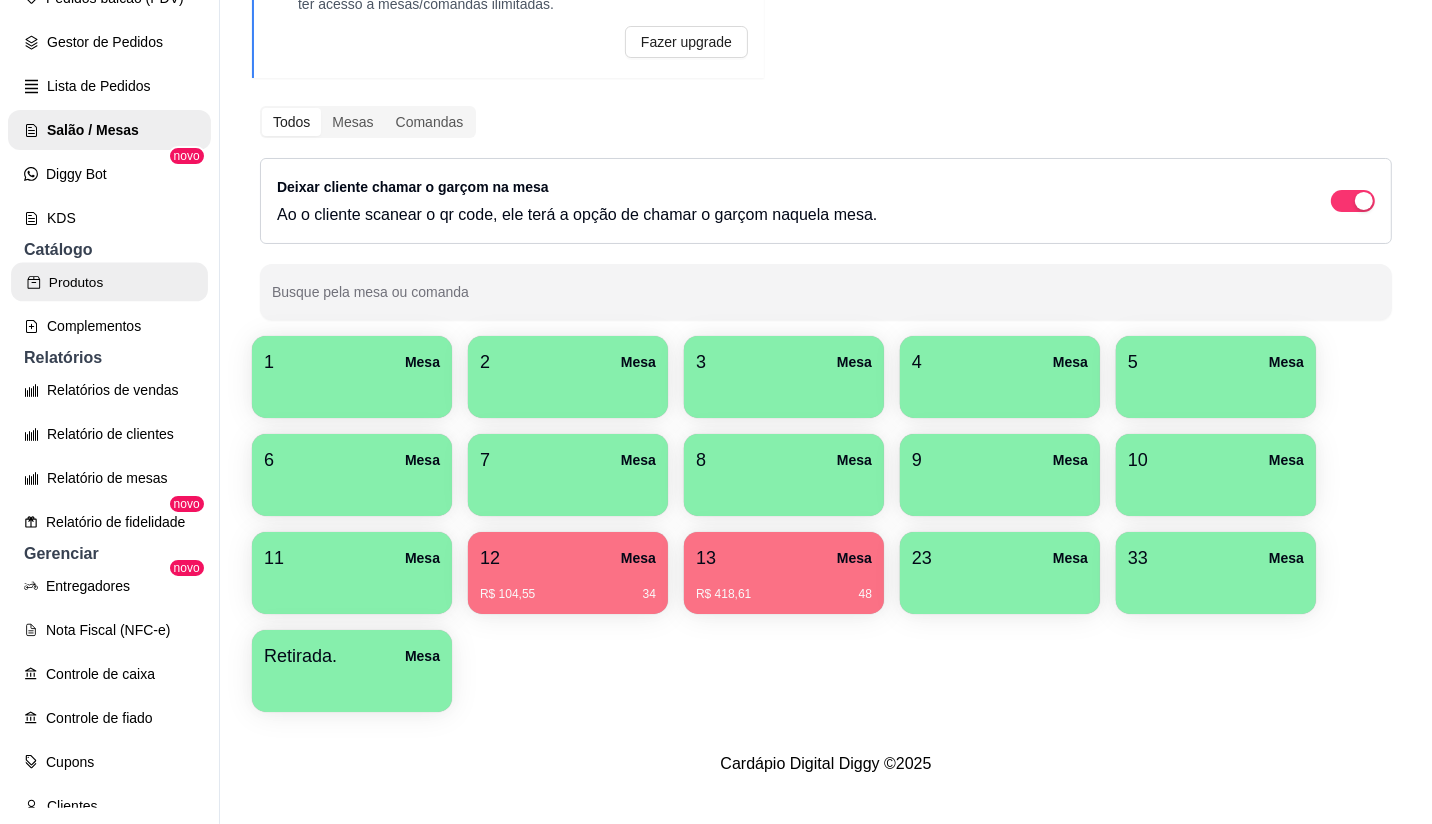 click on "Produtos" at bounding box center [109, 282] 